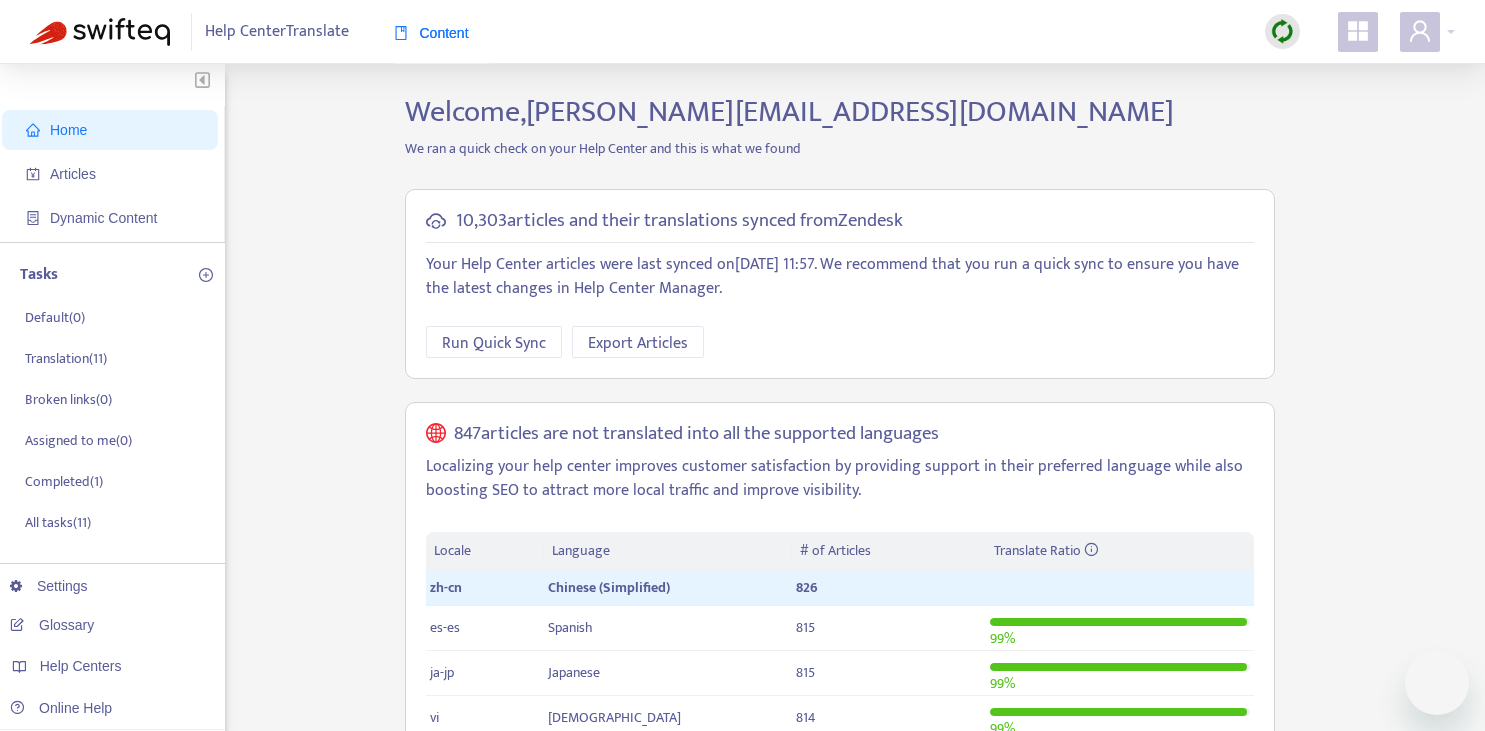 scroll, scrollTop: 0, scrollLeft: 0, axis: both 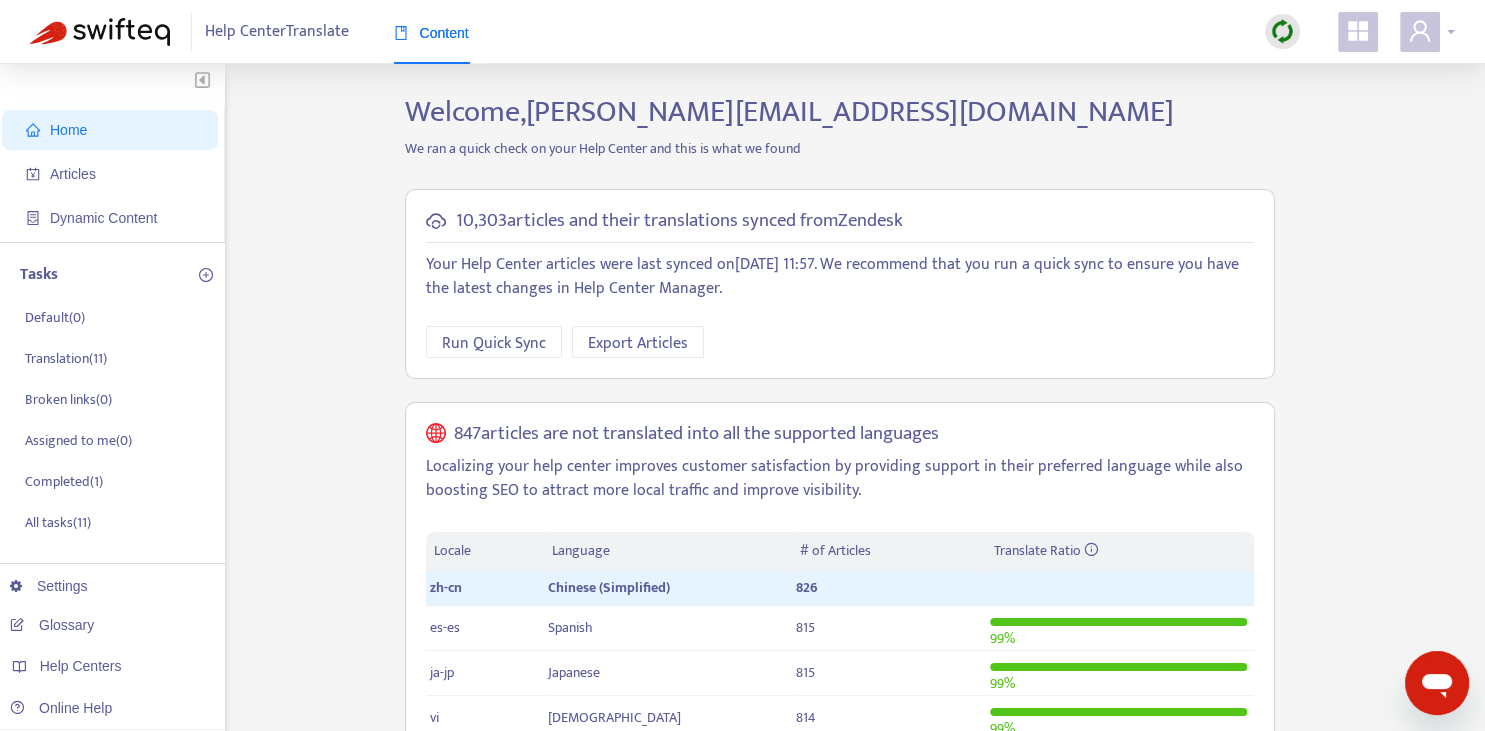 click 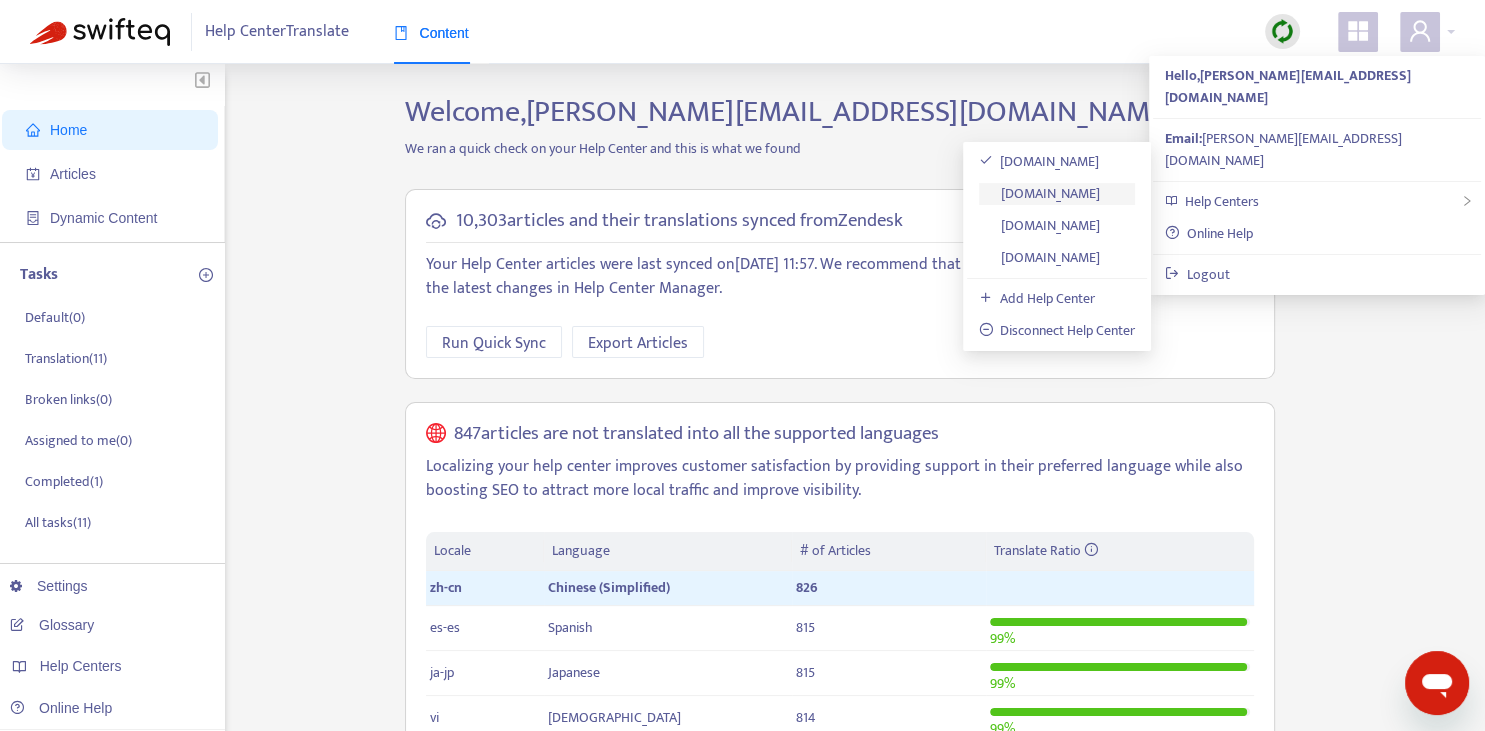 click on "[DOMAIN_NAME]" at bounding box center [1040, 193] 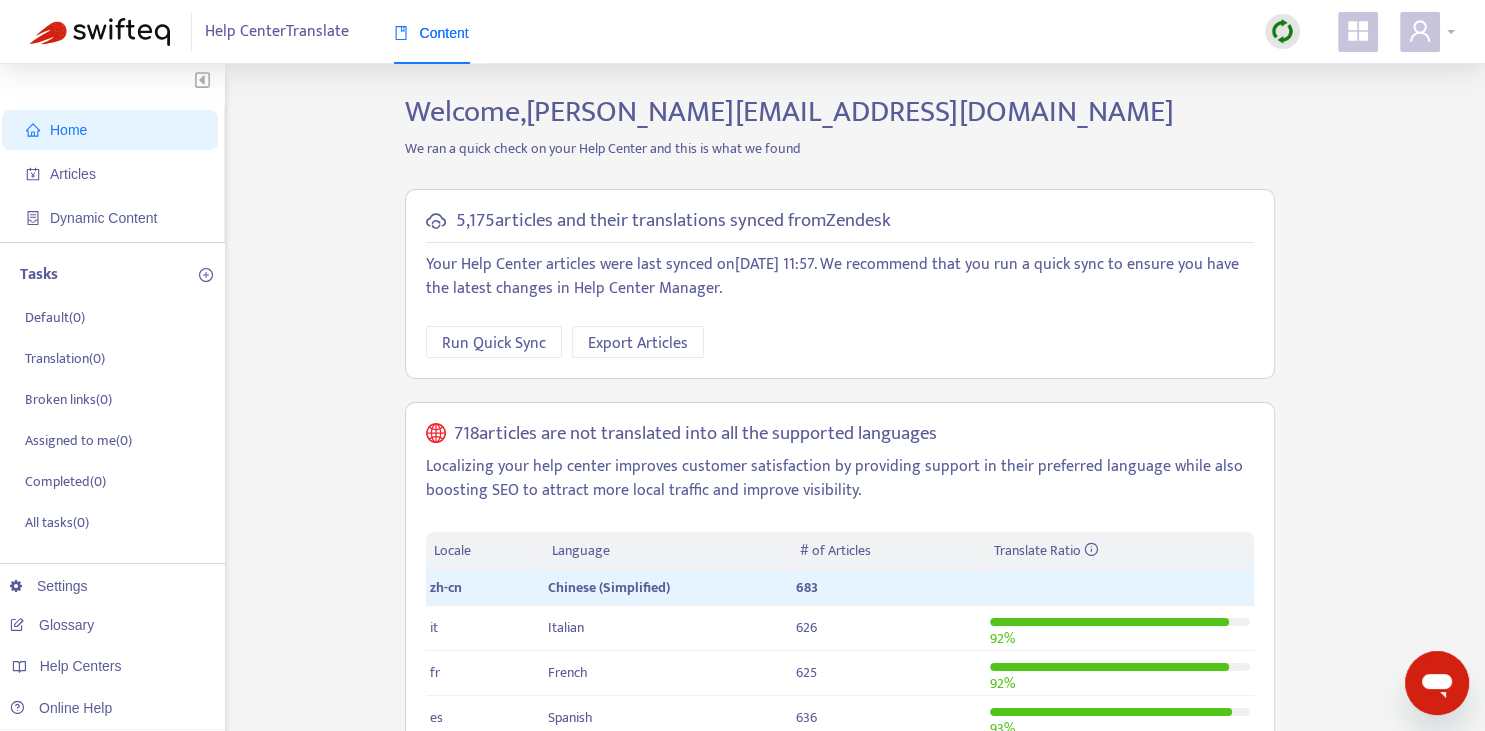 click at bounding box center (1420, 32) 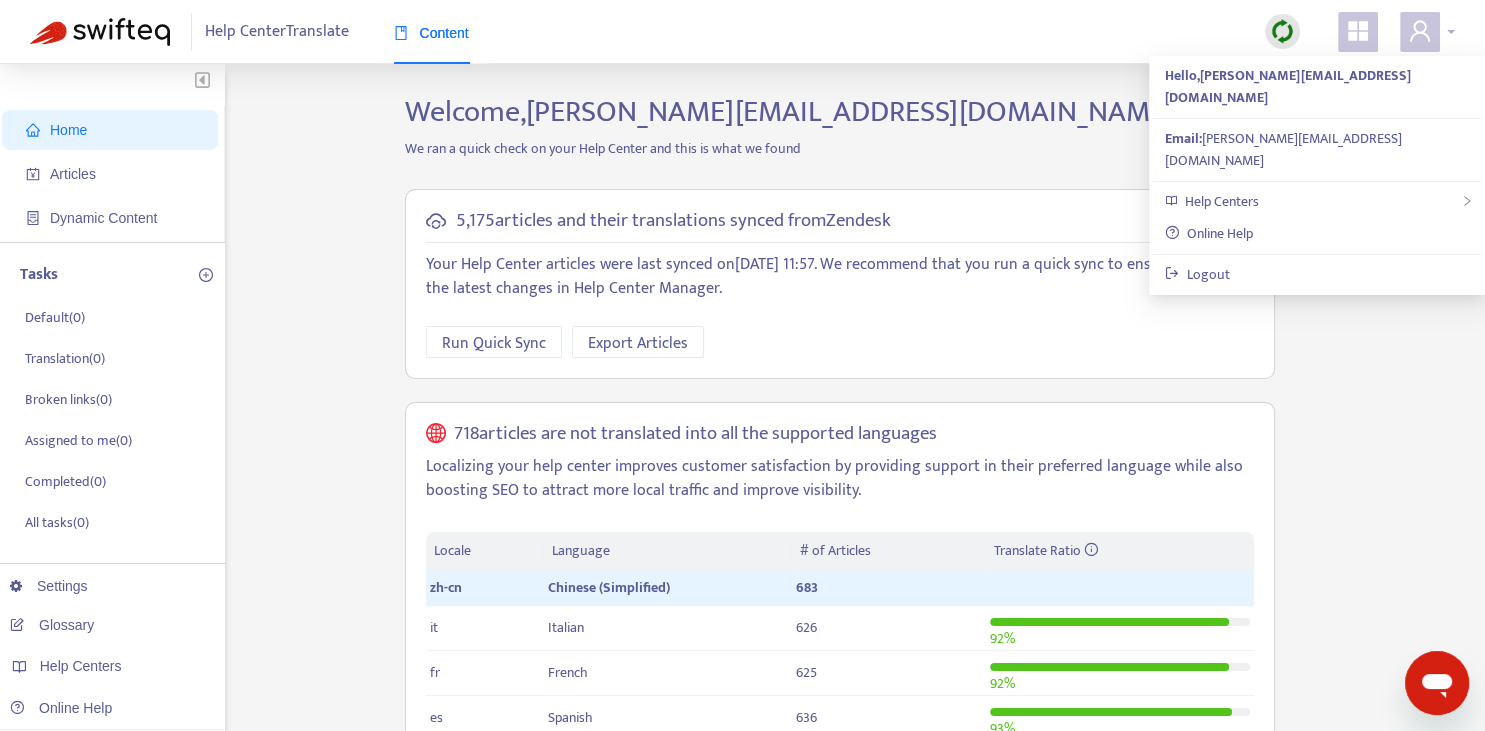 click at bounding box center (1420, 32) 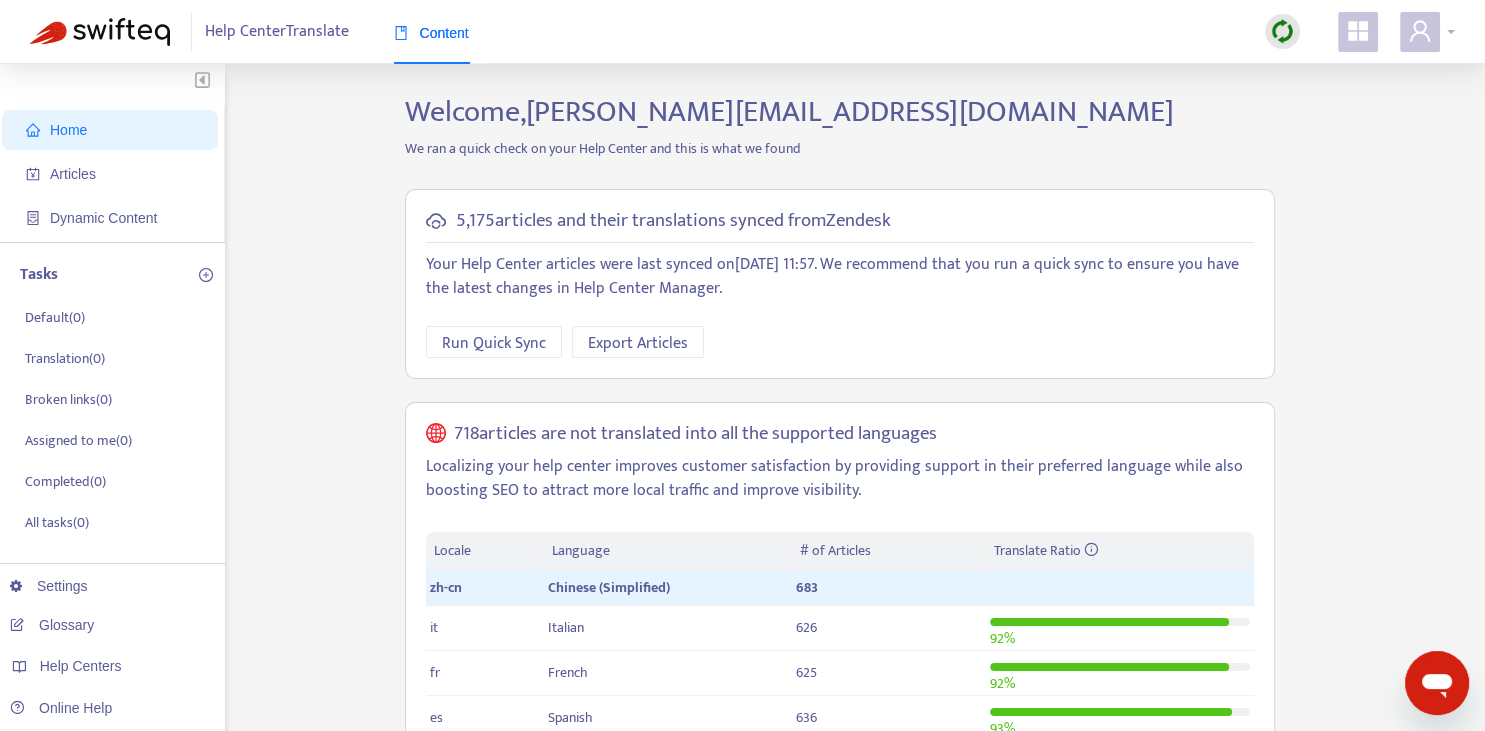 drag, startPoint x: 1426, startPoint y: 46, endPoint x: 1375, endPoint y: 82, distance: 62.425957 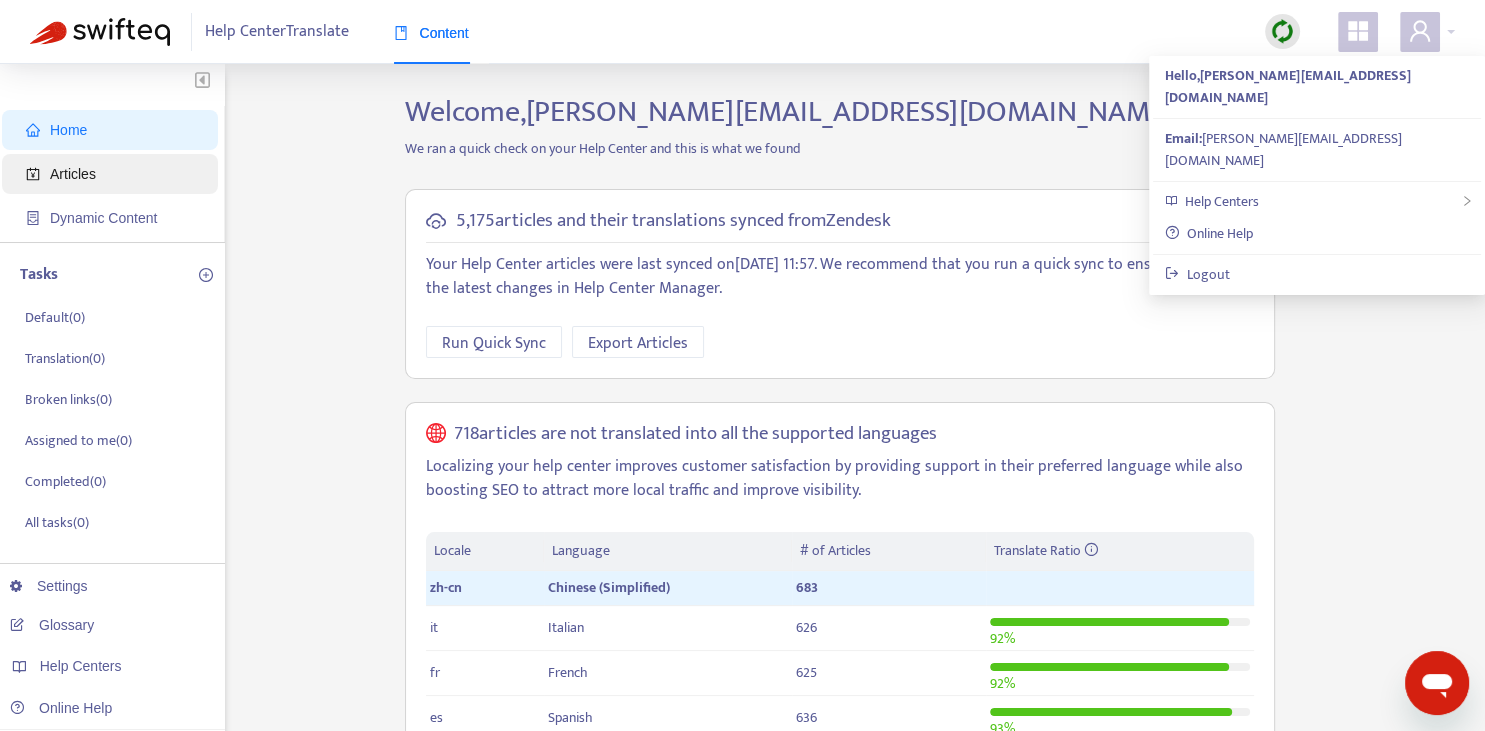 click on "Articles" at bounding box center [73, 174] 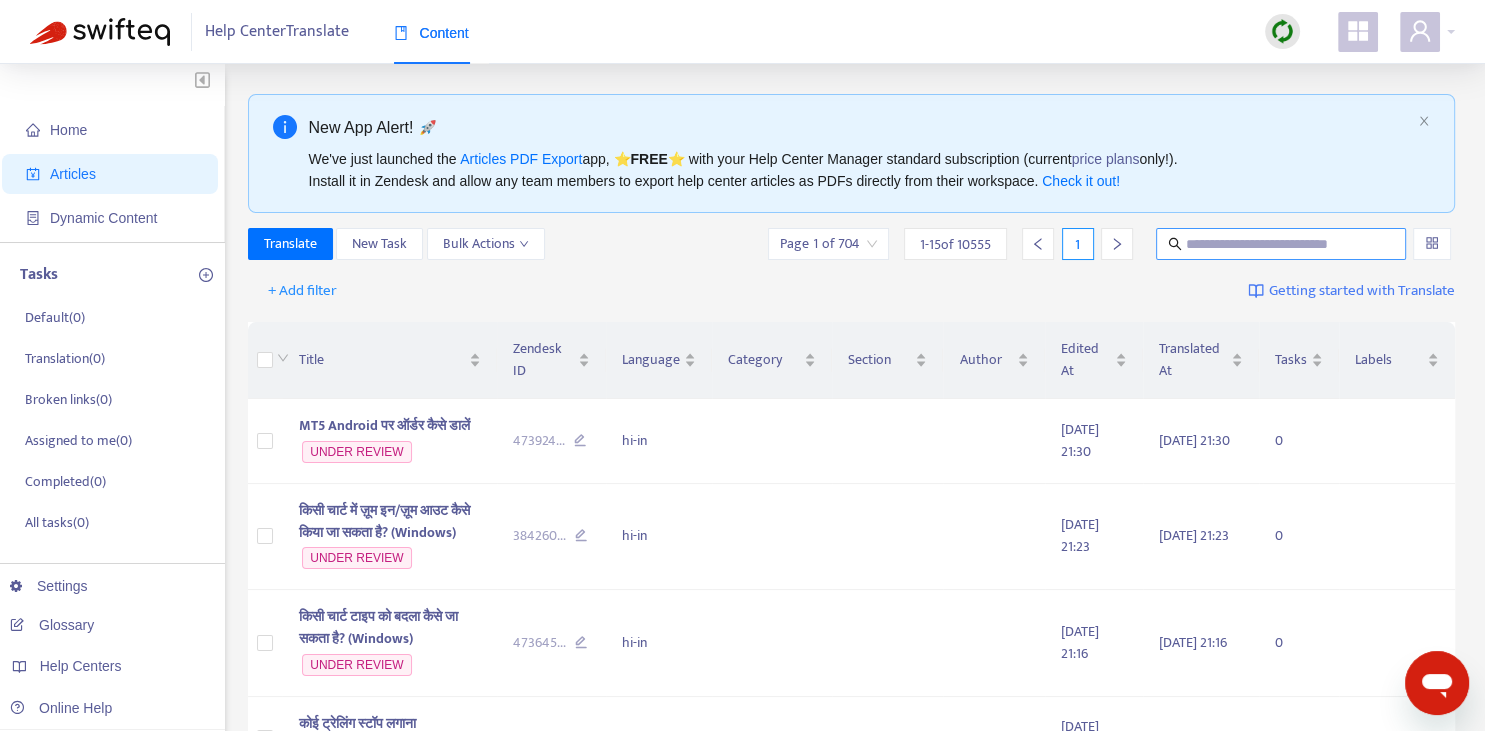 click at bounding box center [1282, 244] 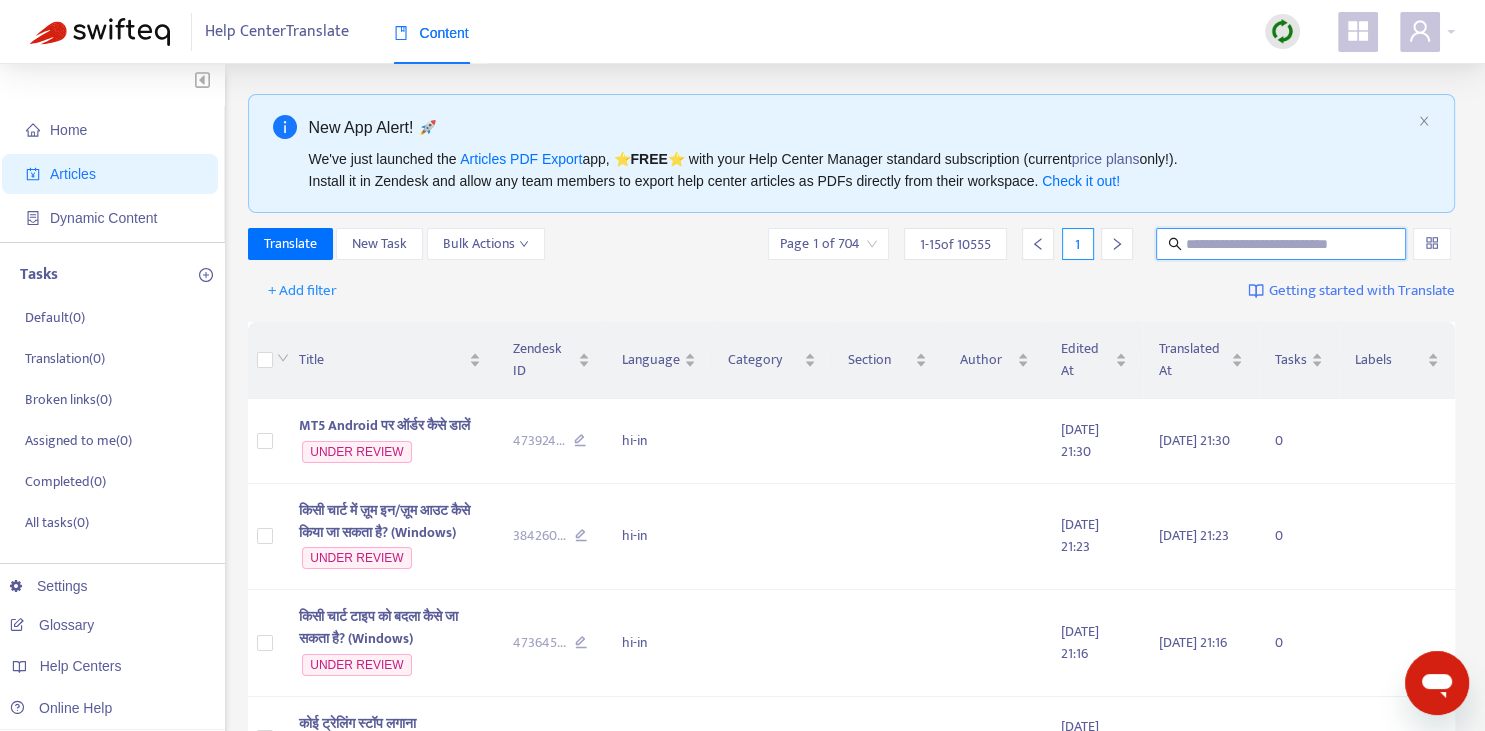 paste on "**********" 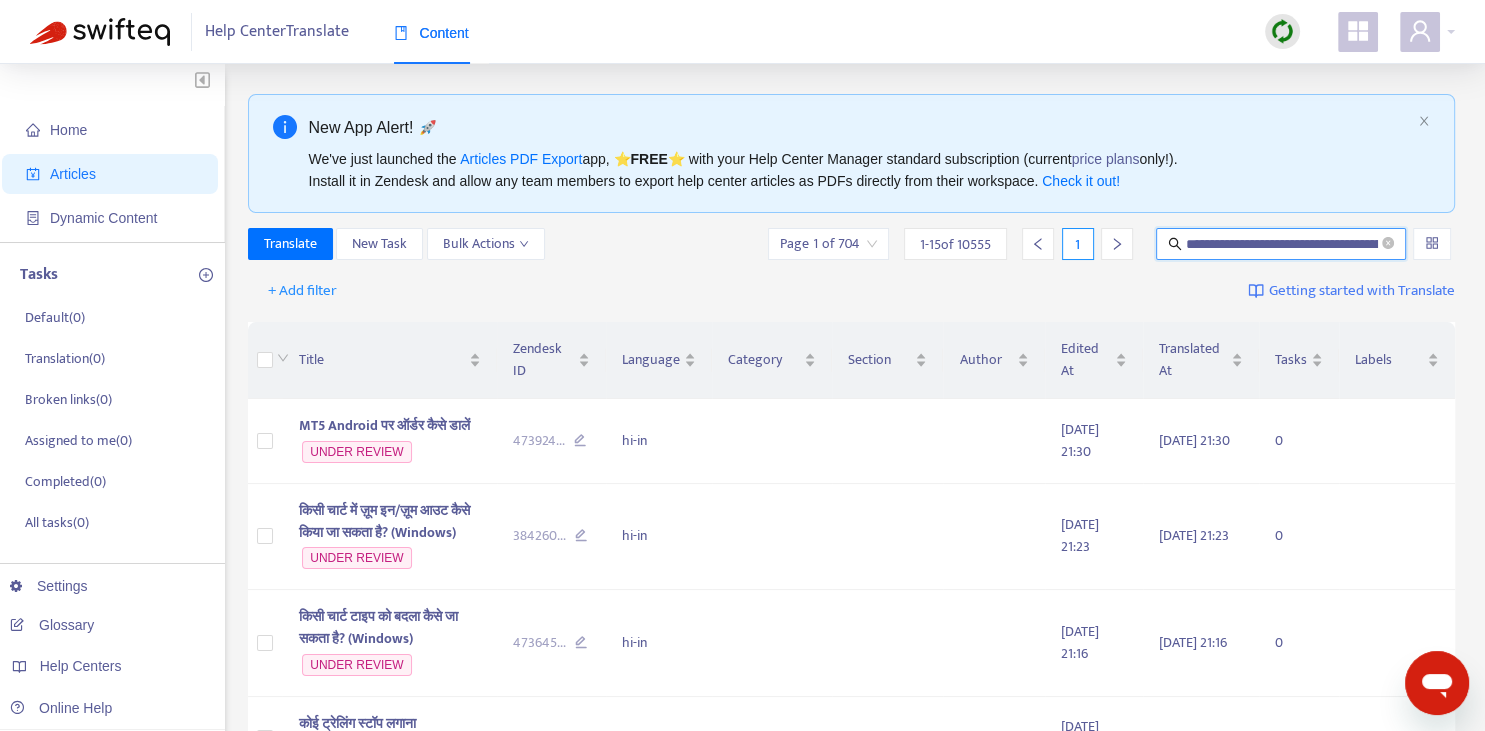 scroll, scrollTop: 0, scrollLeft: 126, axis: horizontal 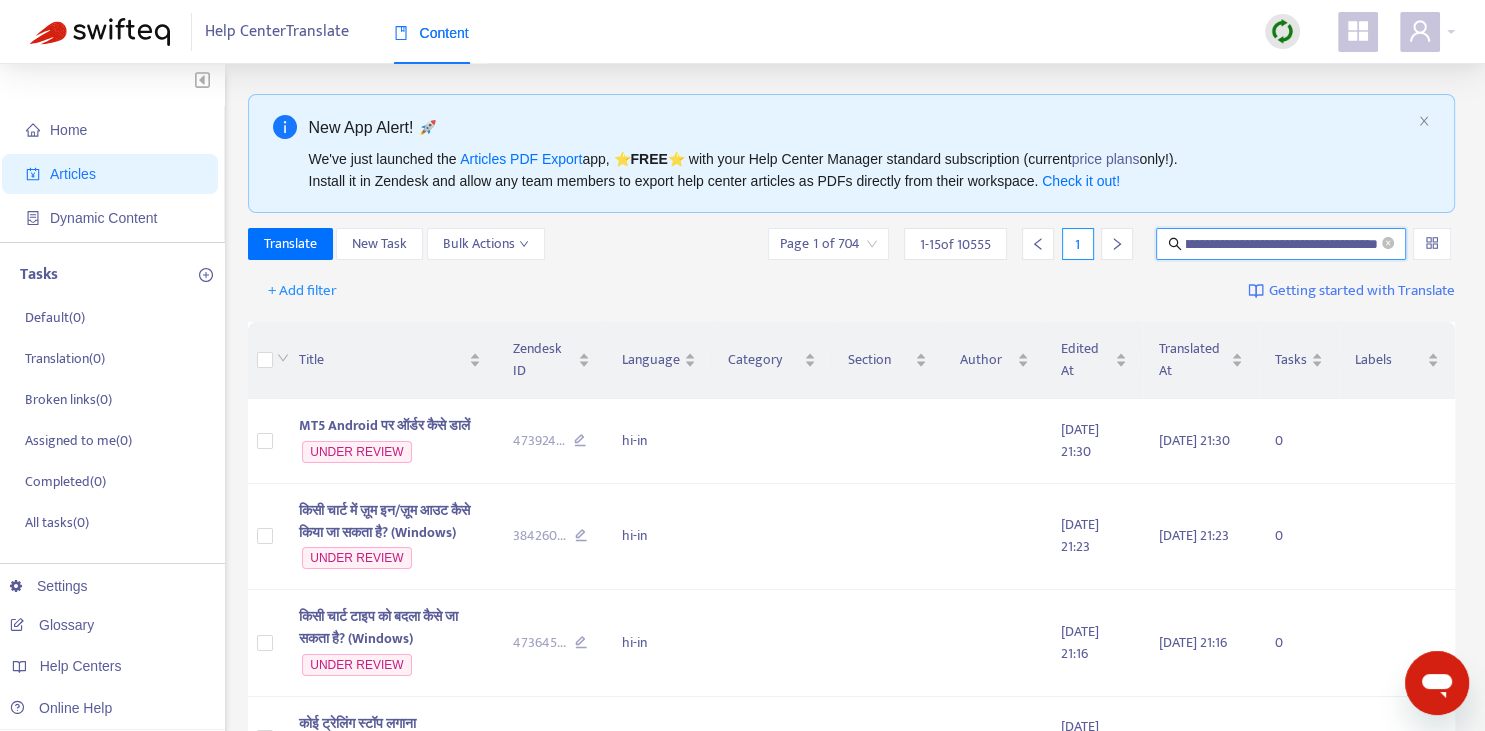 type on "**********" 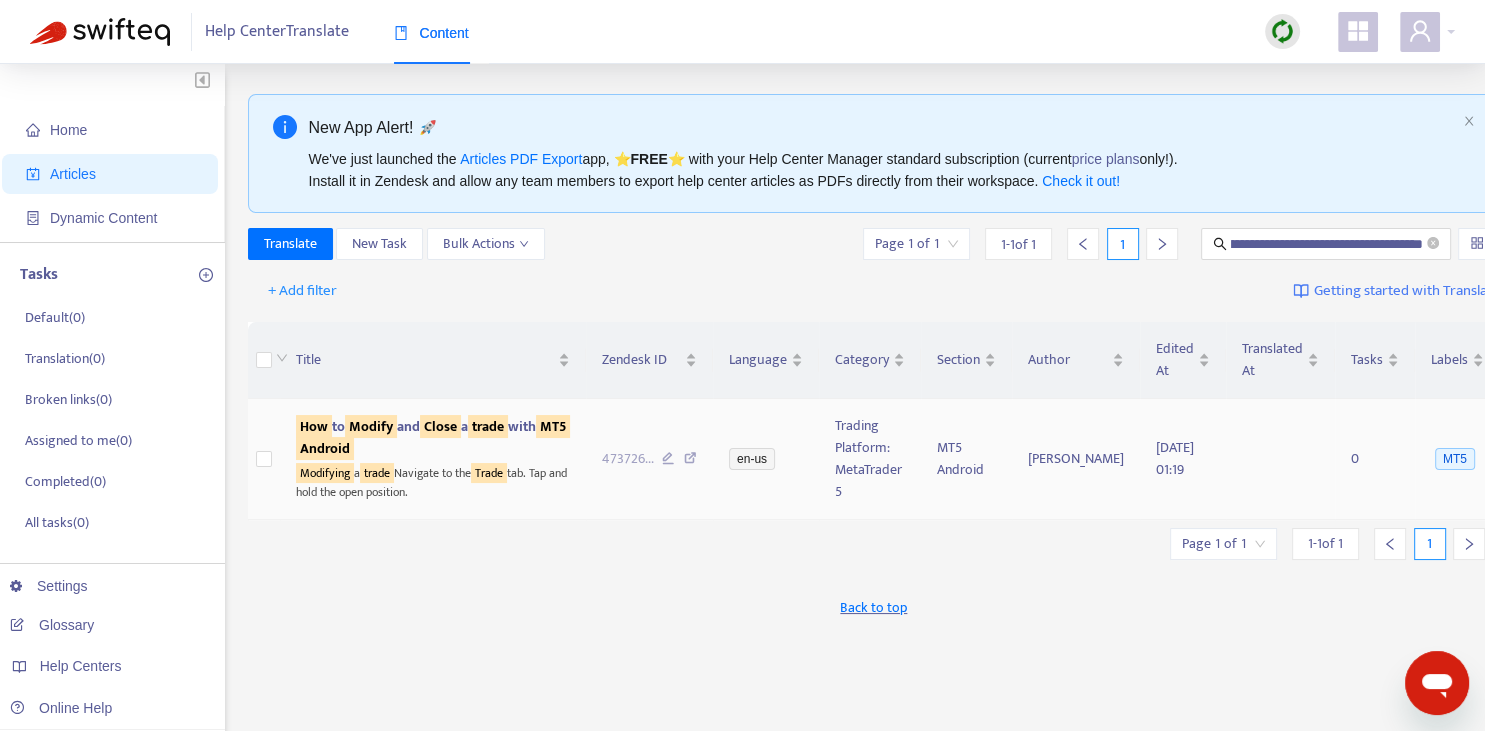 click on "How  to  Modify  and  Close  a  trade  with  MT5   Android" at bounding box center [433, 437] 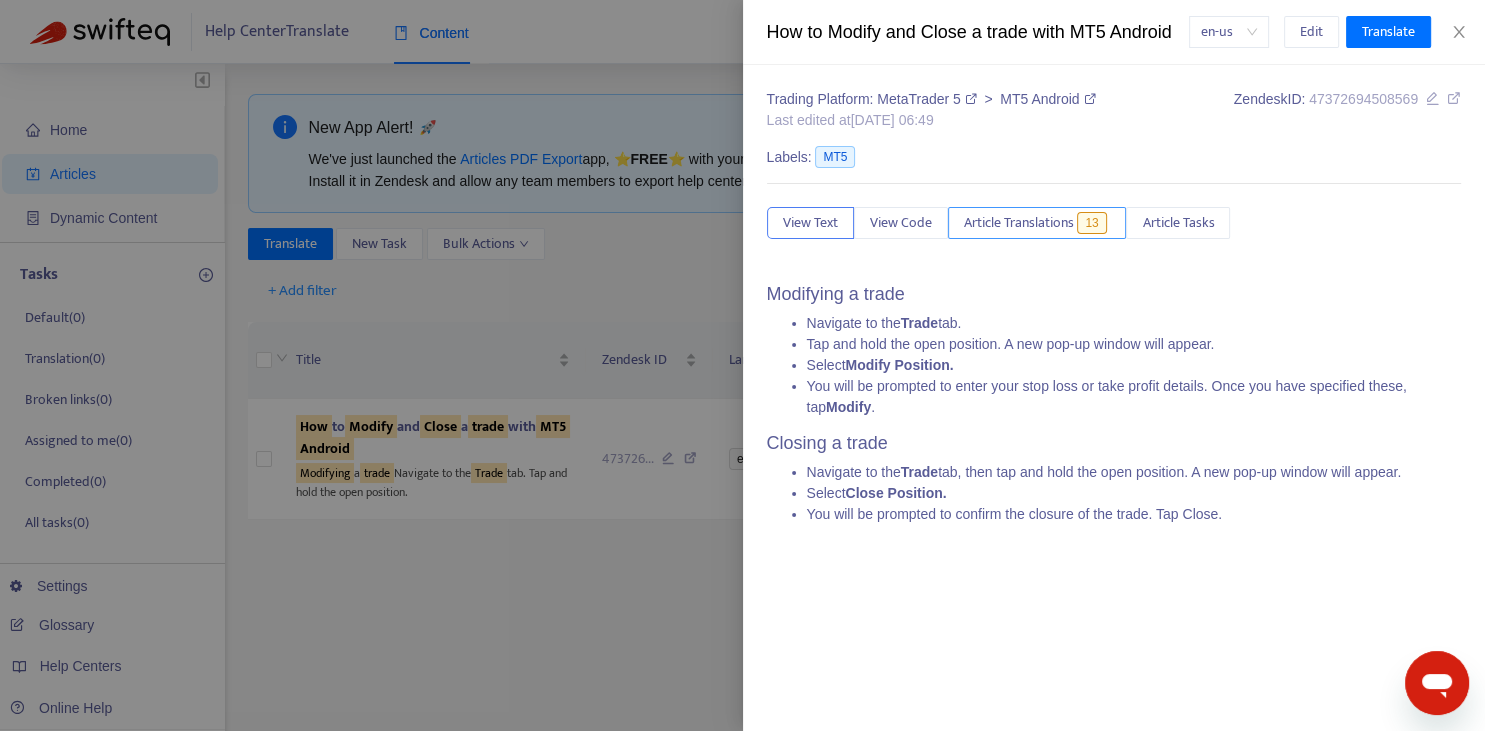 click on "Article Translations" at bounding box center [1019, 223] 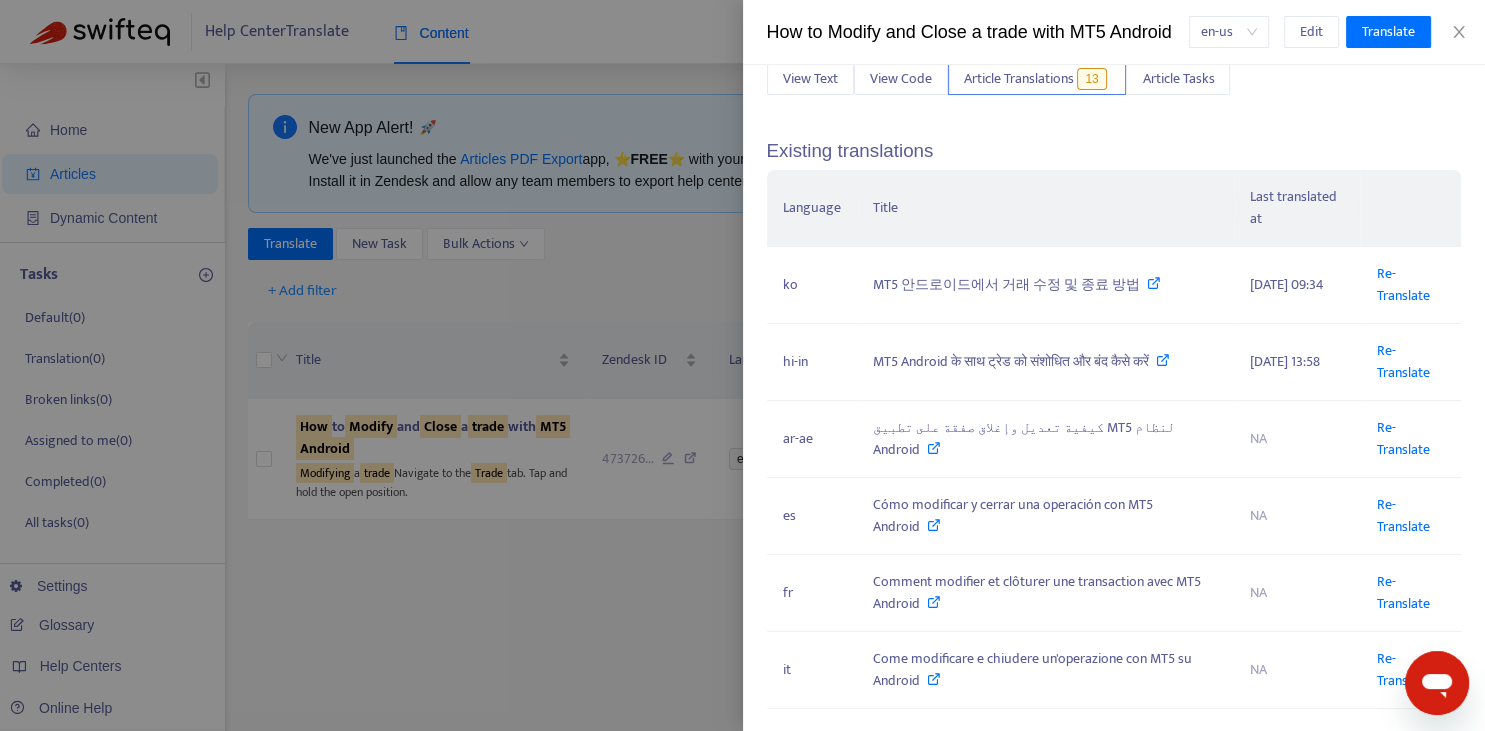 scroll, scrollTop: 147, scrollLeft: 0, axis: vertical 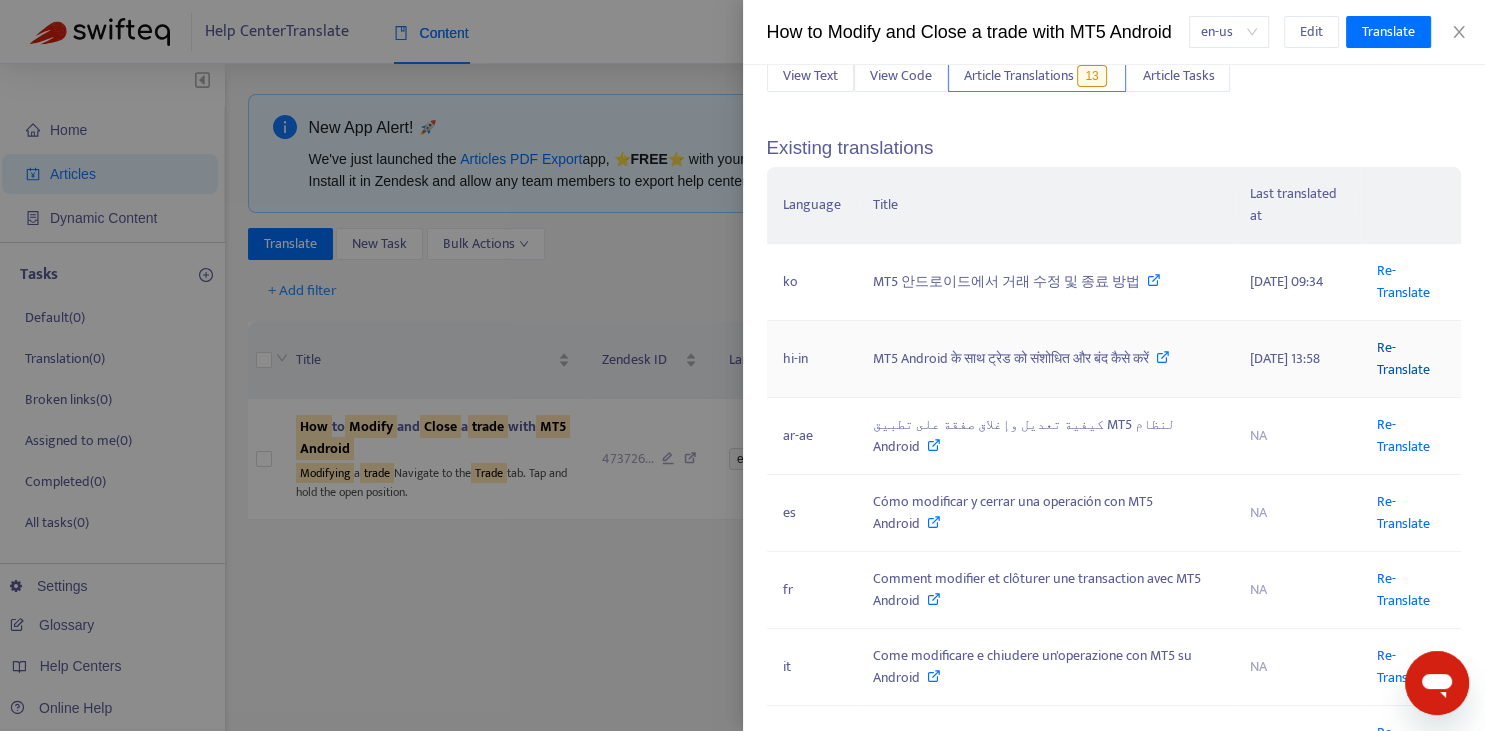 click on "Re-Translate" at bounding box center (1402, 358) 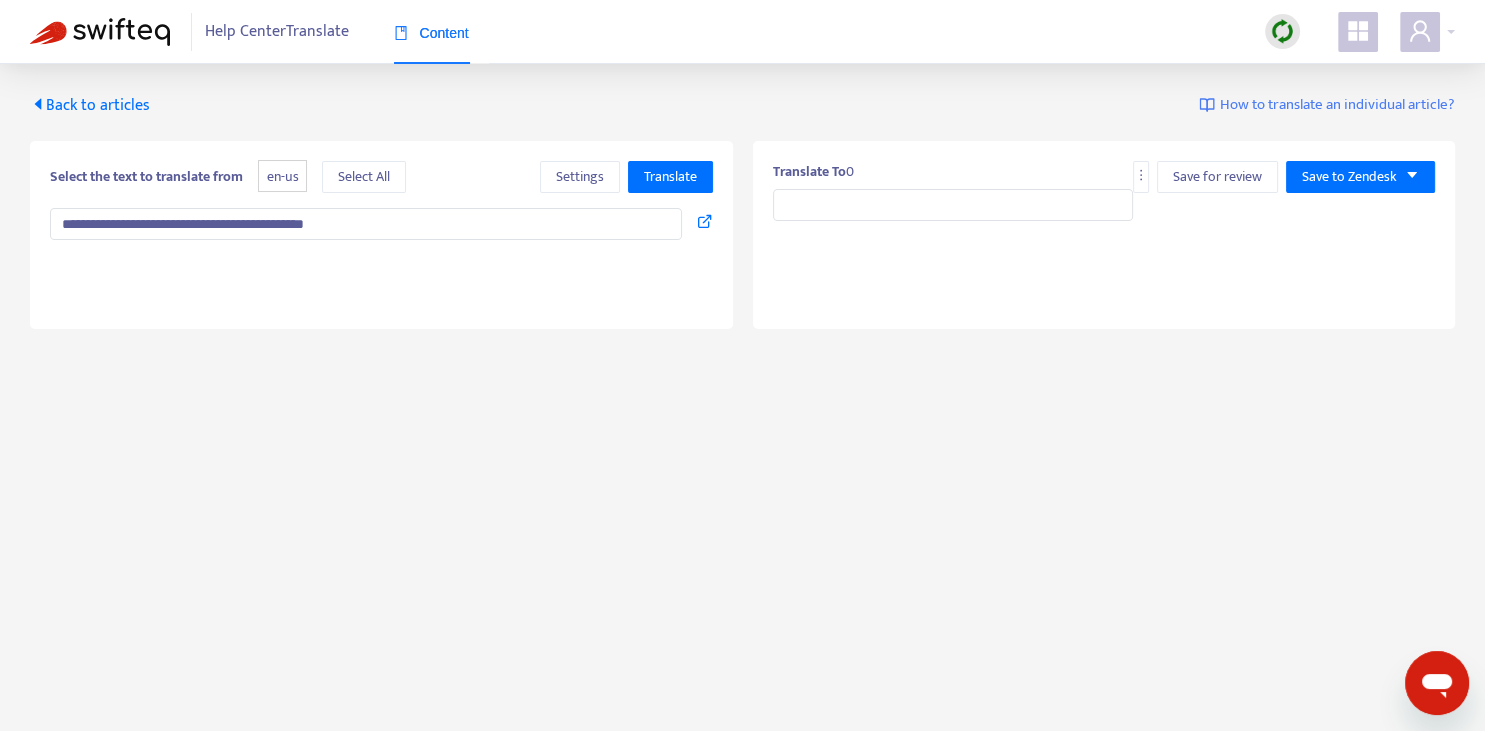 type on "**********" 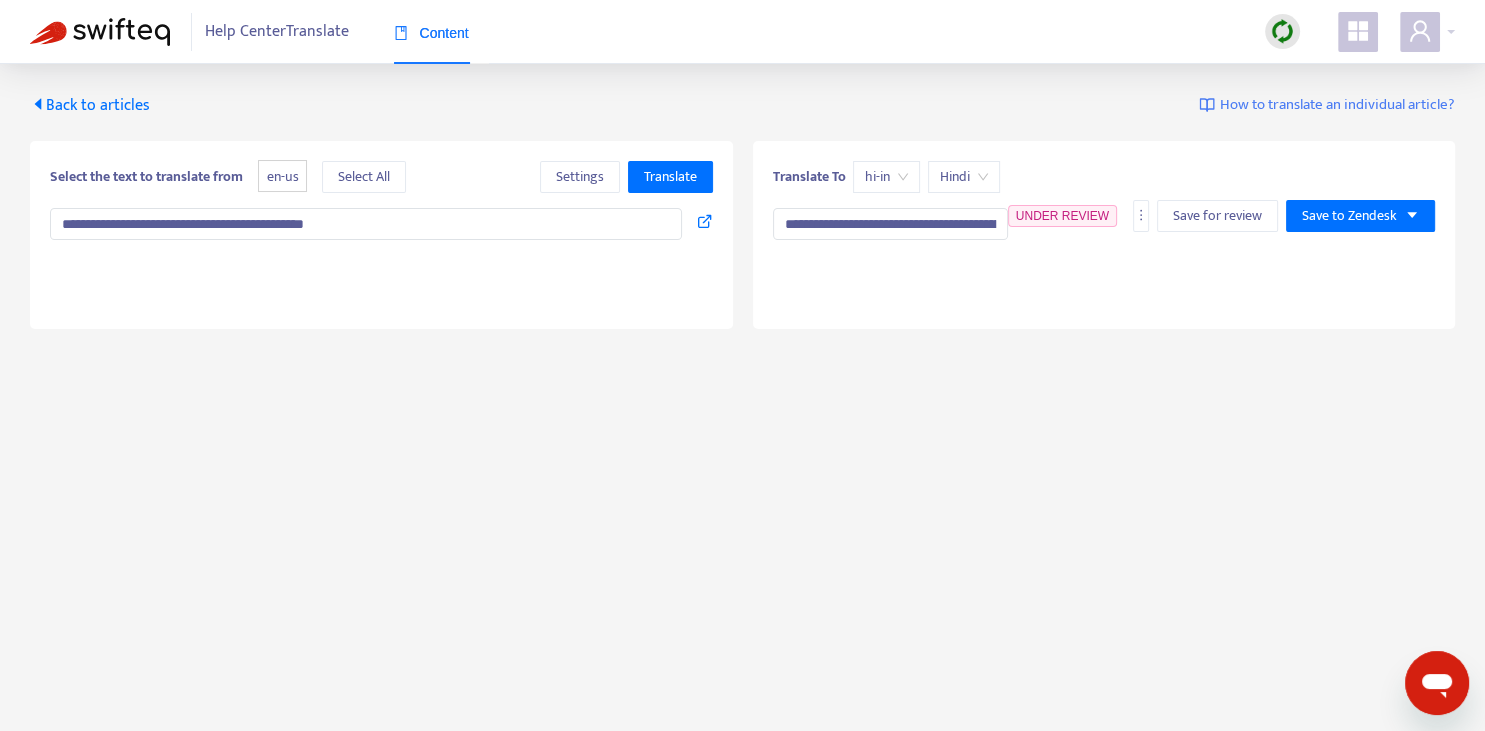type on "**********" 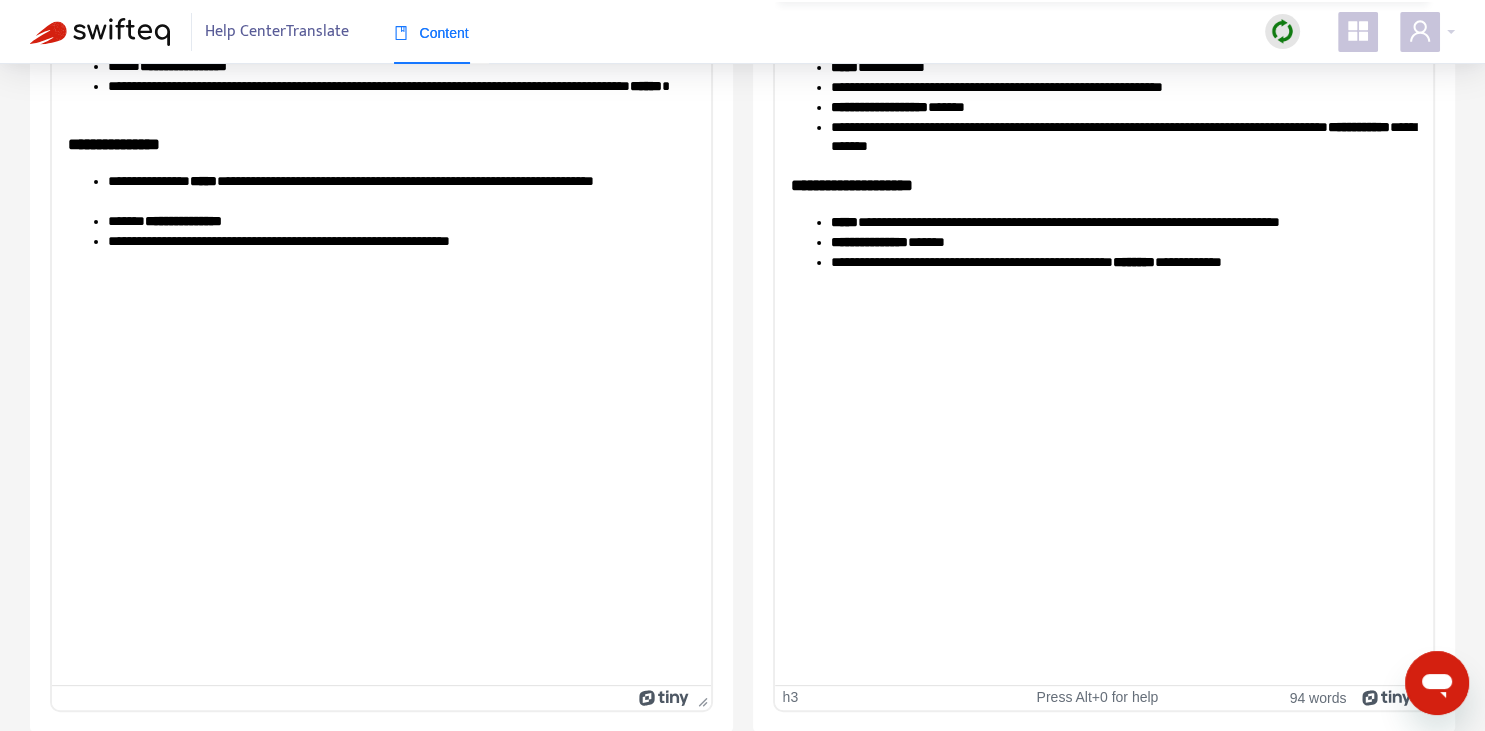 scroll, scrollTop: 0, scrollLeft: 0, axis: both 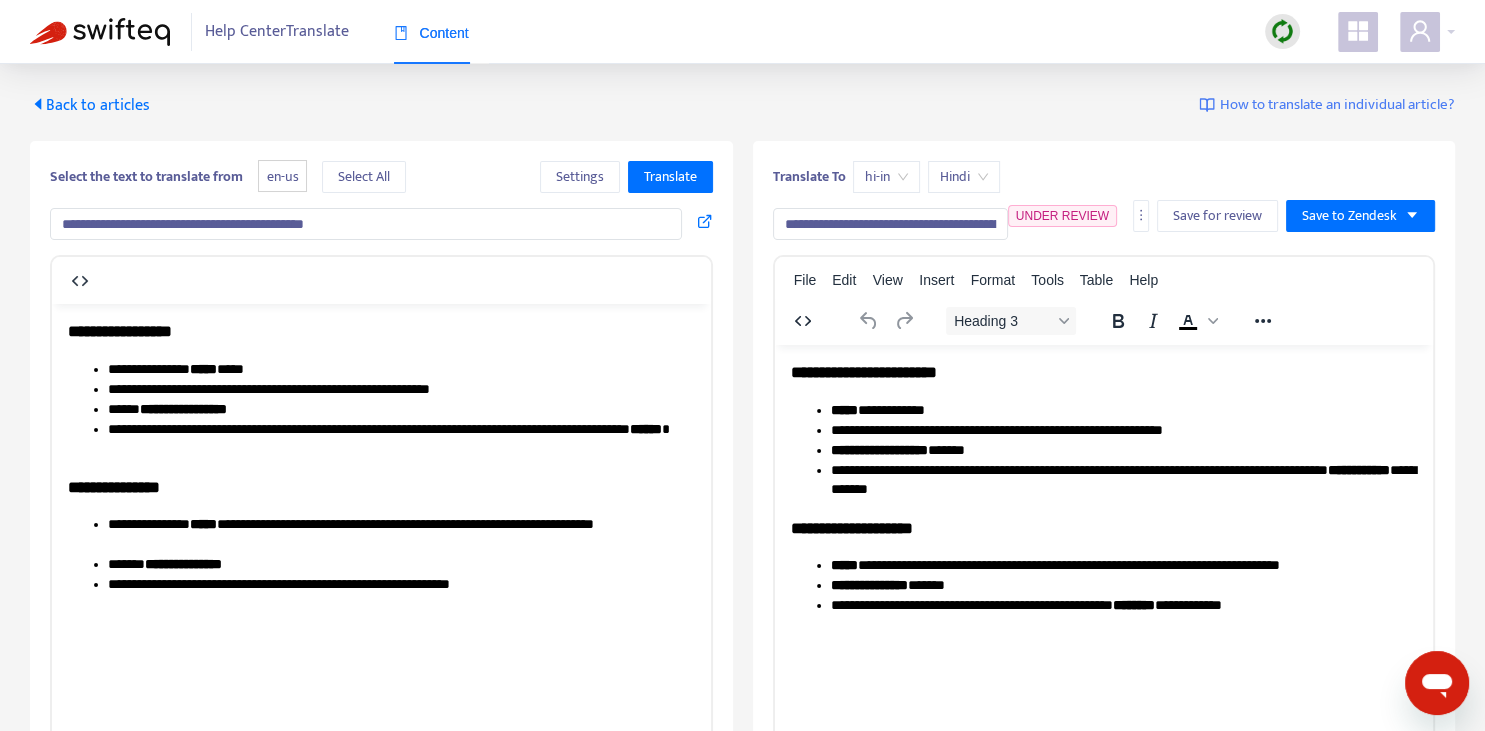 click on "**********" at bounding box center (890, 224) 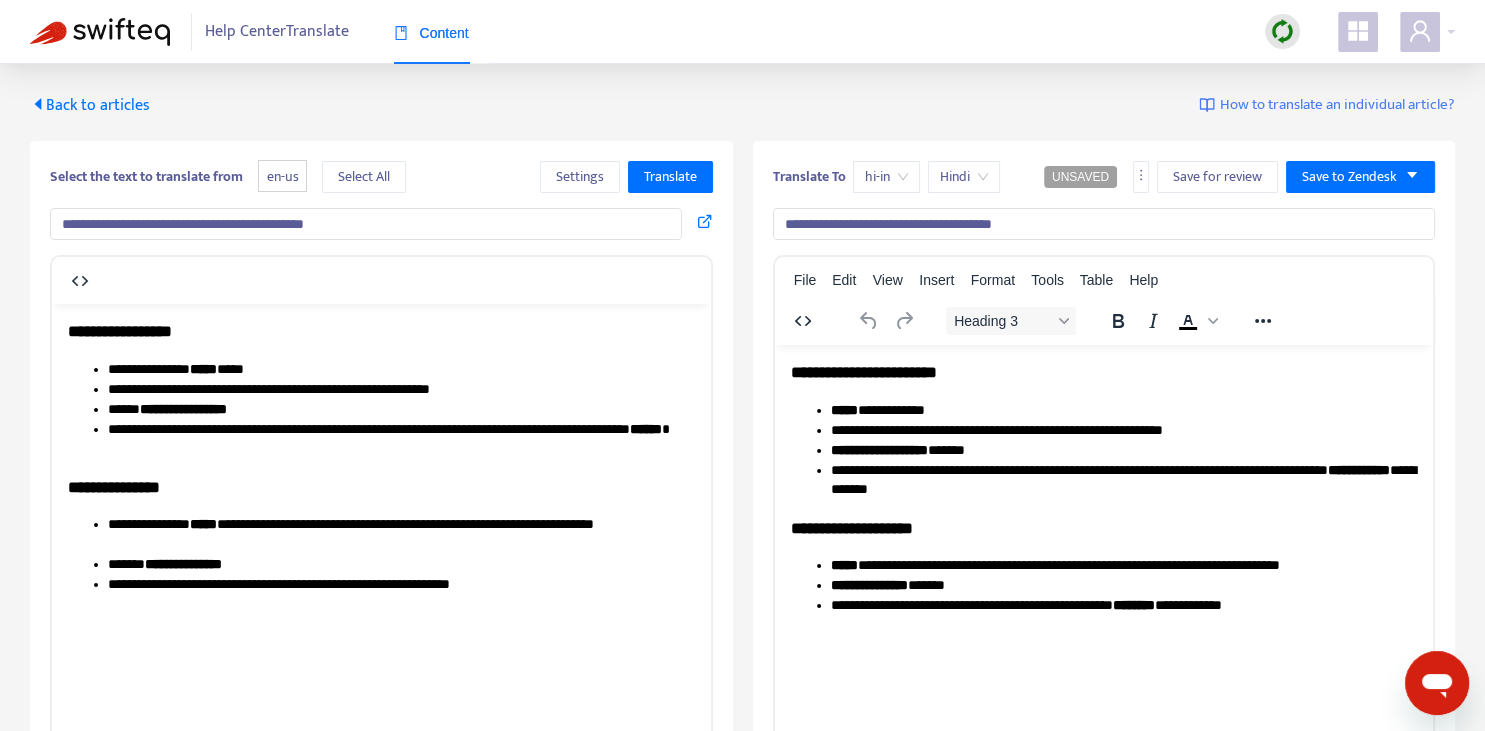 click on "**********" at bounding box center (1104, 224) 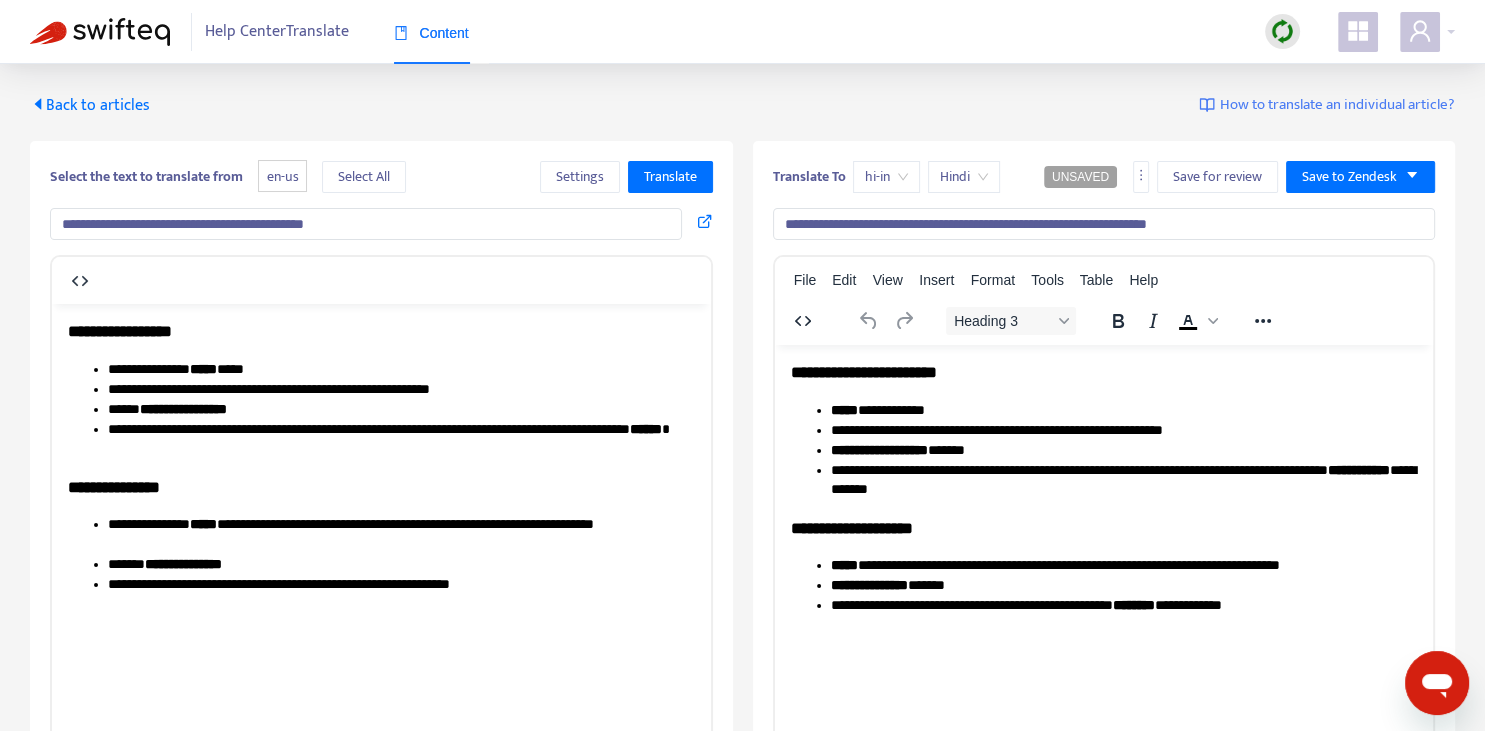 type on "**********" 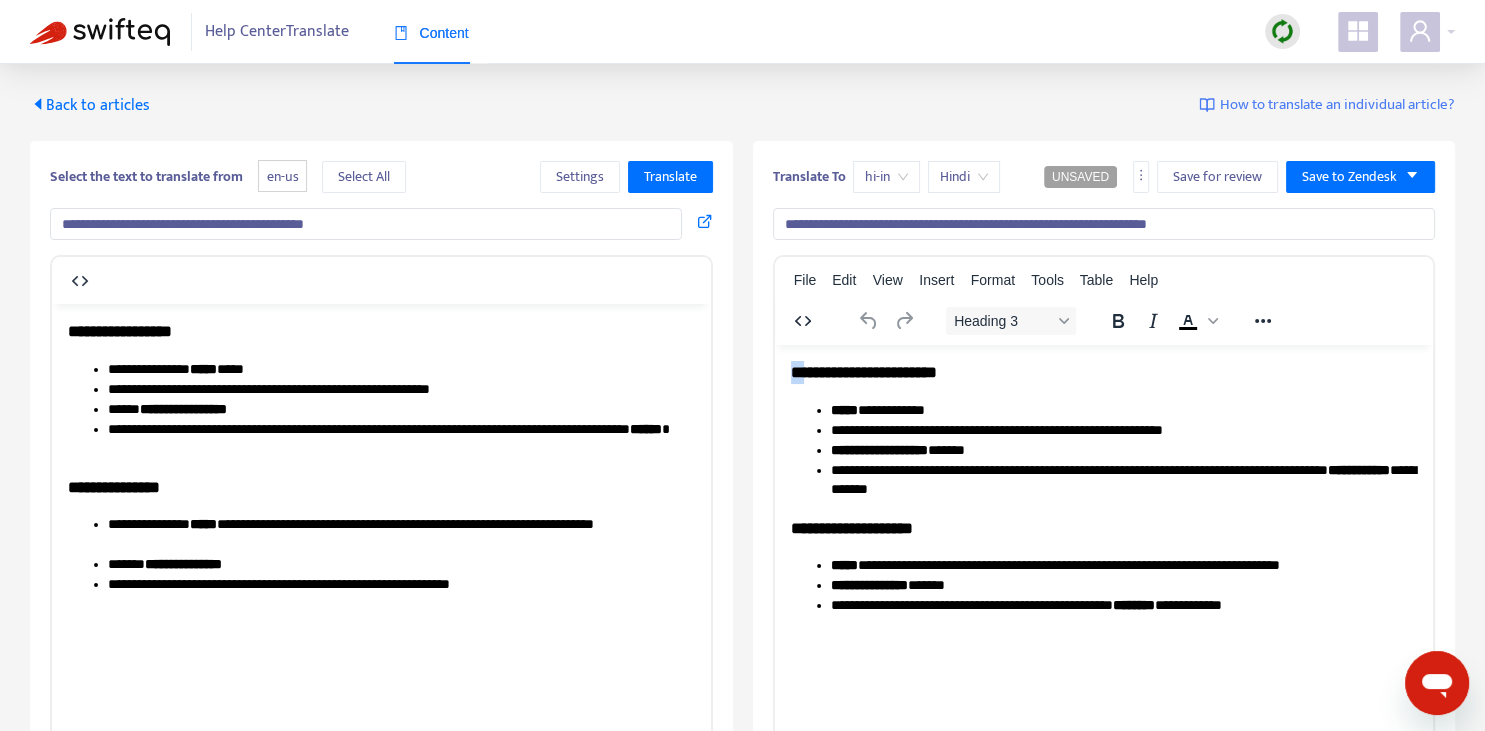 type 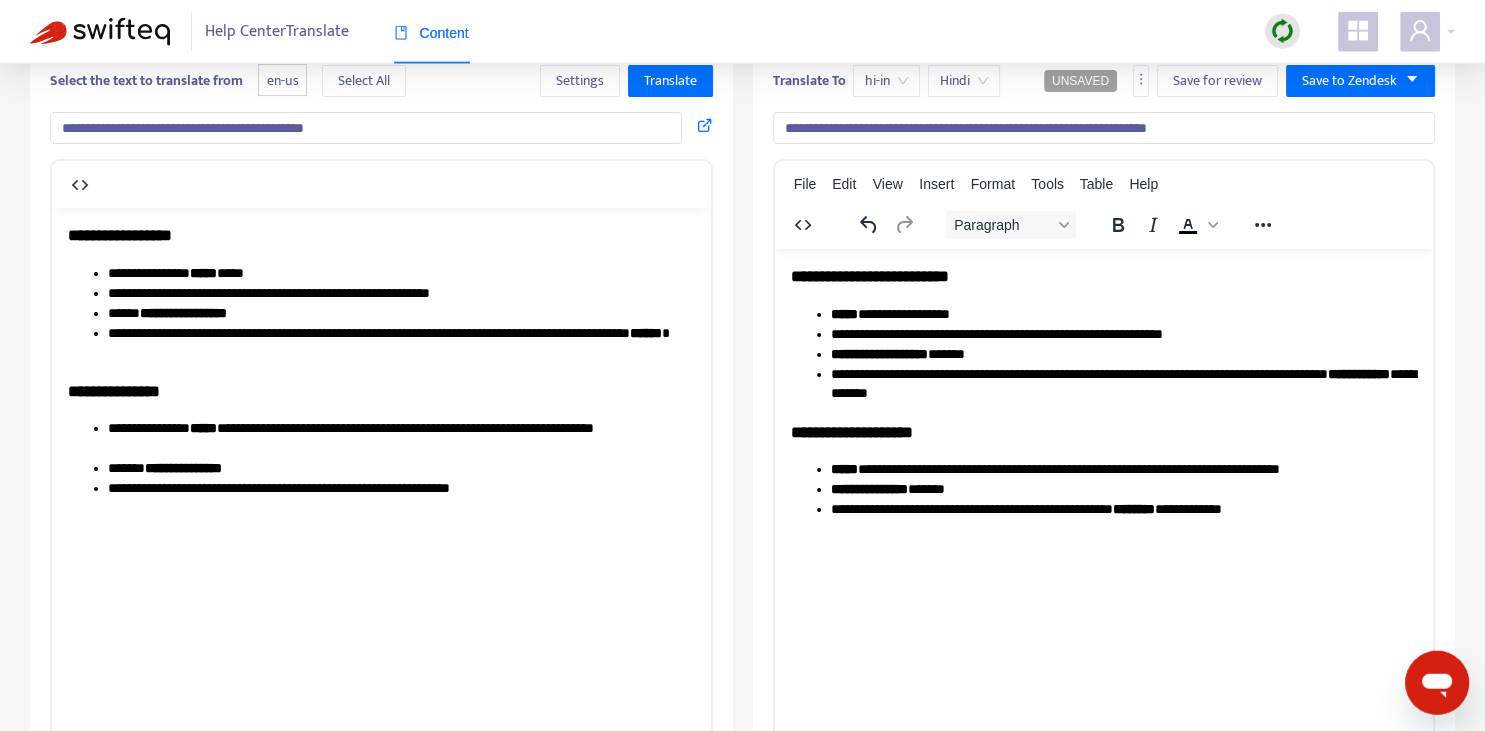 scroll, scrollTop: 140, scrollLeft: 0, axis: vertical 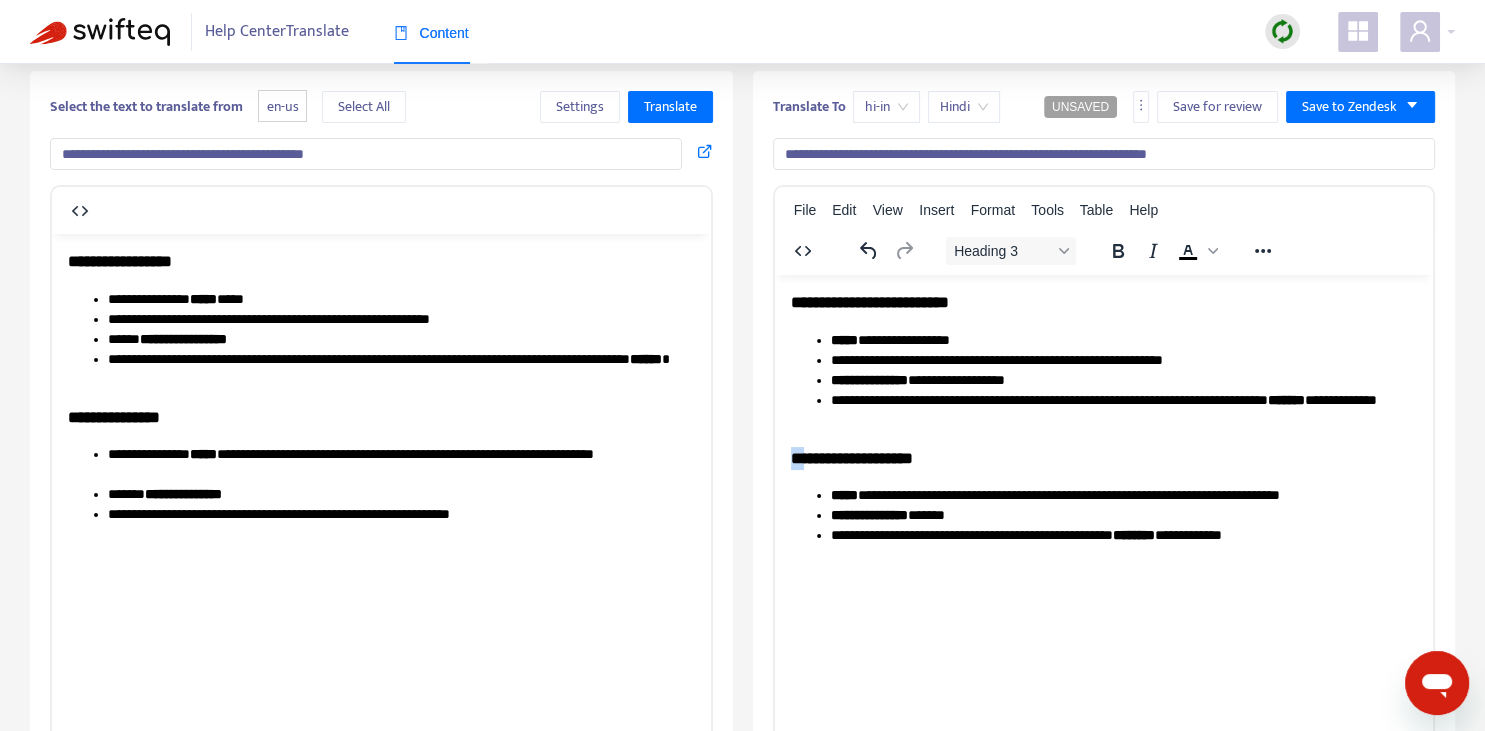 drag, startPoint x: 789, startPoint y: 452, endPoint x: 811, endPoint y: 455, distance: 22.203604 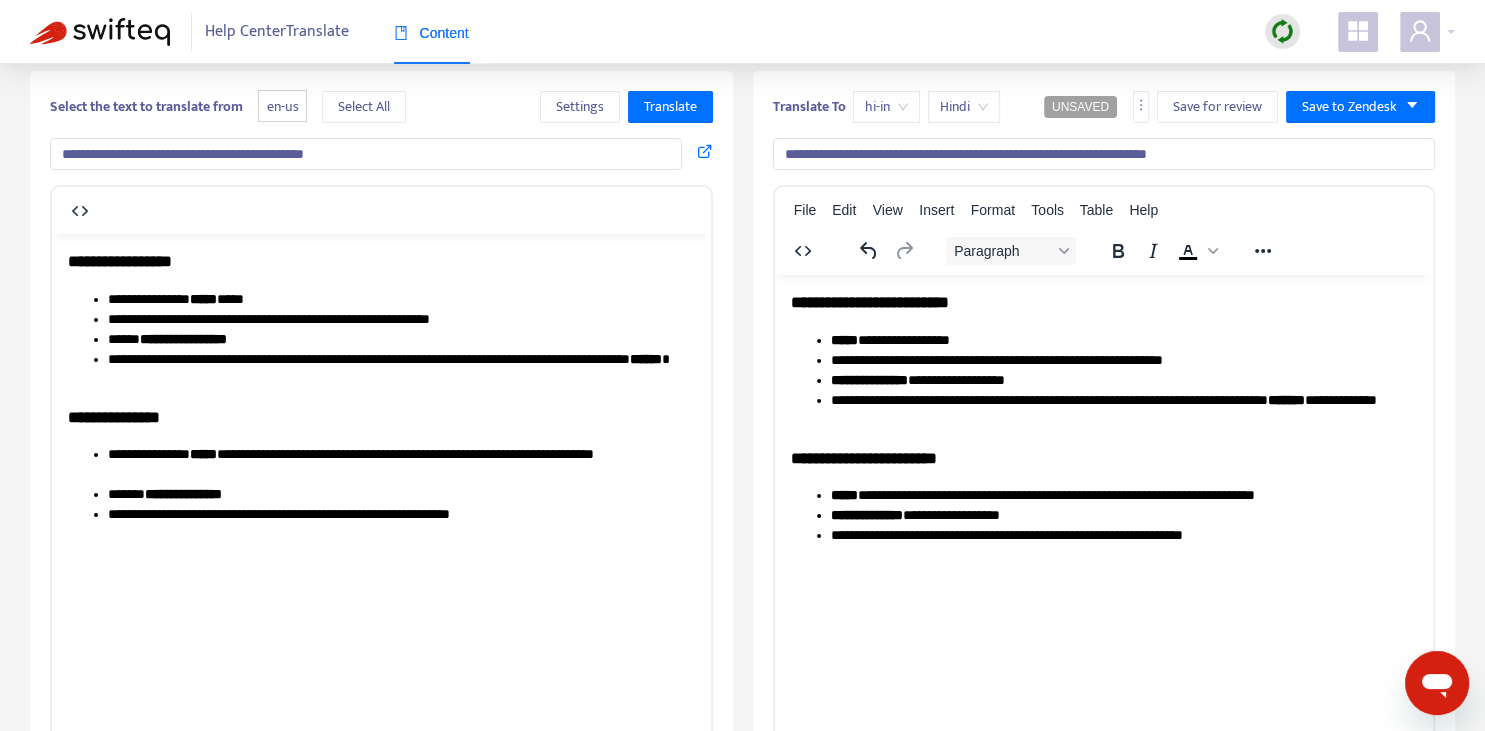 click on "**********" at bounding box center (1123, 535) 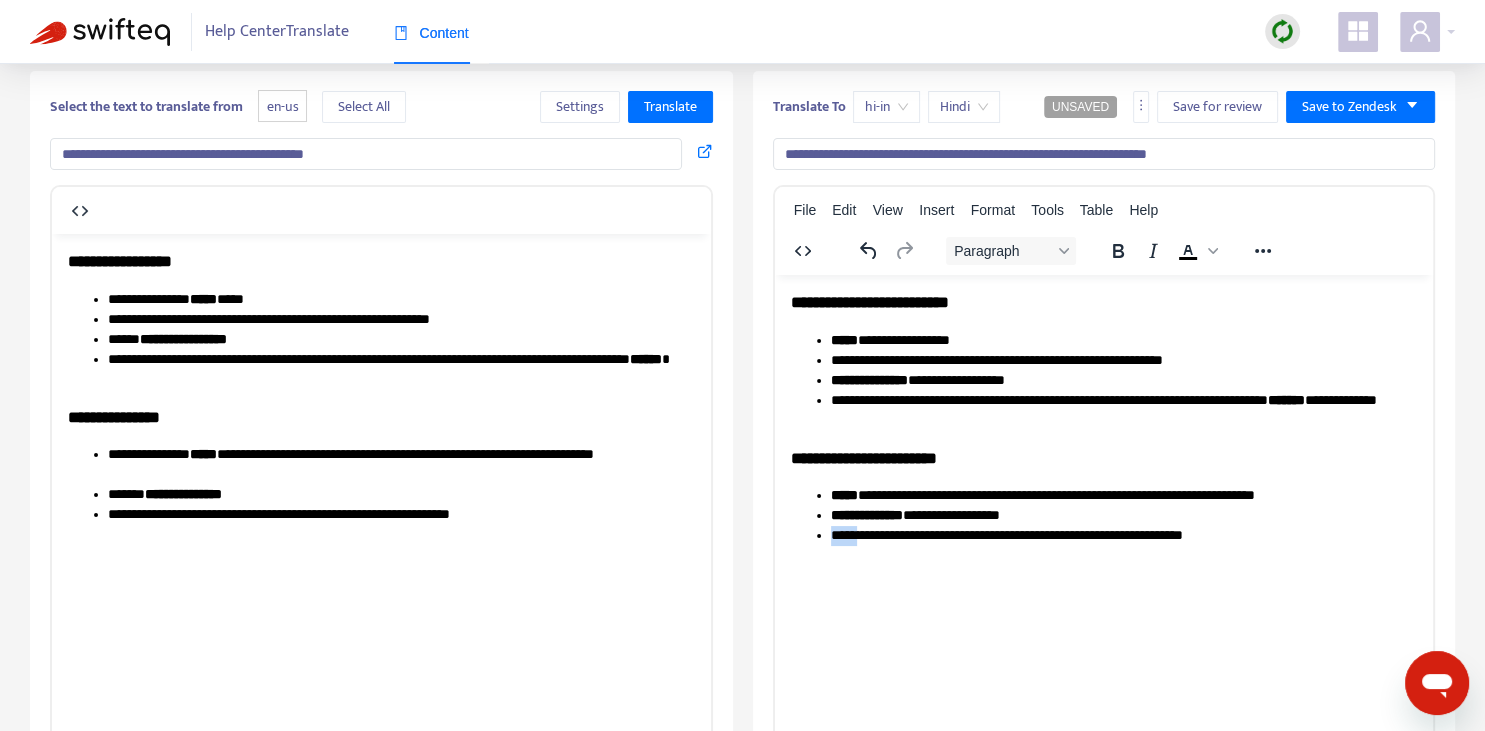 click on "**********" at bounding box center (1123, 535) 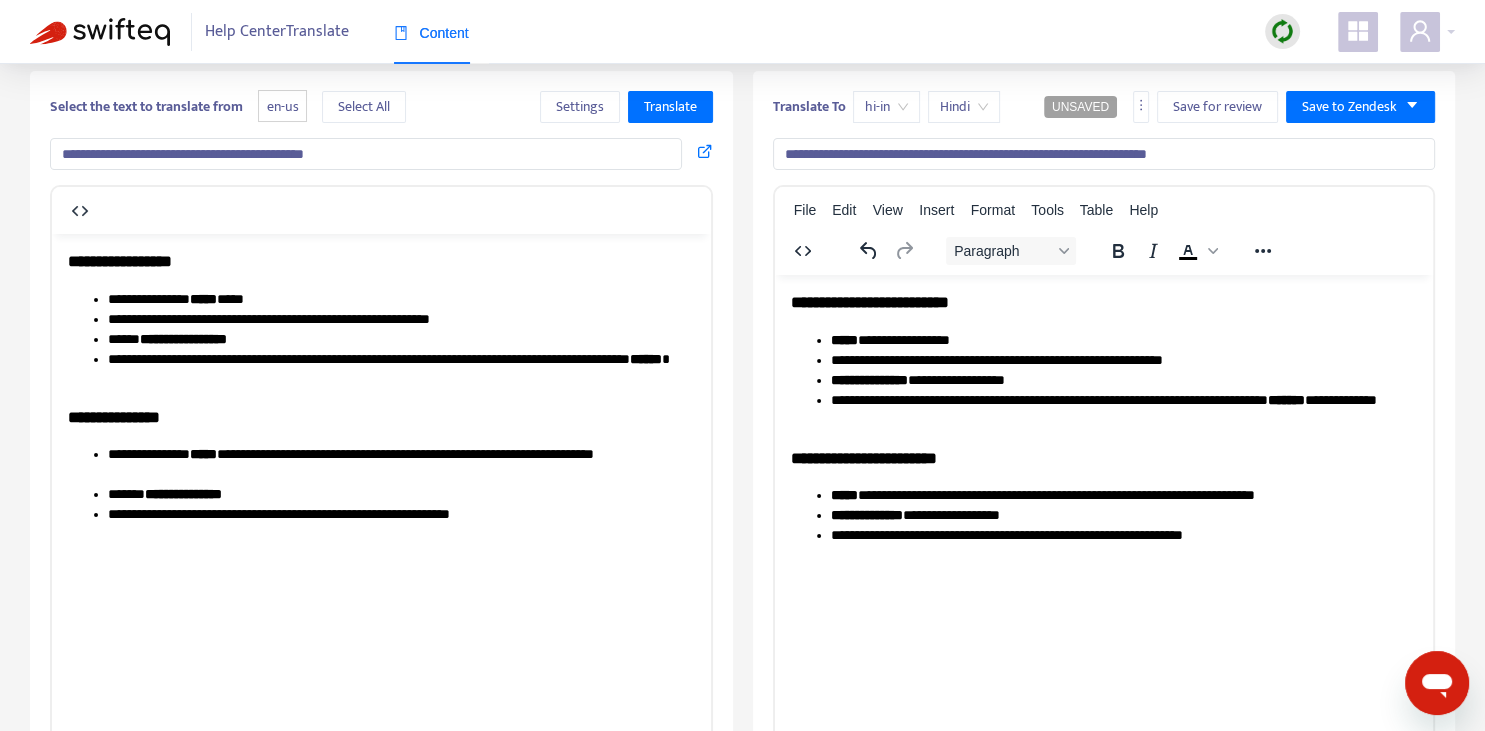click on "**********" at bounding box center [1103, 417] 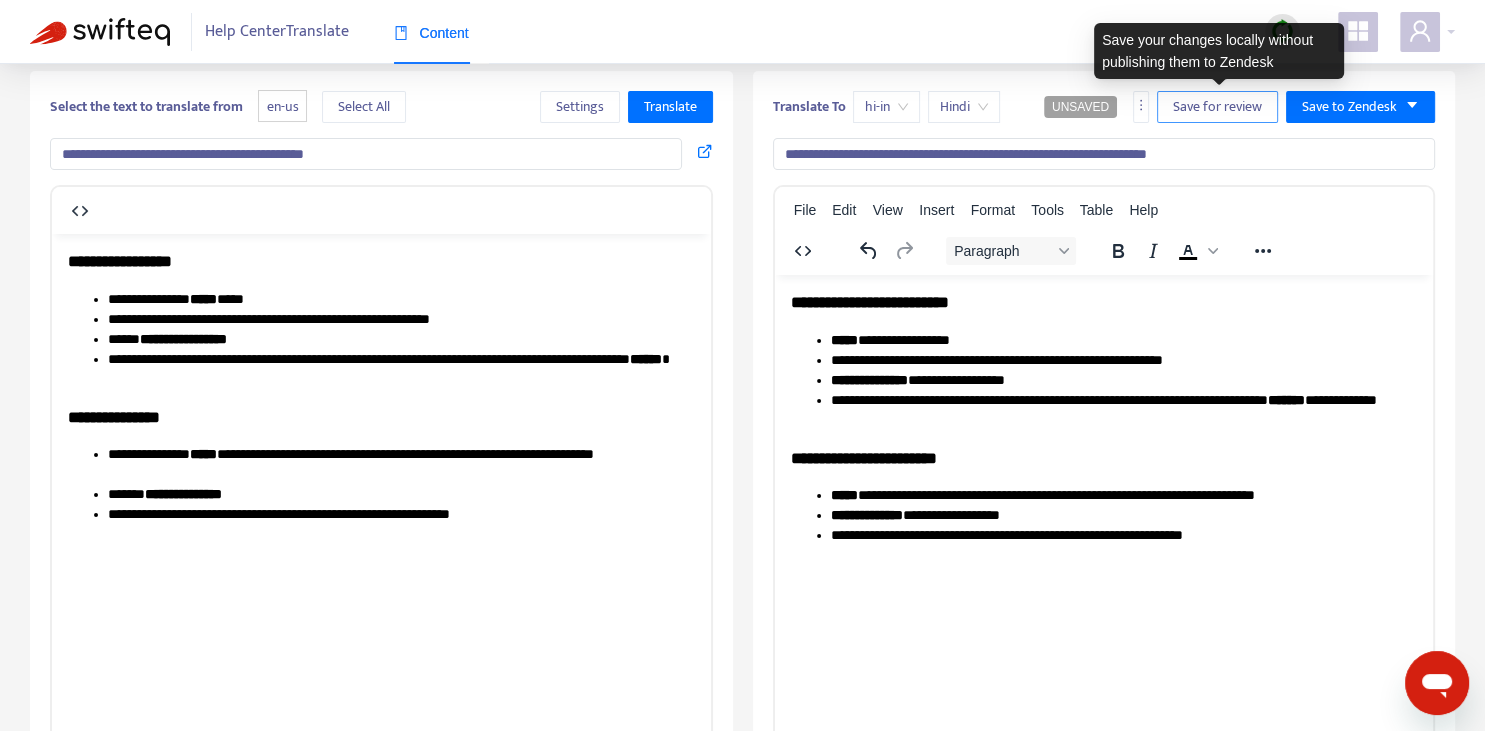 click on "Save for review" at bounding box center [1217, 107] 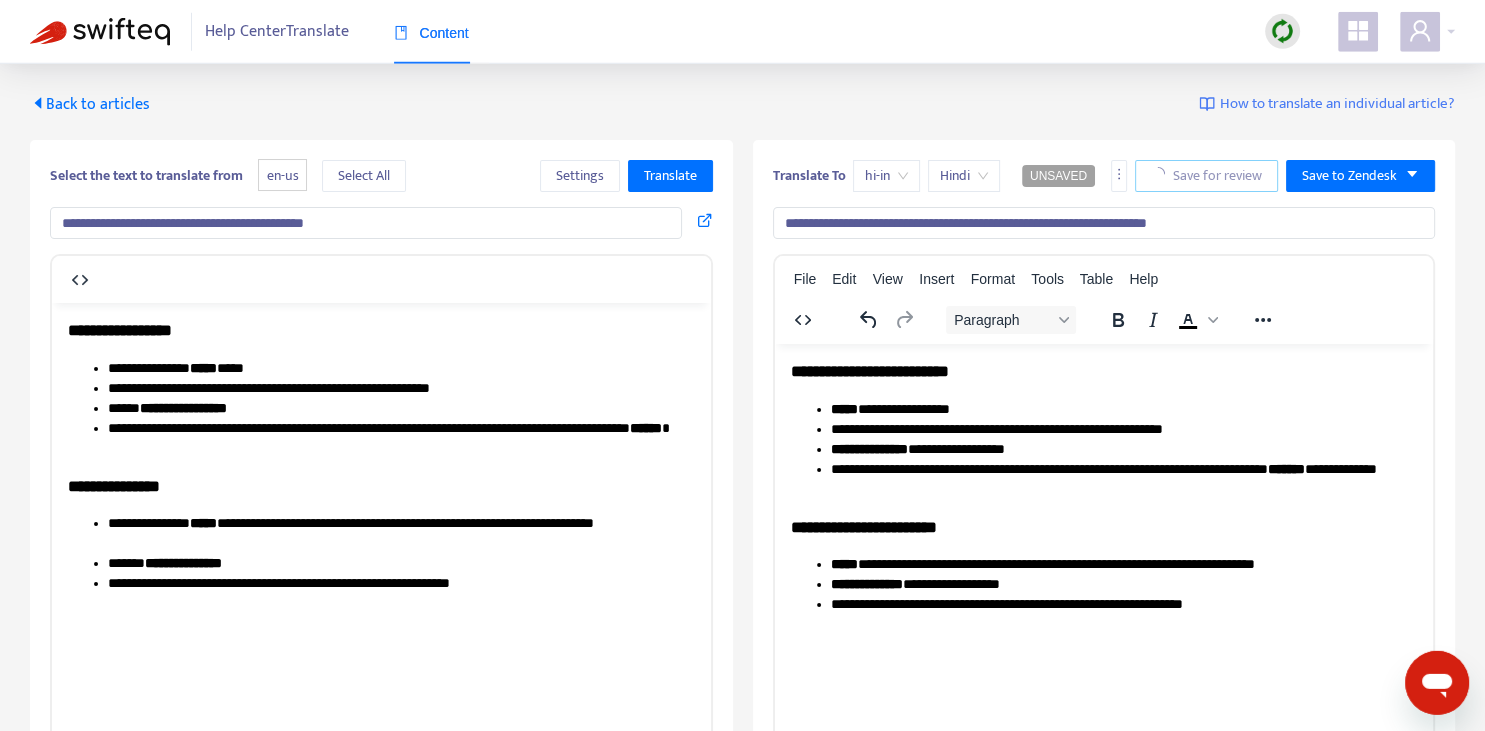 scroll, scrollTop: 0, scrollLeft: 0, axis: both 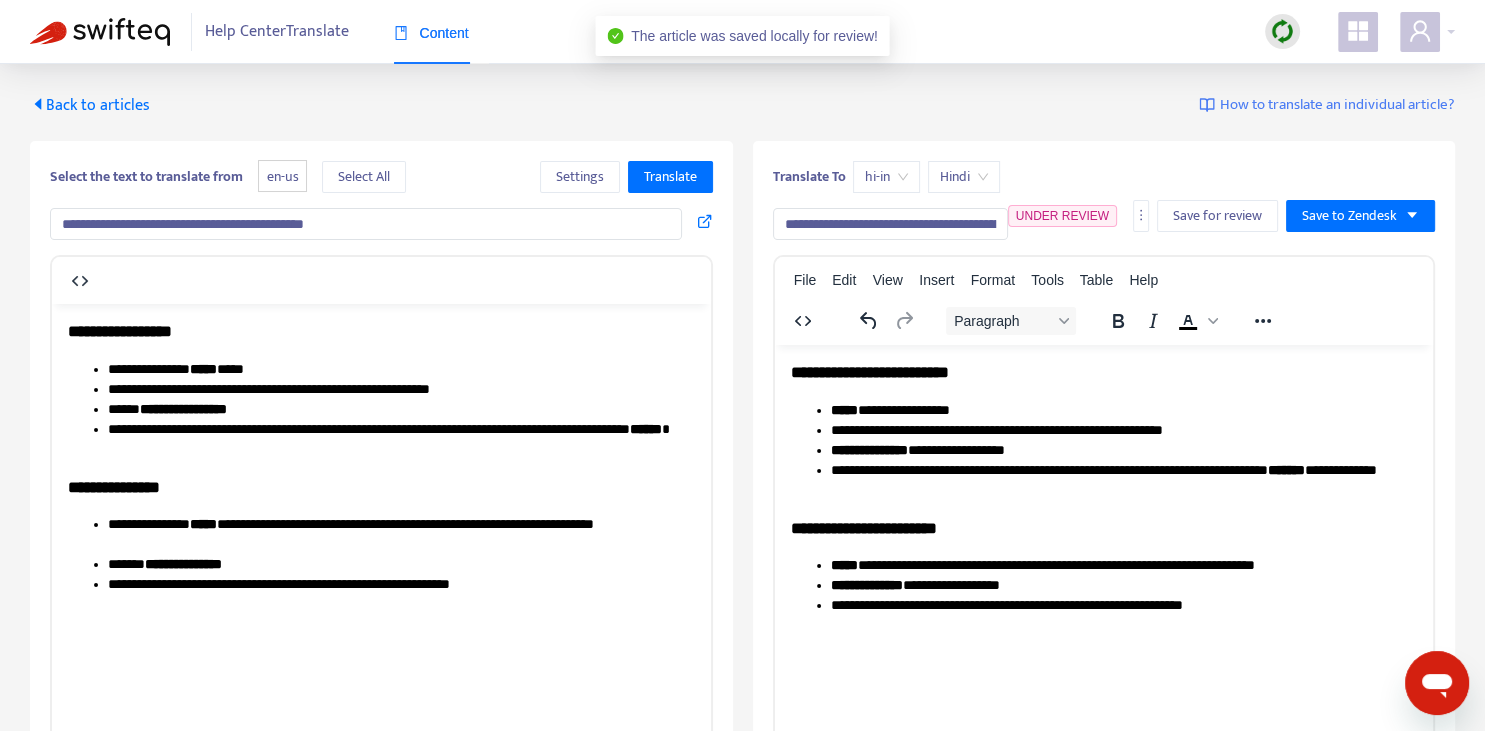 click on "Back to articles" at bounding box center (90, 105) 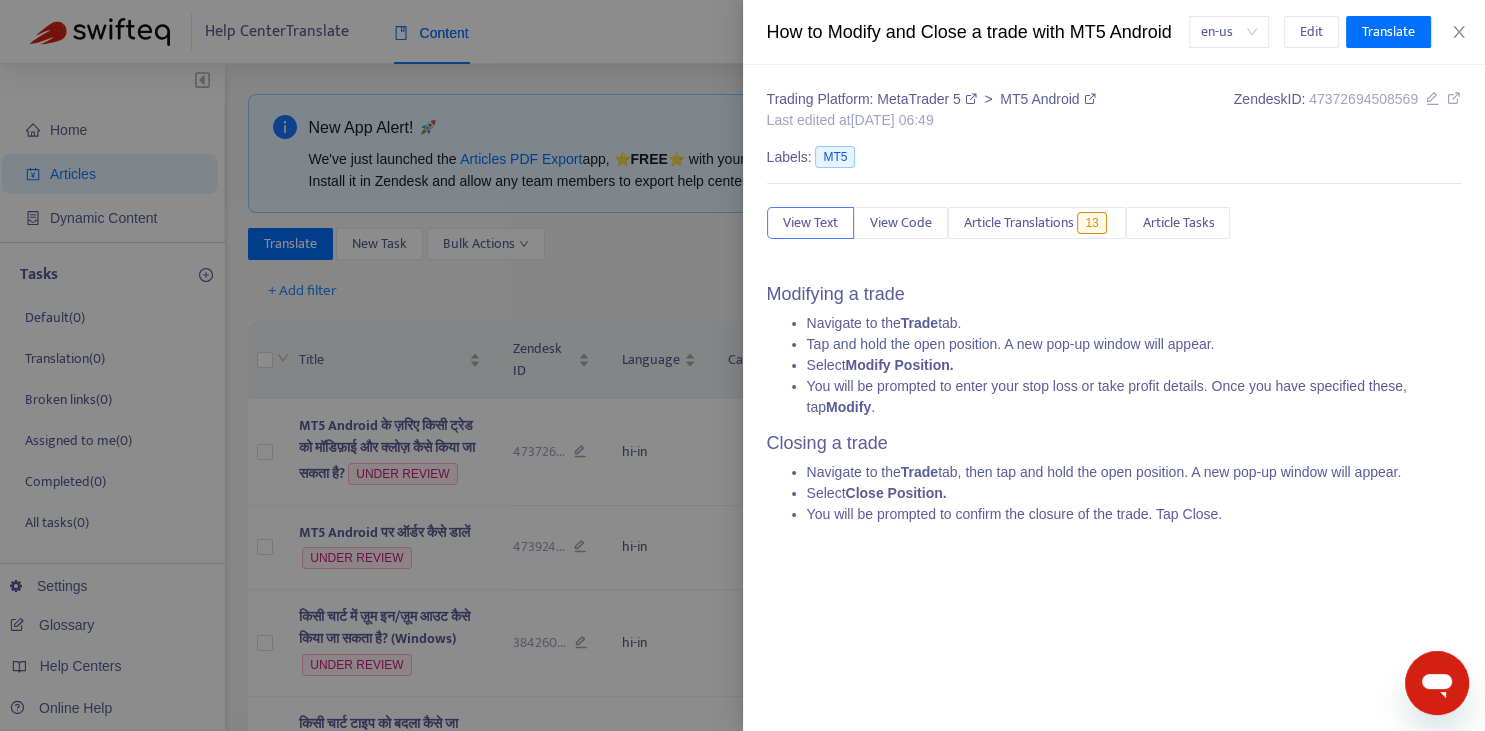 click at bounding box center [742, 365] 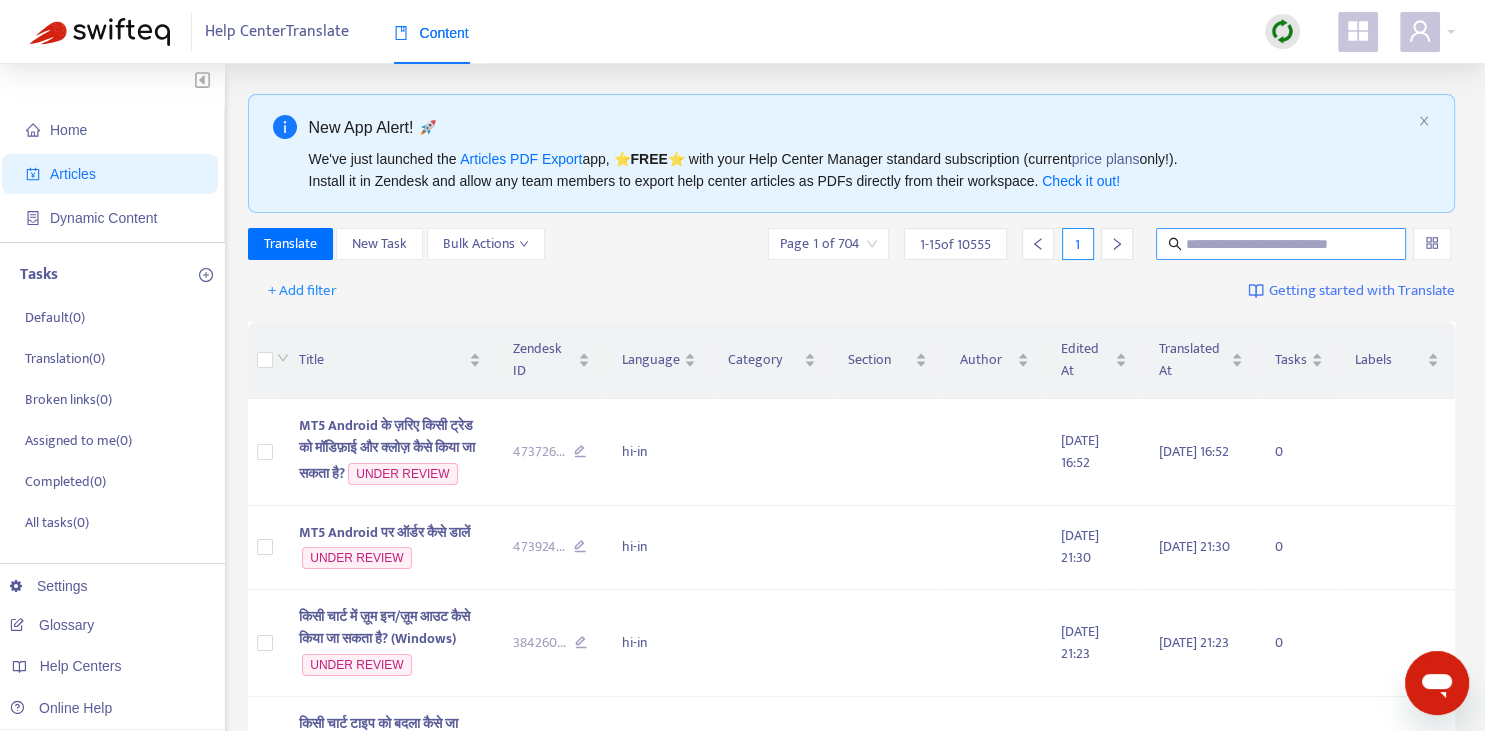 click at bounding box center [1282, 244] 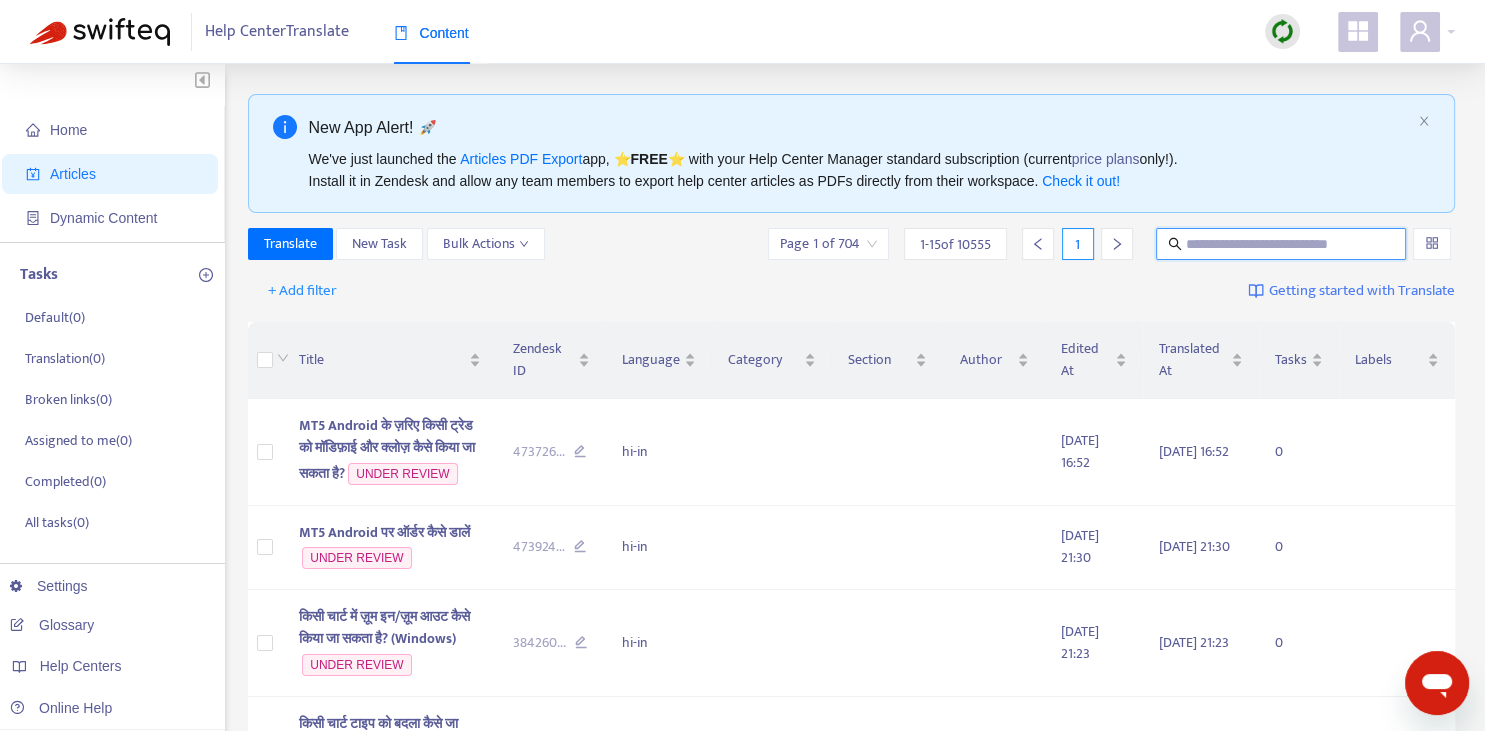 paste on "**********" 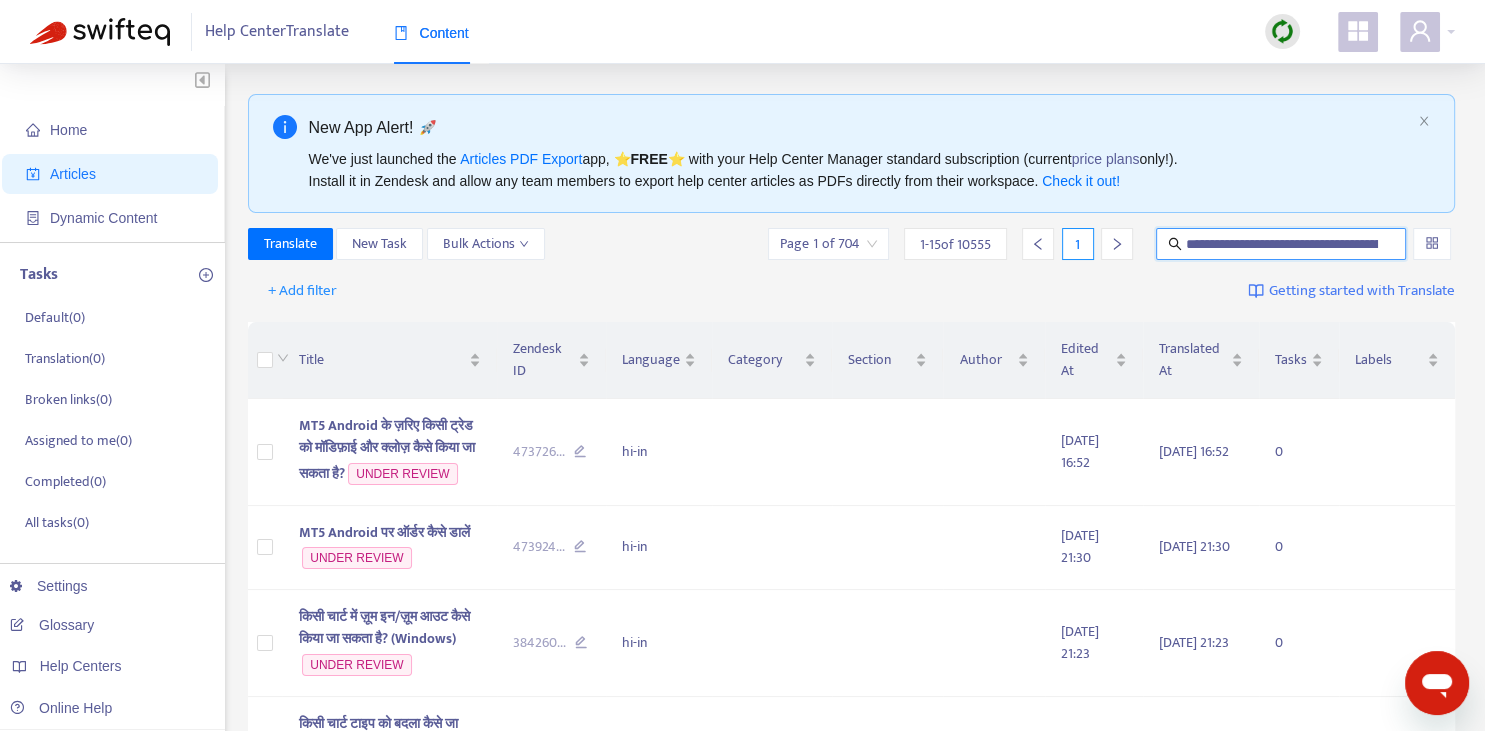 scroll, scrollTop: 0, scrollLeft: 139, axis: horizontal 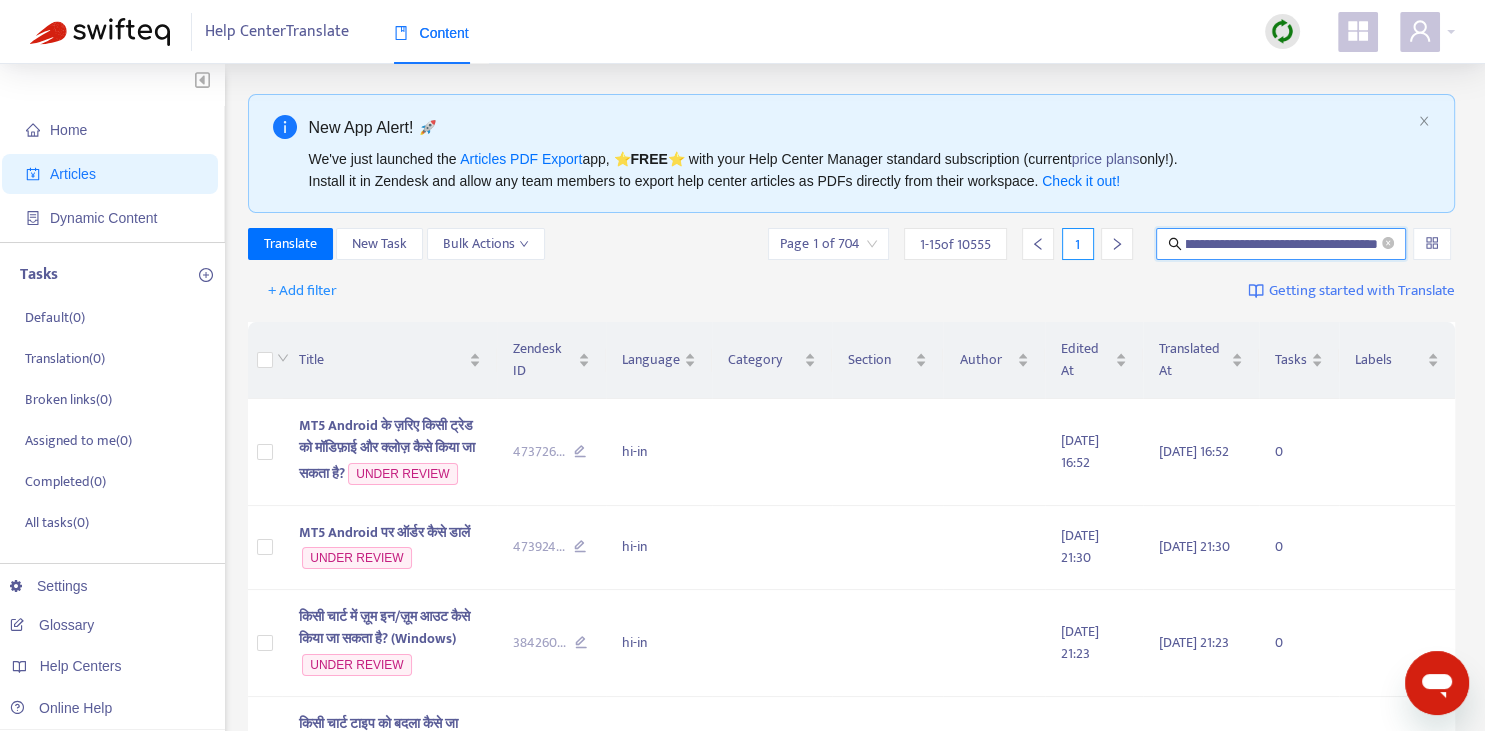 type on "**********" 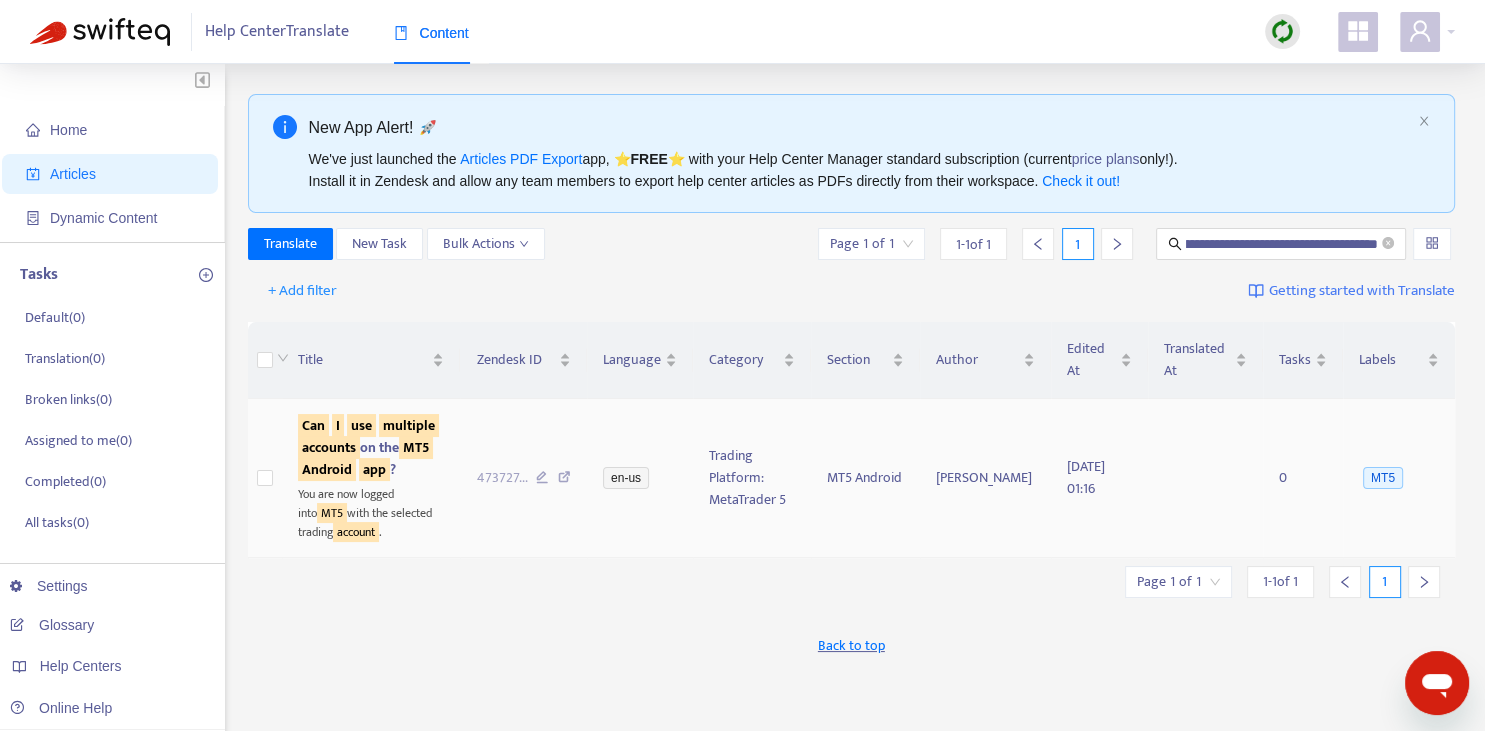 click on "accounts" at bounding box center [329, 447] 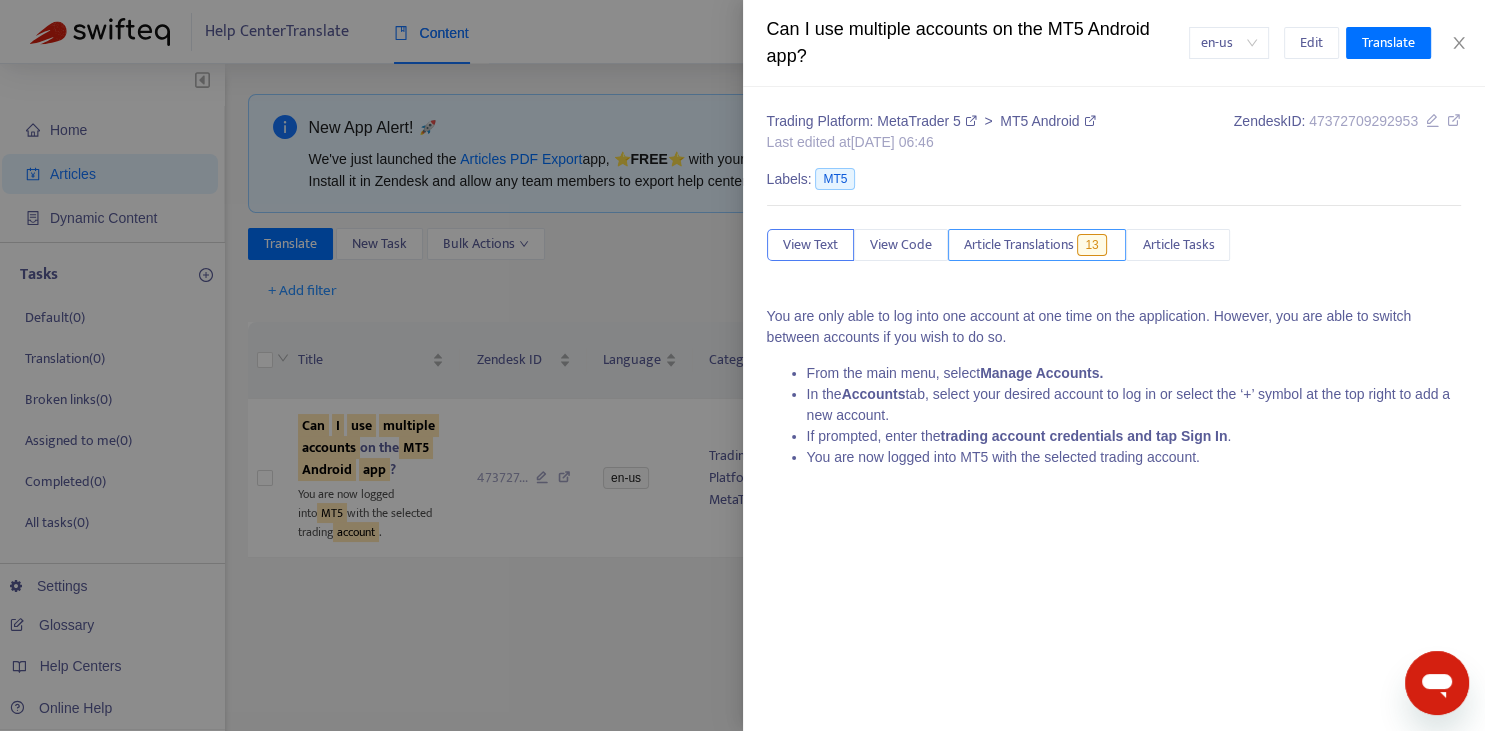click on "Article Translations" at bounding box center [1019, 245] 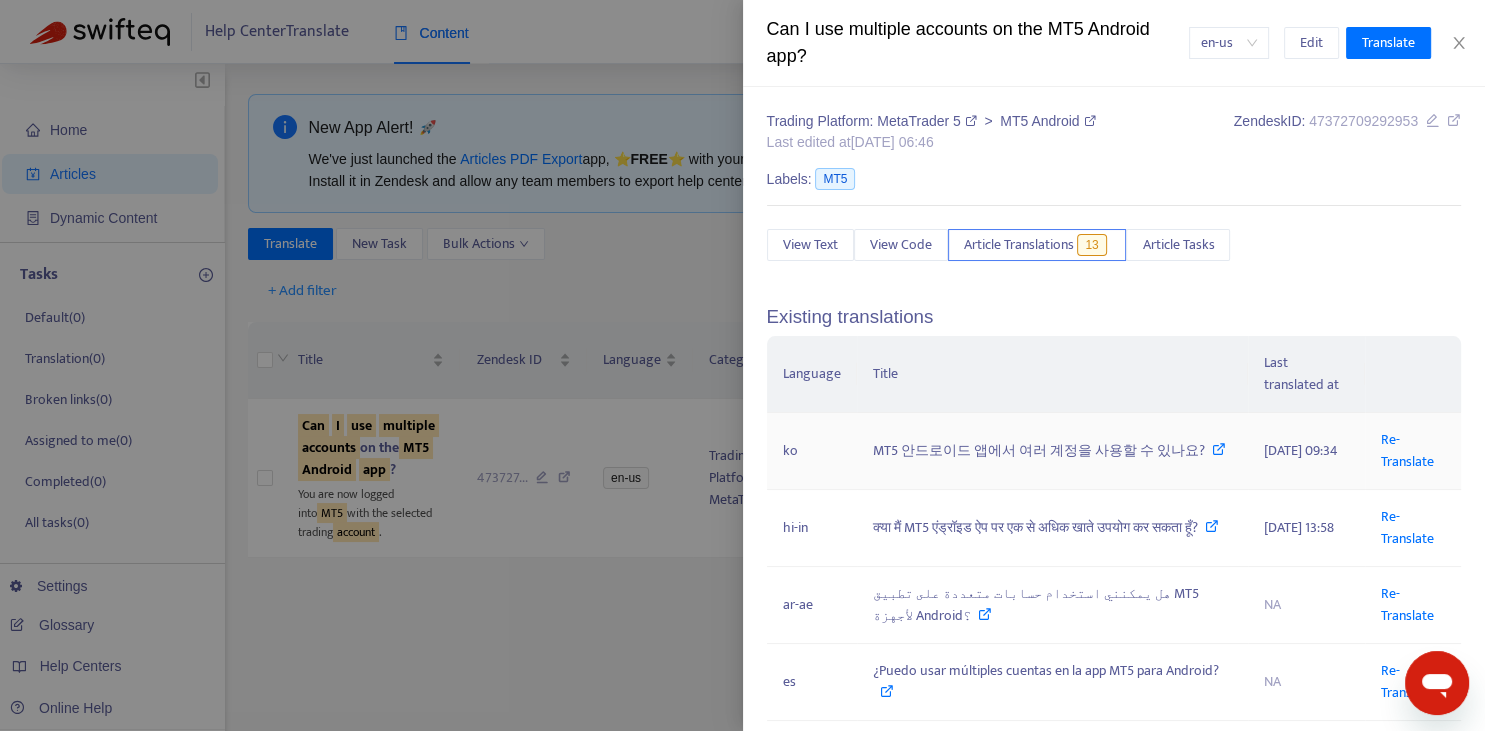 scroll, scrollTop: 294, scrollLeft: 0, axis: vertical 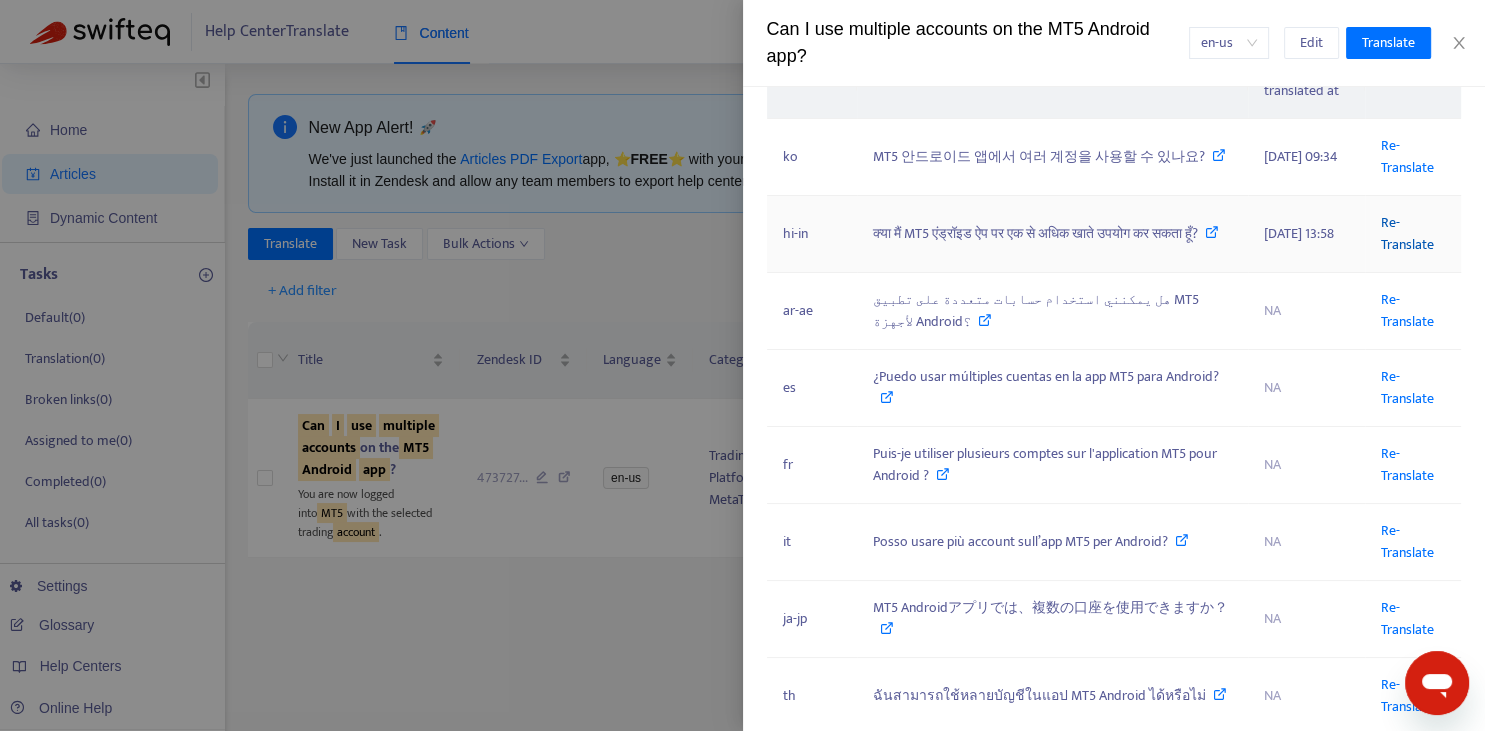 click on "Re-Translate" at bounding box center (1407, 233) 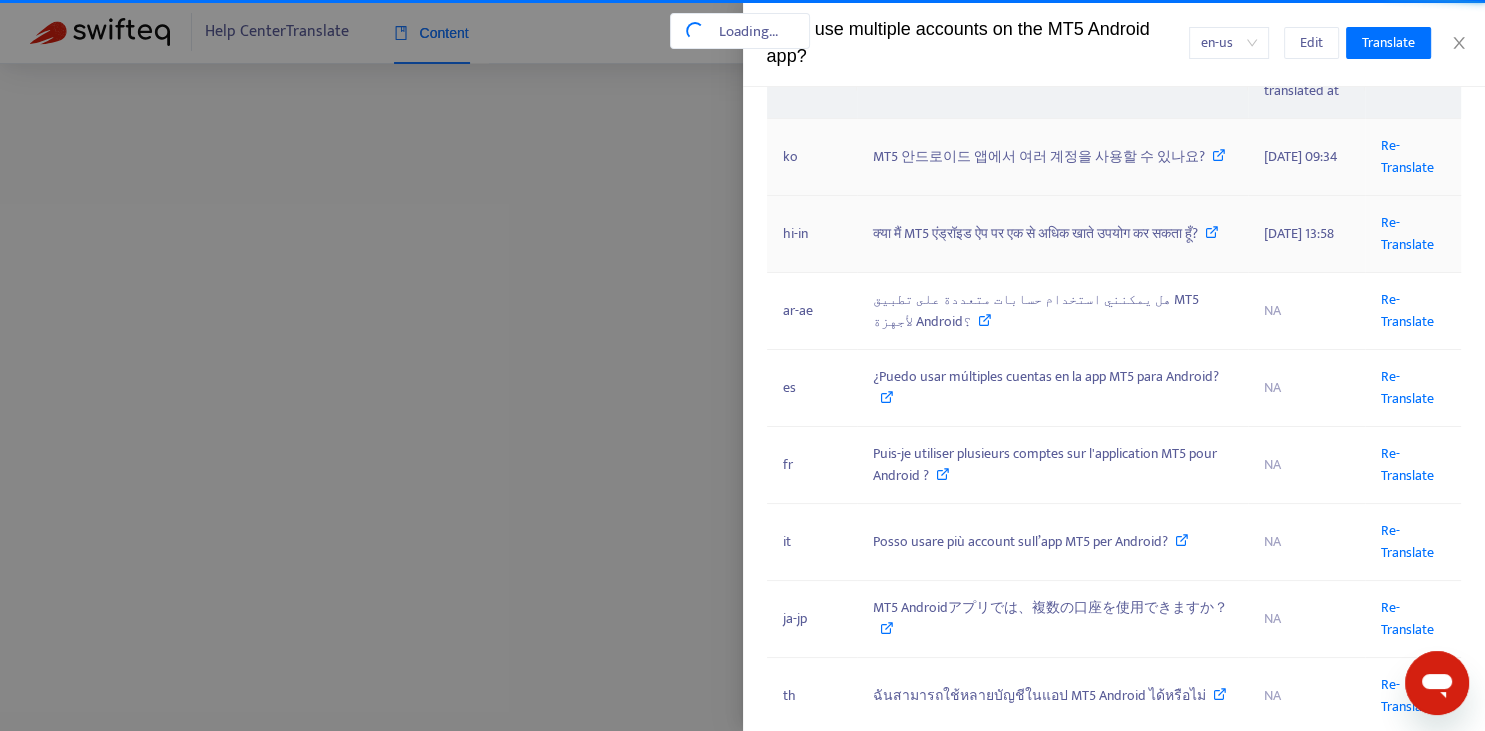 scroll, scrollTop: 0, scrollLeft: 139, axis: horizontal 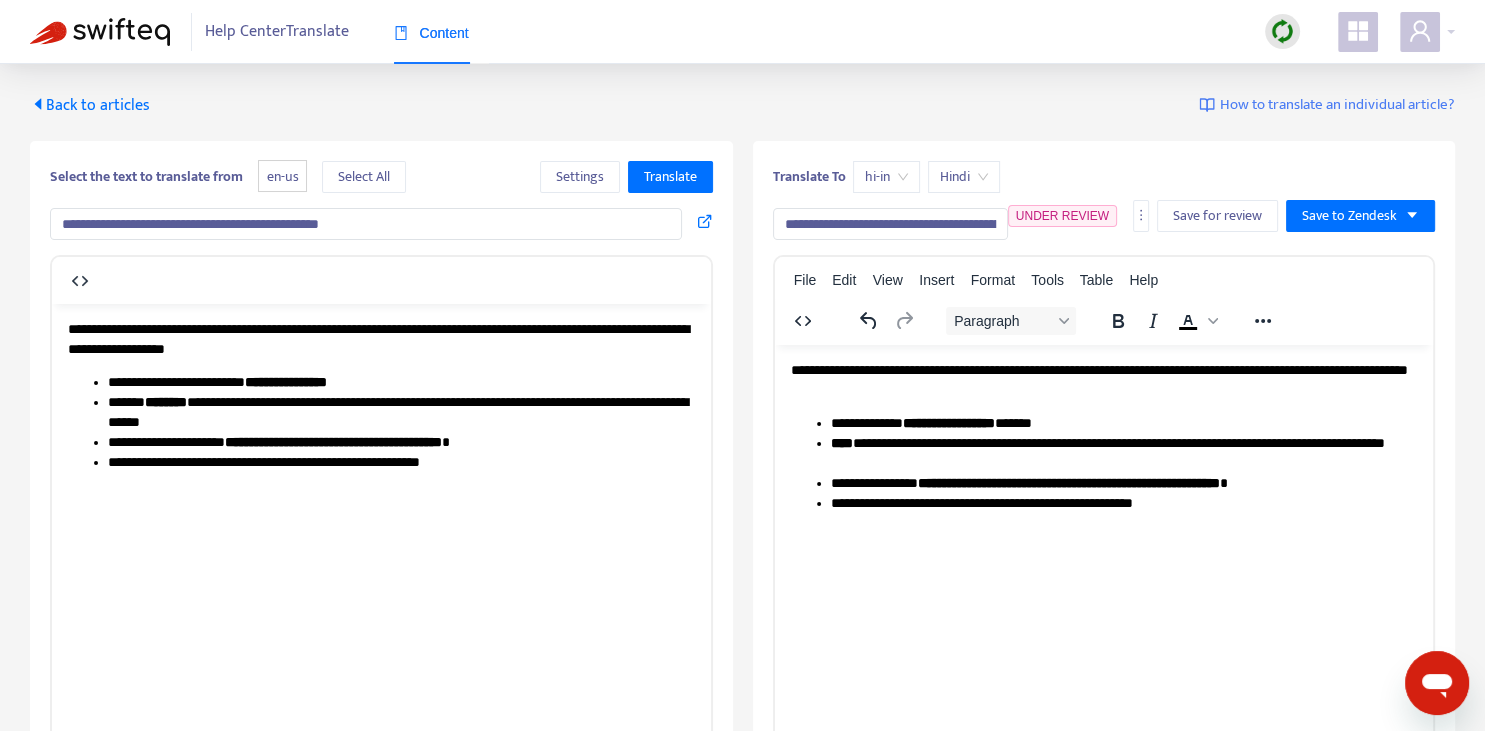 click on "**********" at bounding box center (890, 224) 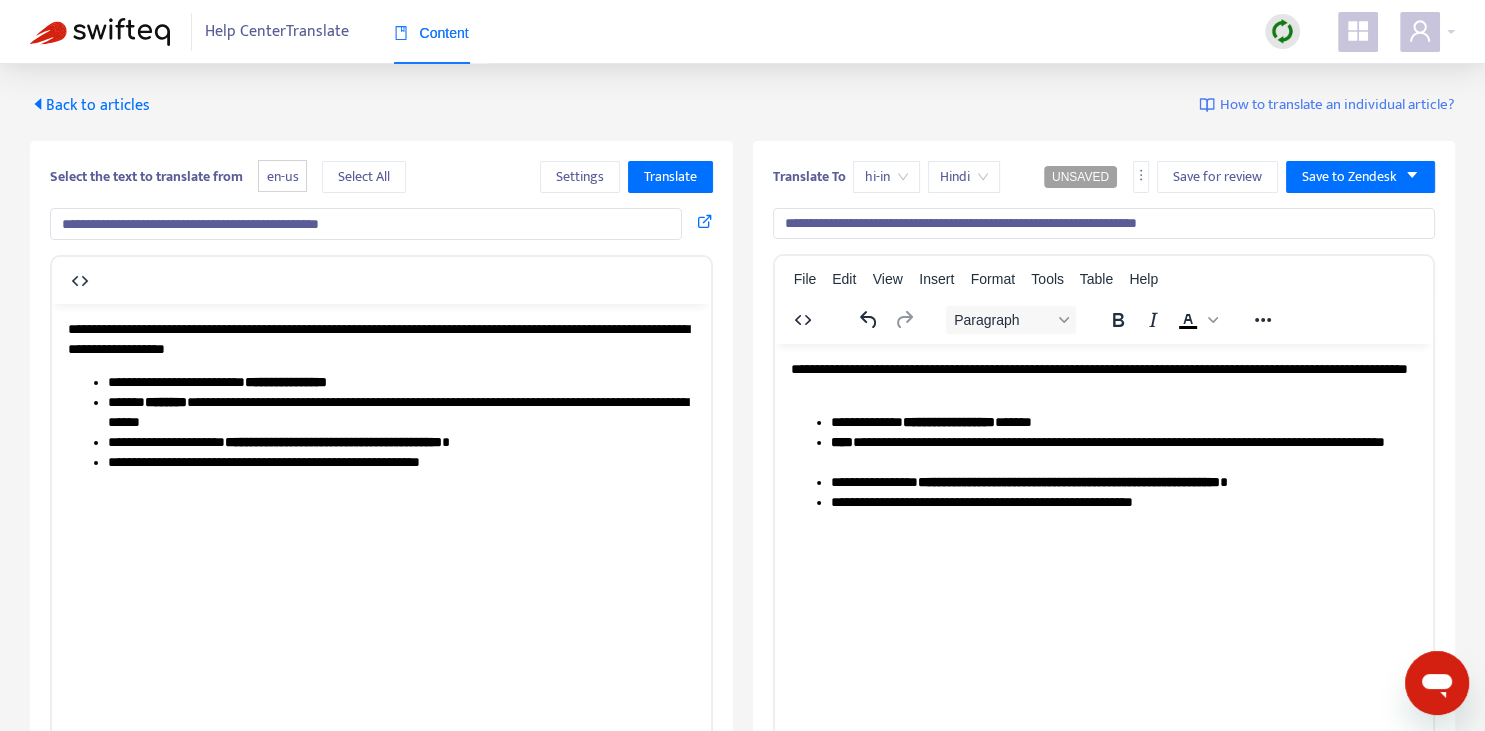 scroll, scrollTop: 0, scrollLeft: 0, axis: both 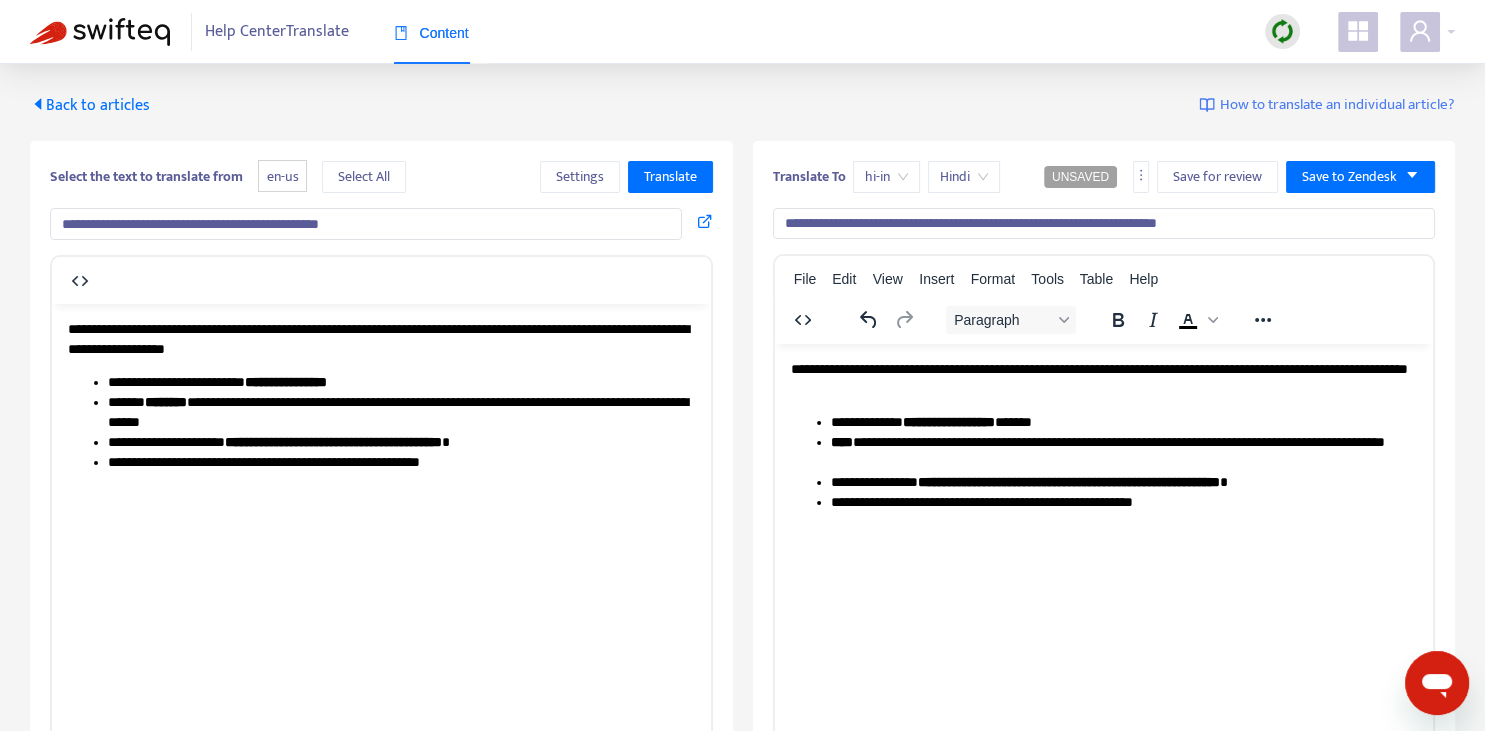 type on "**********" 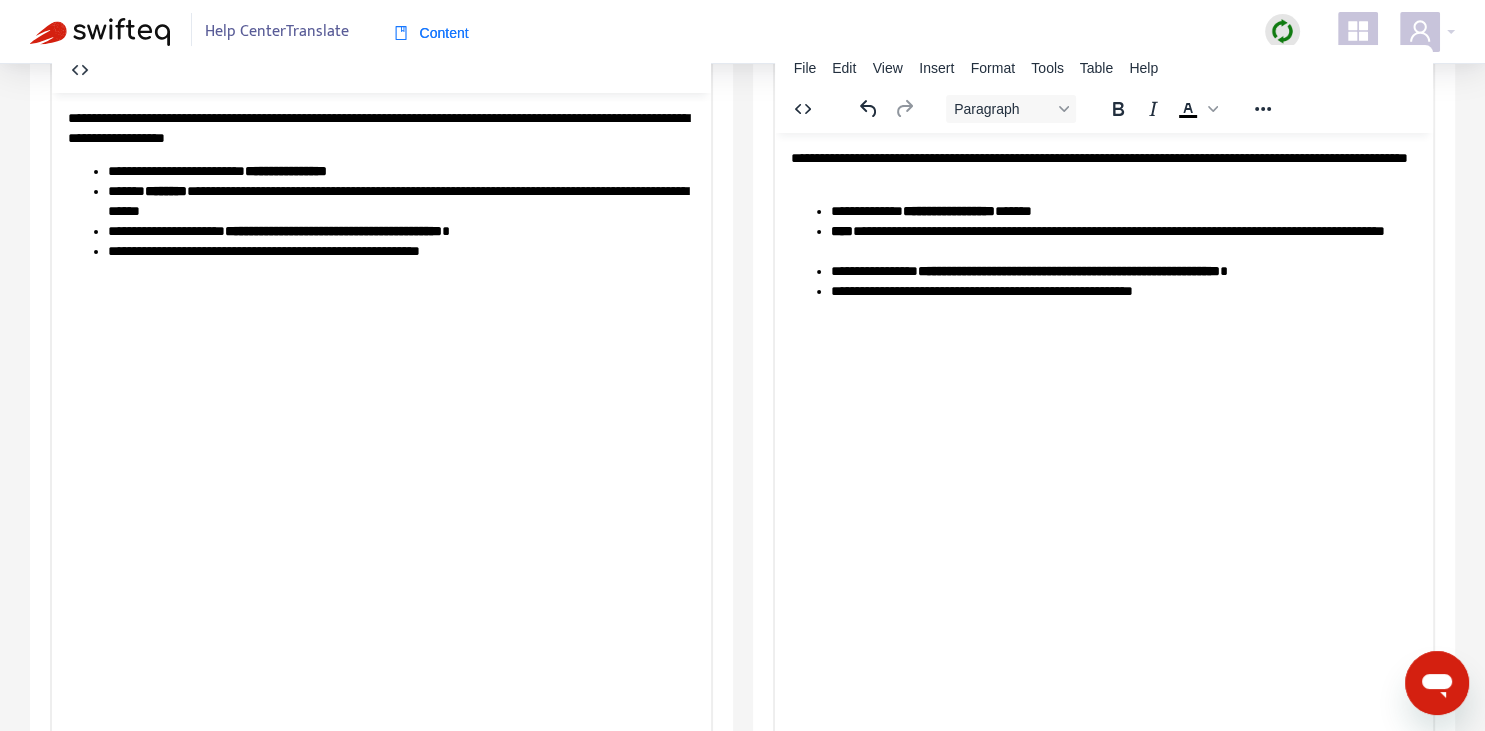 scroll, scrollTop: 0, scrollLeft: 0, axis: both 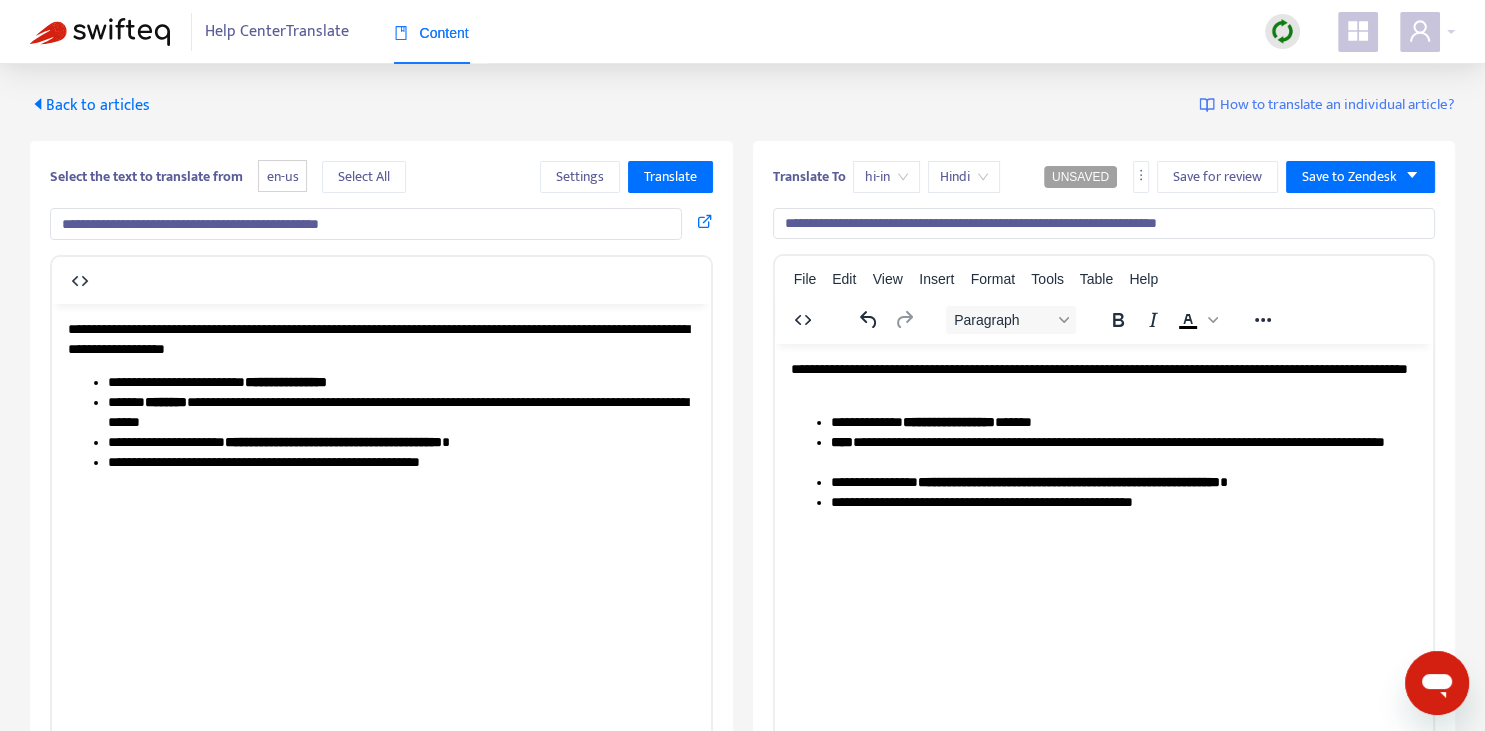 click on "**********" at bounding box center [1103, 379] 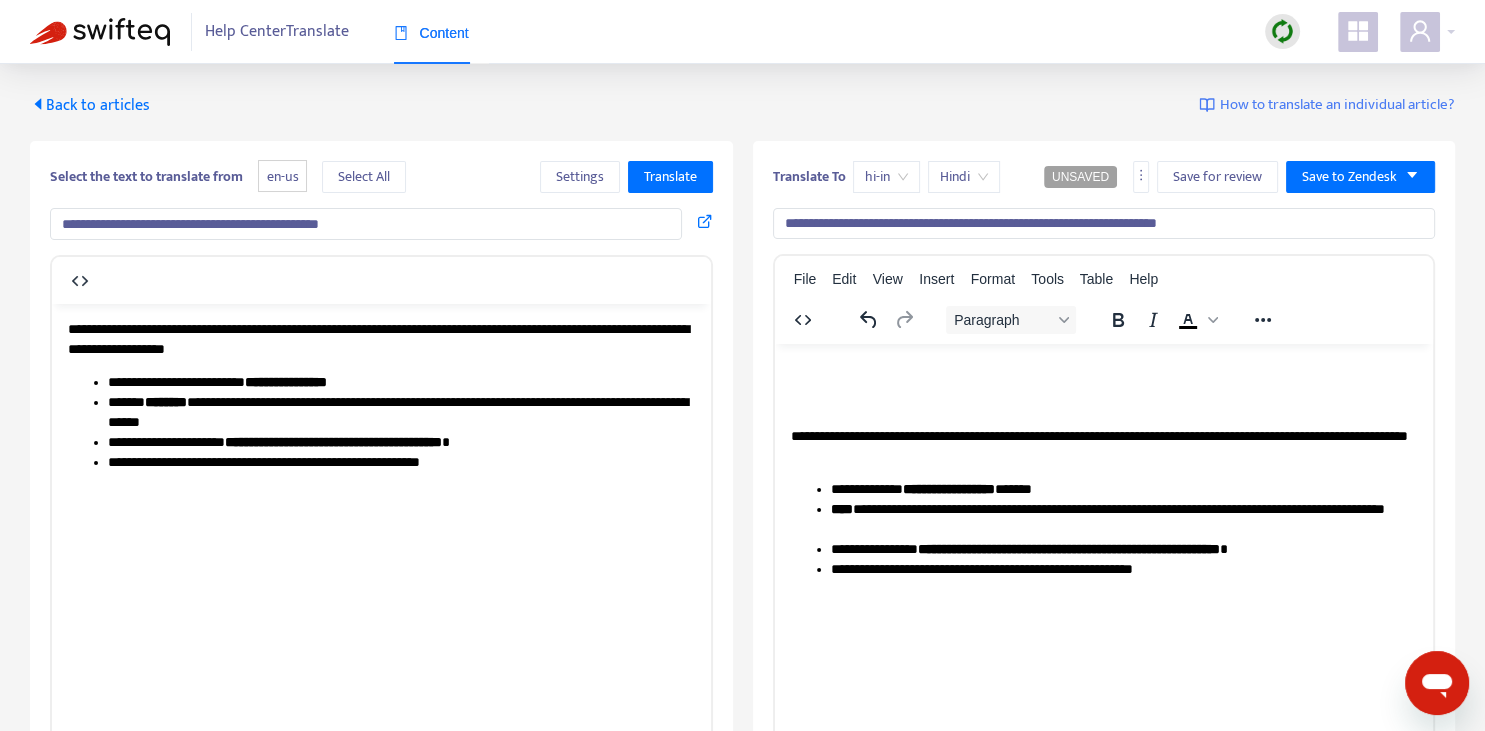 type 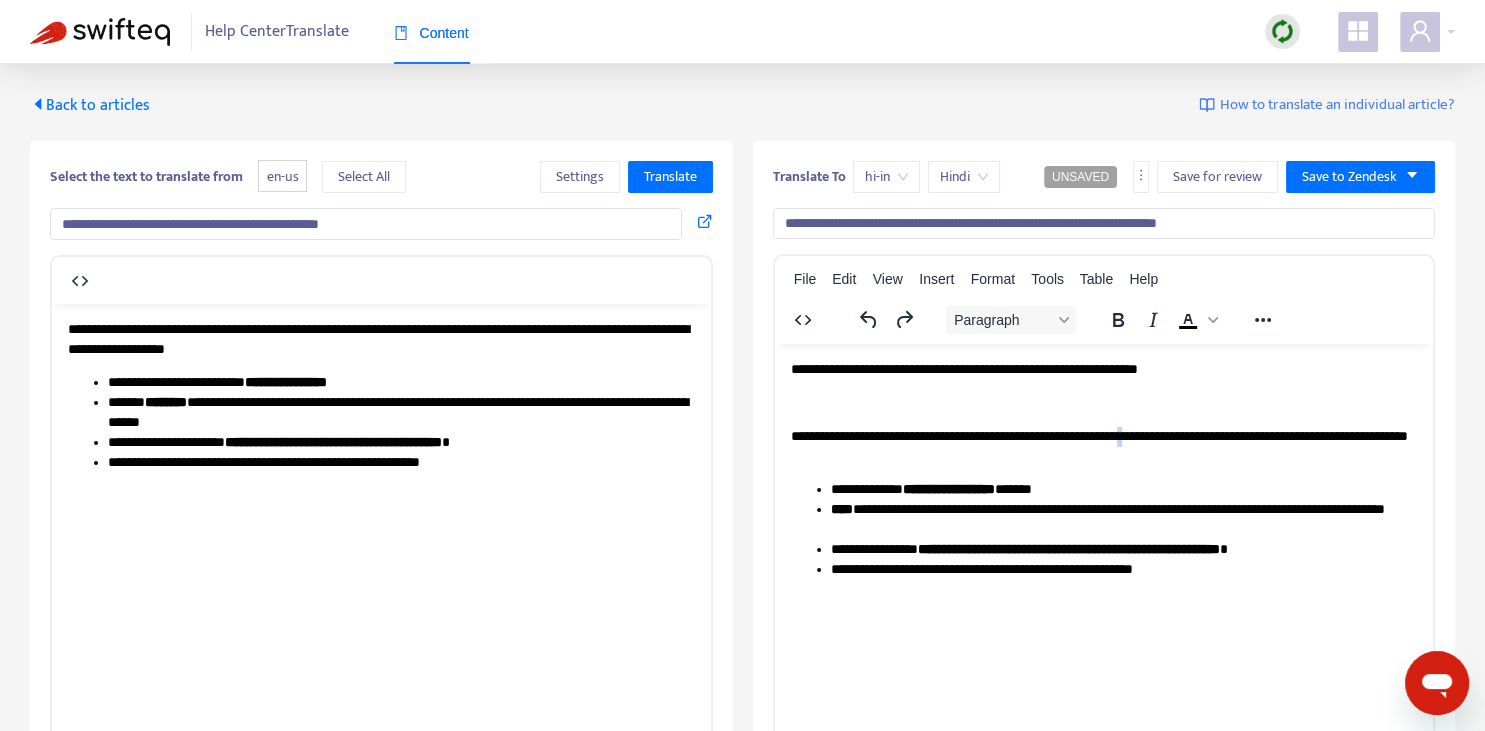 copy on "*" 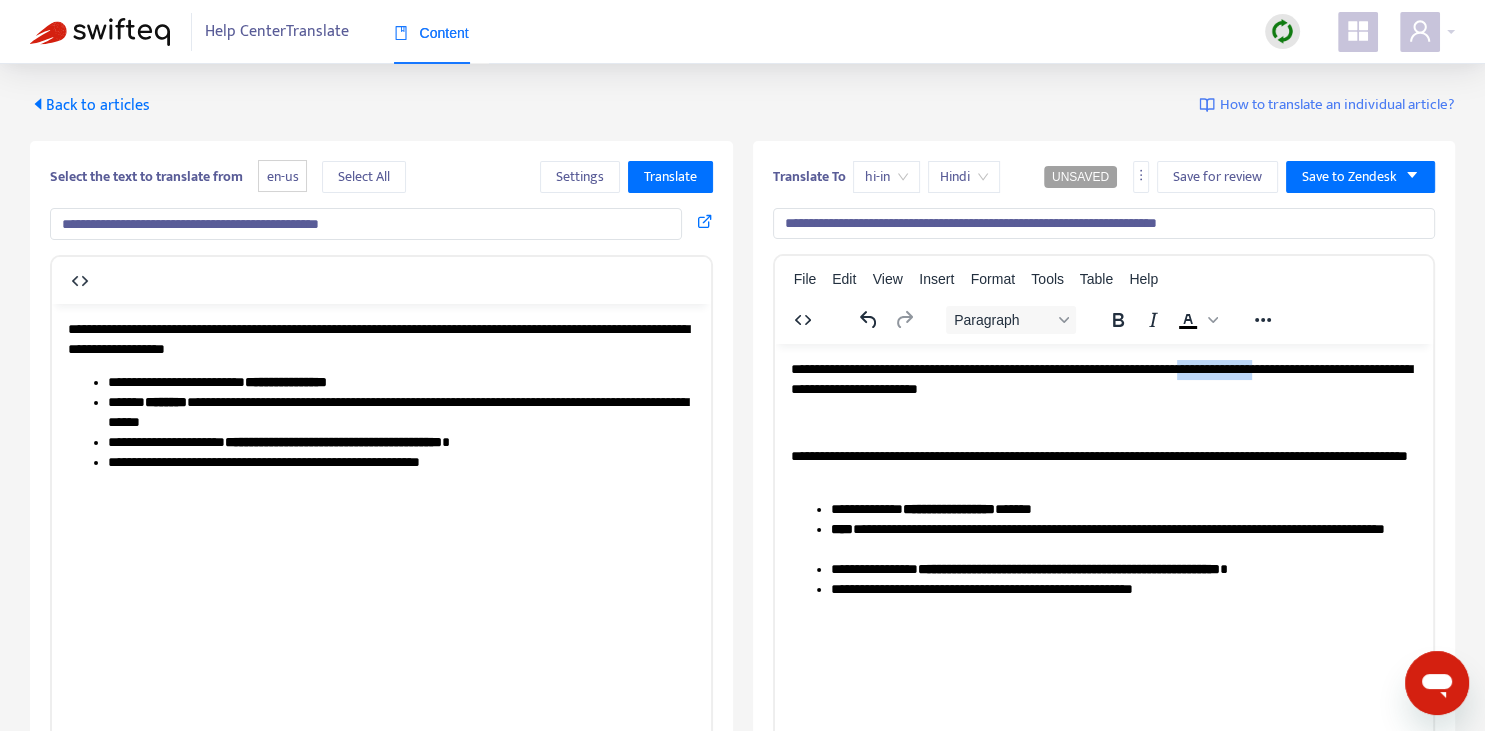 drag, startPoint x: 1264, startPoint y: 367, endPoint x: 1353, endPoint y: 359, distance: 89.358826 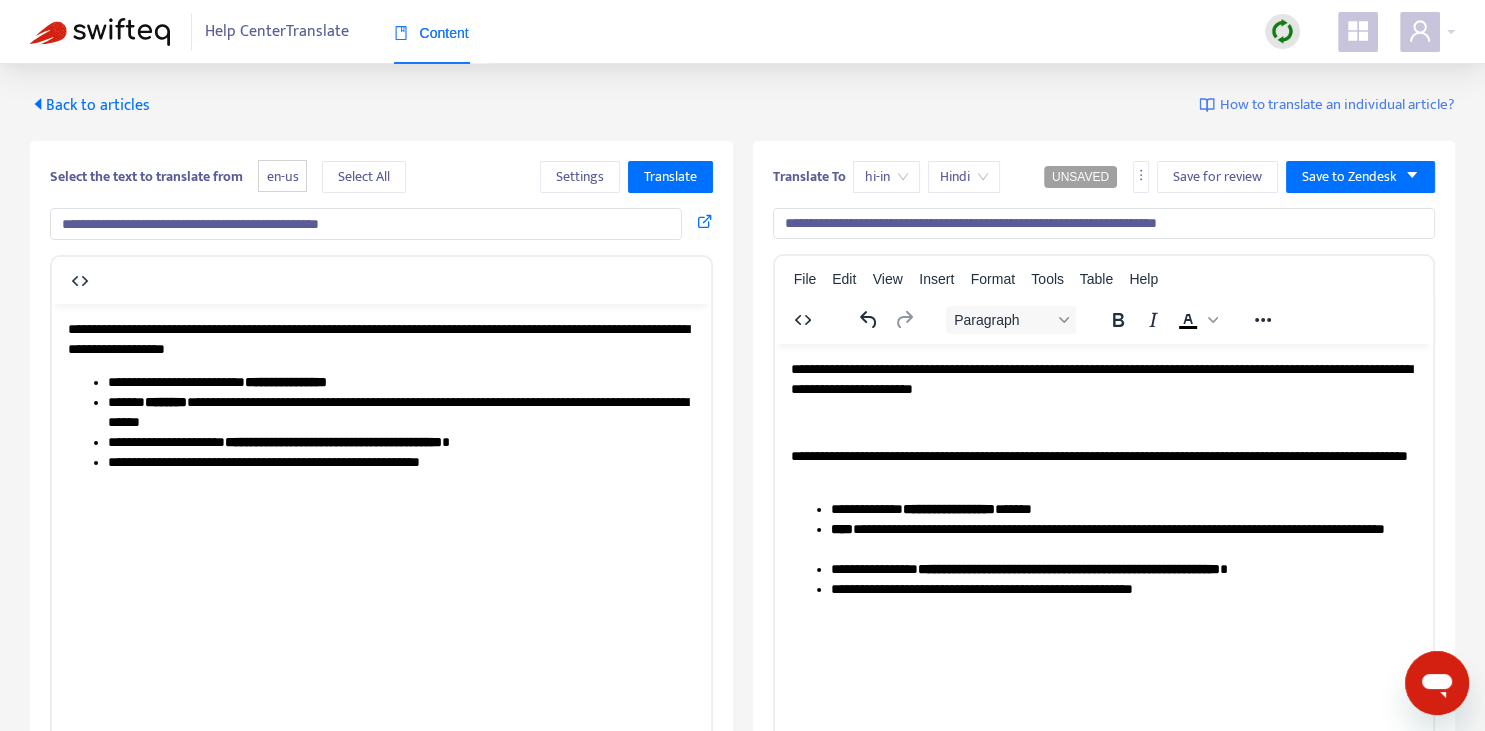 click on "**********" at bounding box center [1103, 379] 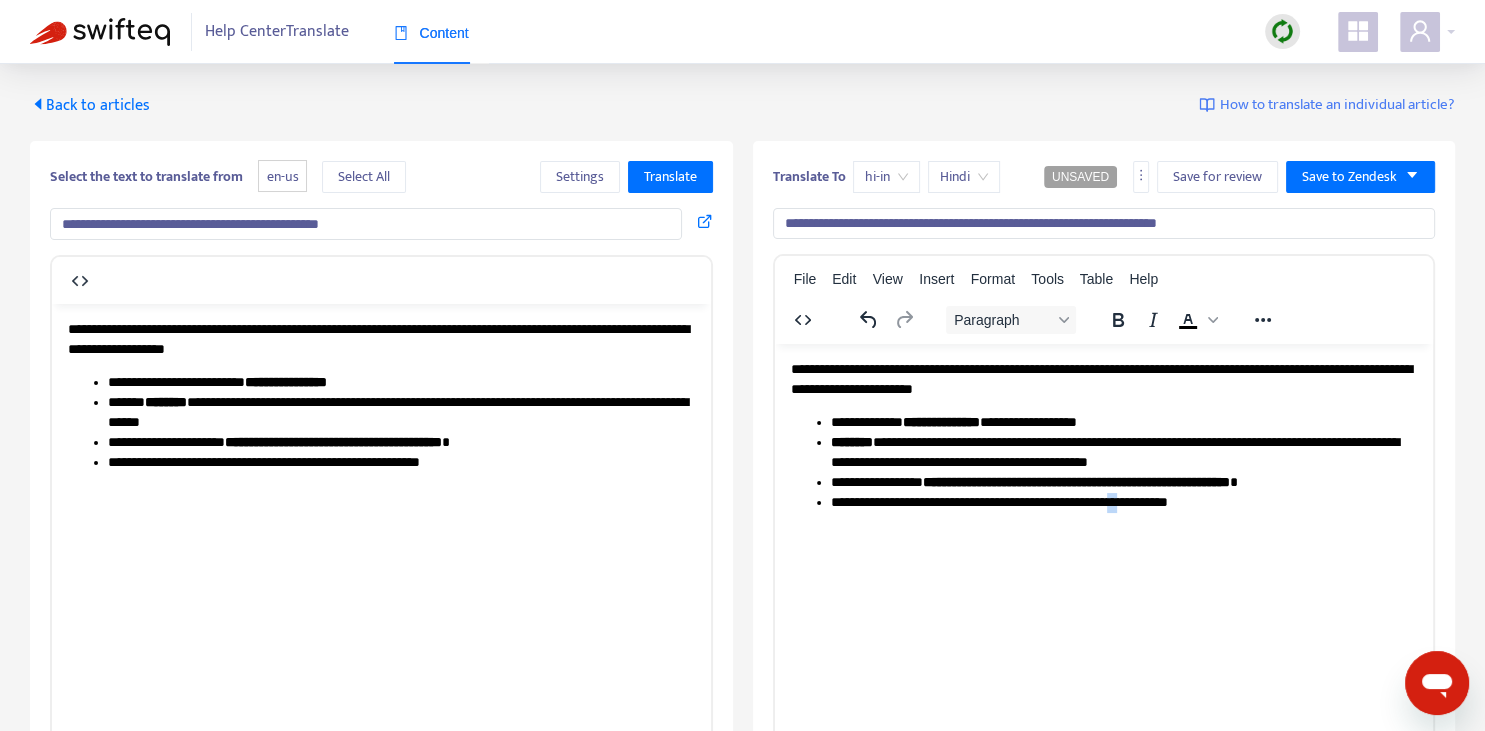 drag, startPoint x: 1162, startPoint y: 499, endPoint x: 1173, endPoint y: 499, distance: 11 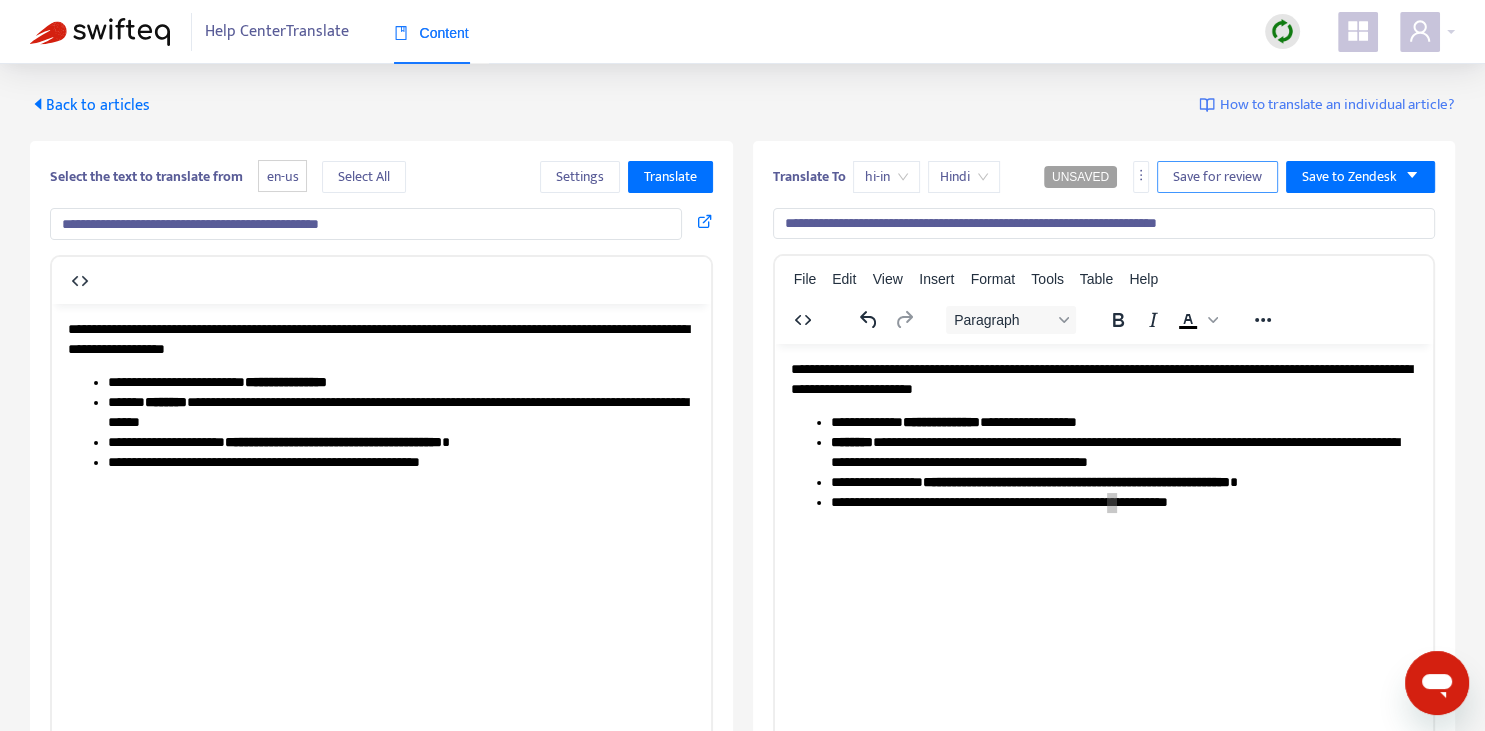 click on "Save for review" at bounding box center (1217, 177) 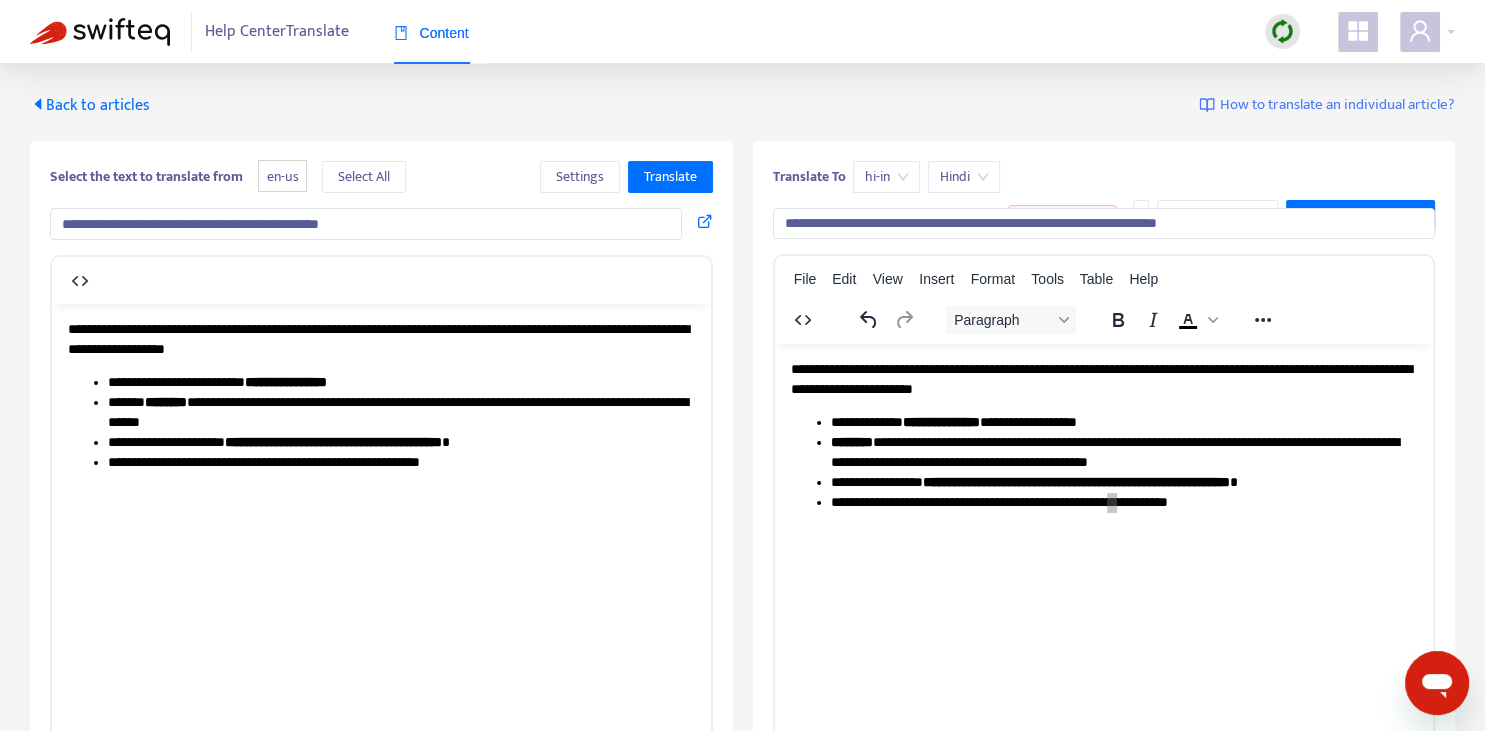 click on "Back to articles" at bounding box center (90, 105) 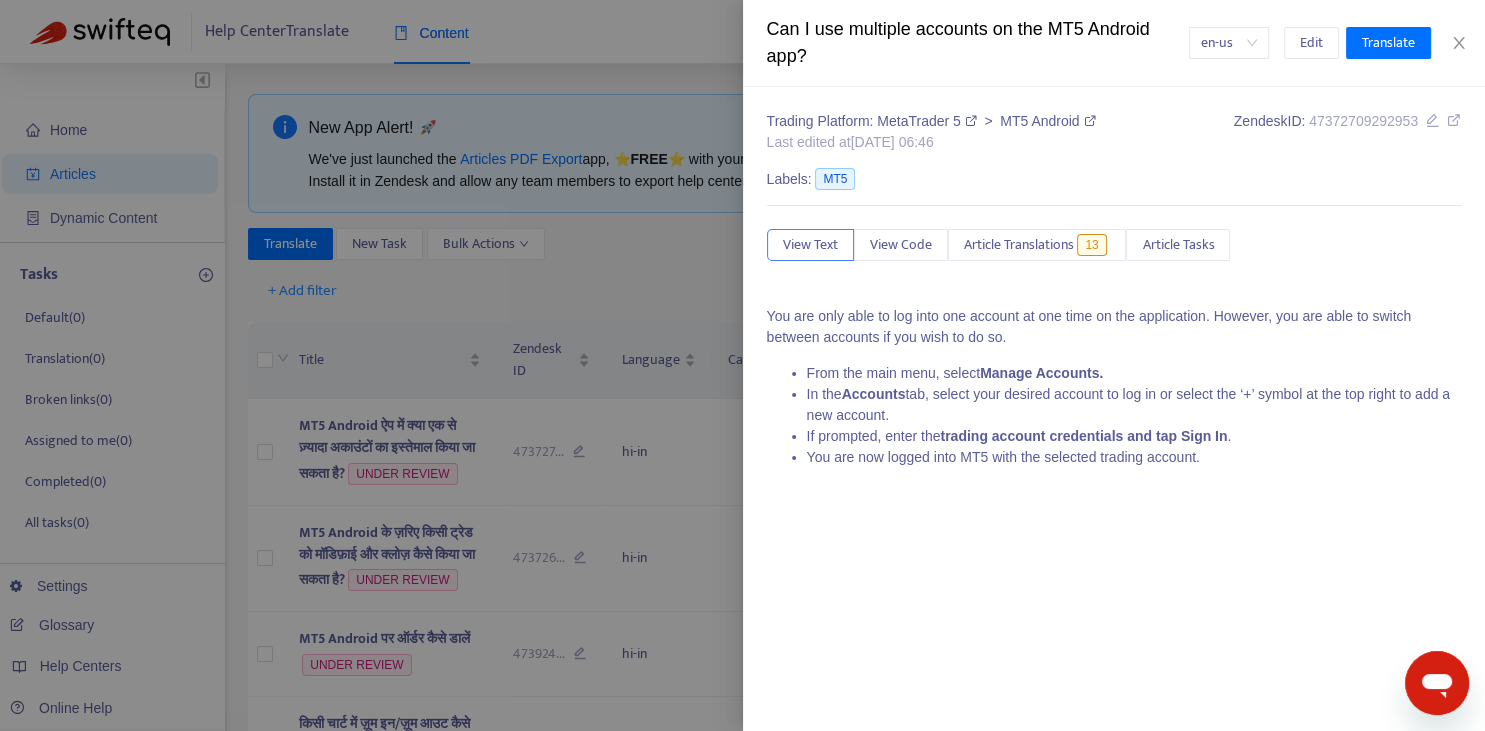 click at bounding box center (742, 365) 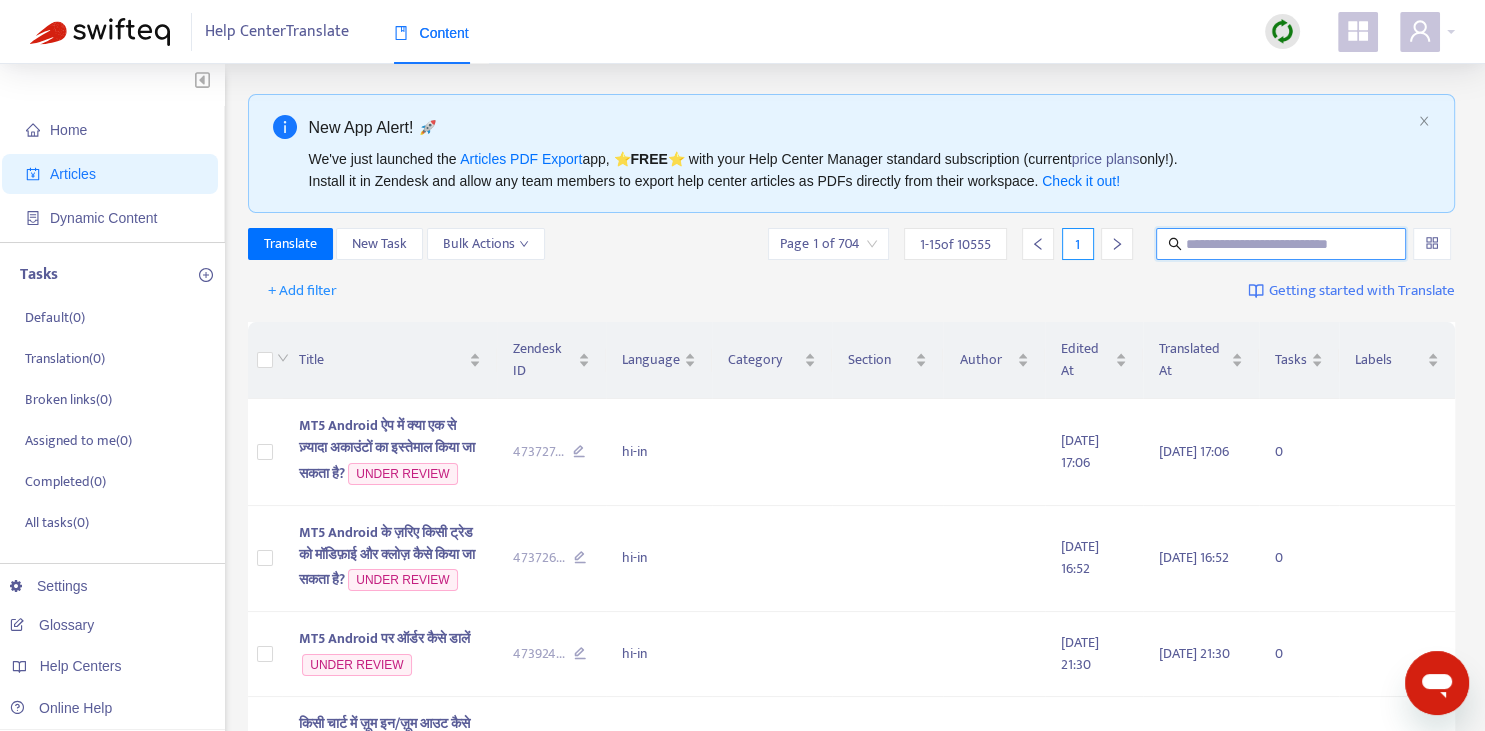 click at bounding box center (1282, 244) 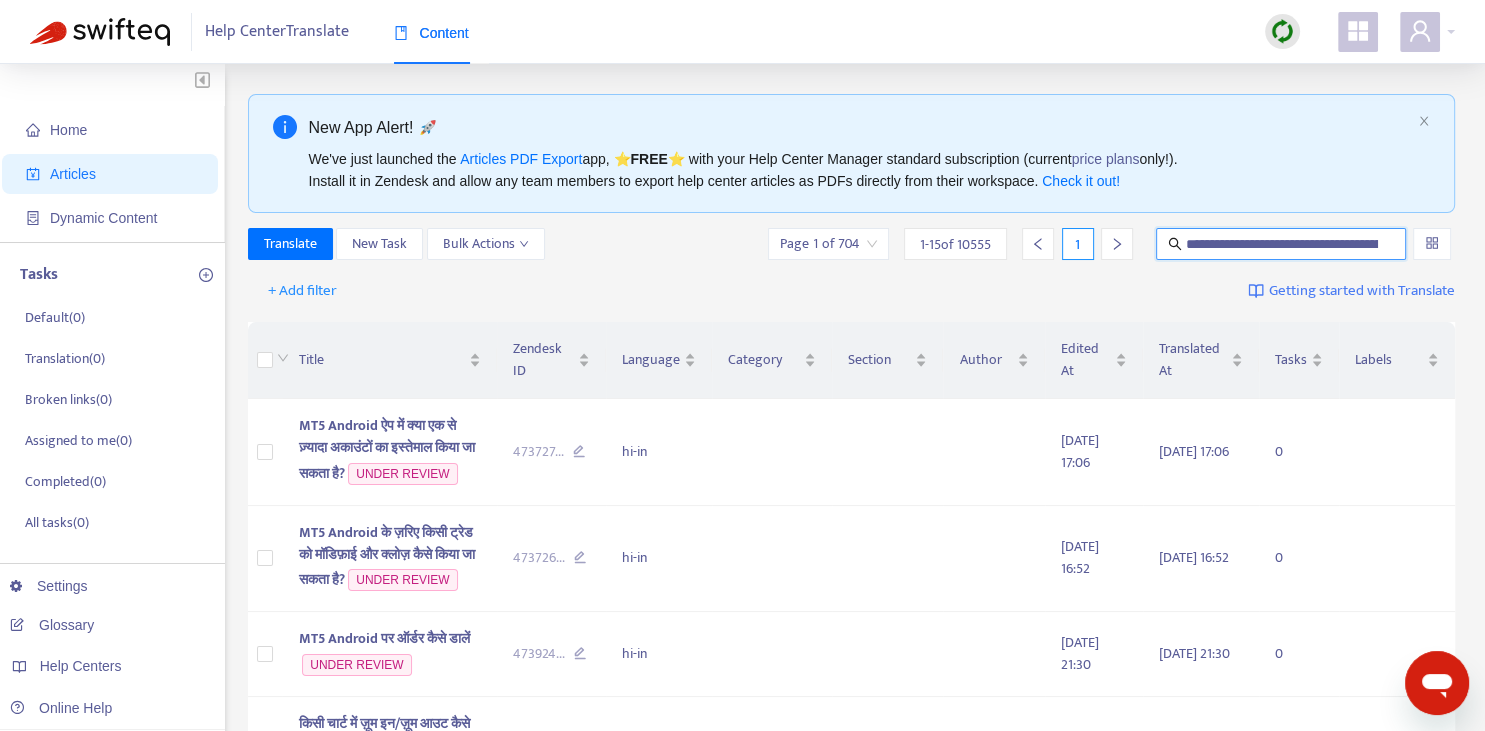 scroll, scrollTop: 0, scrollLeft: 243, axis: horizontal 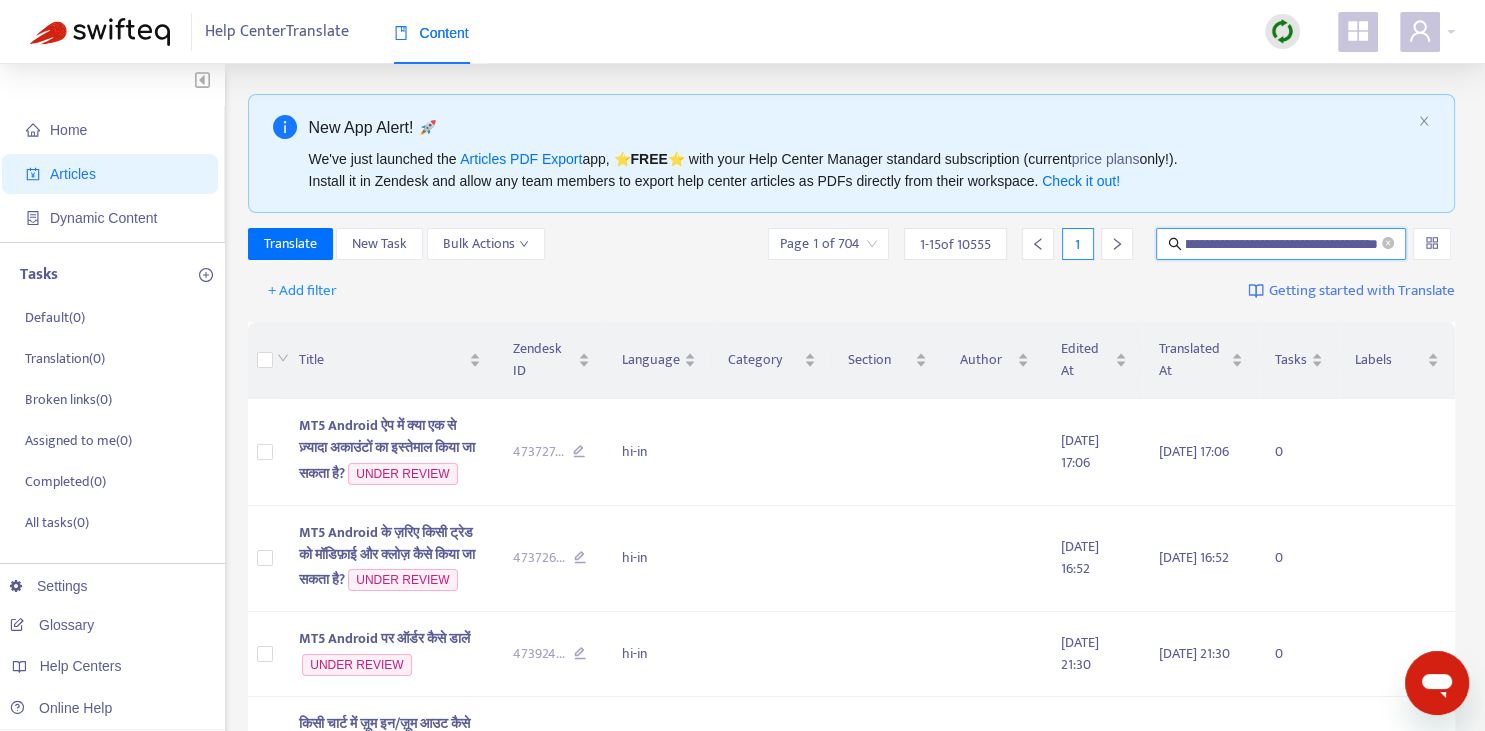 type on "**********" 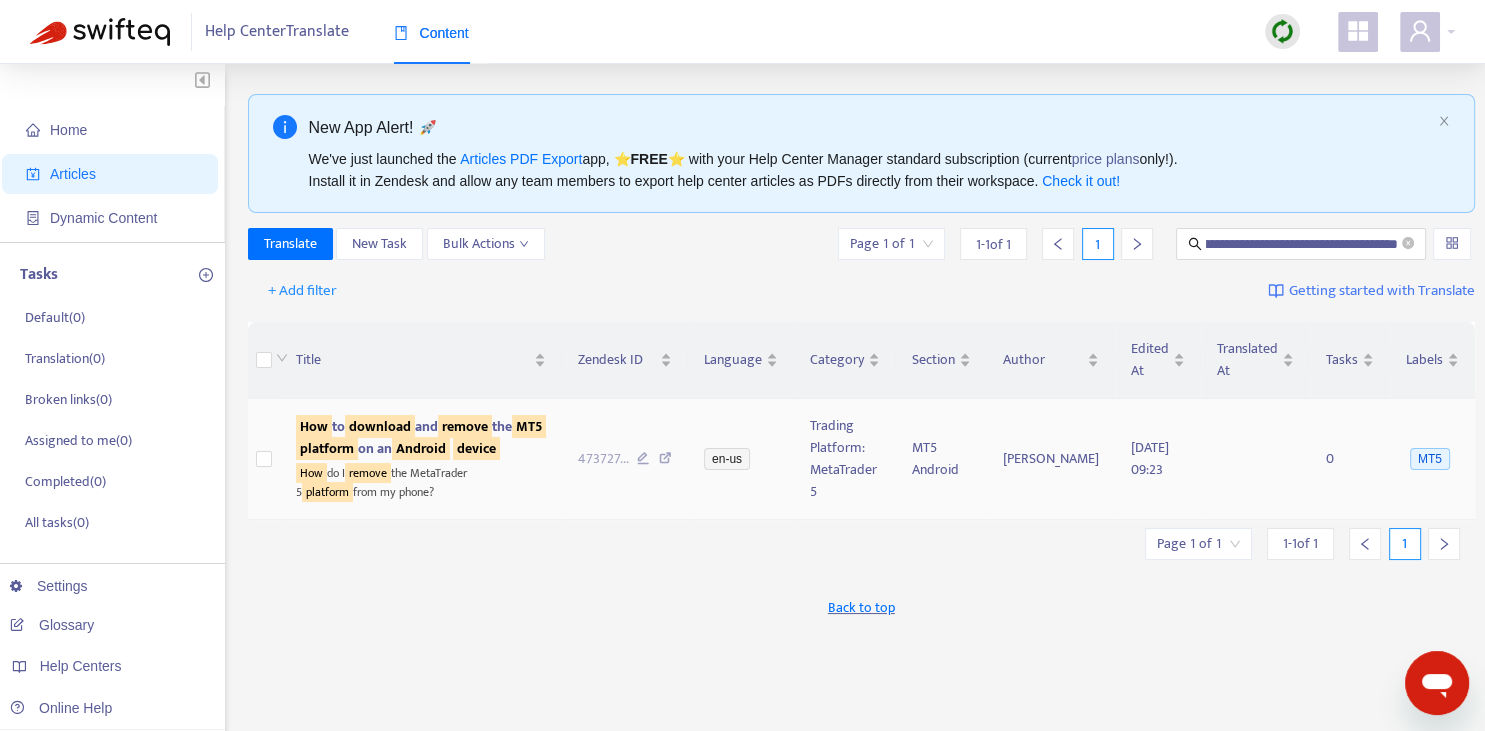 click on "download" at bounding box center [380, 426] 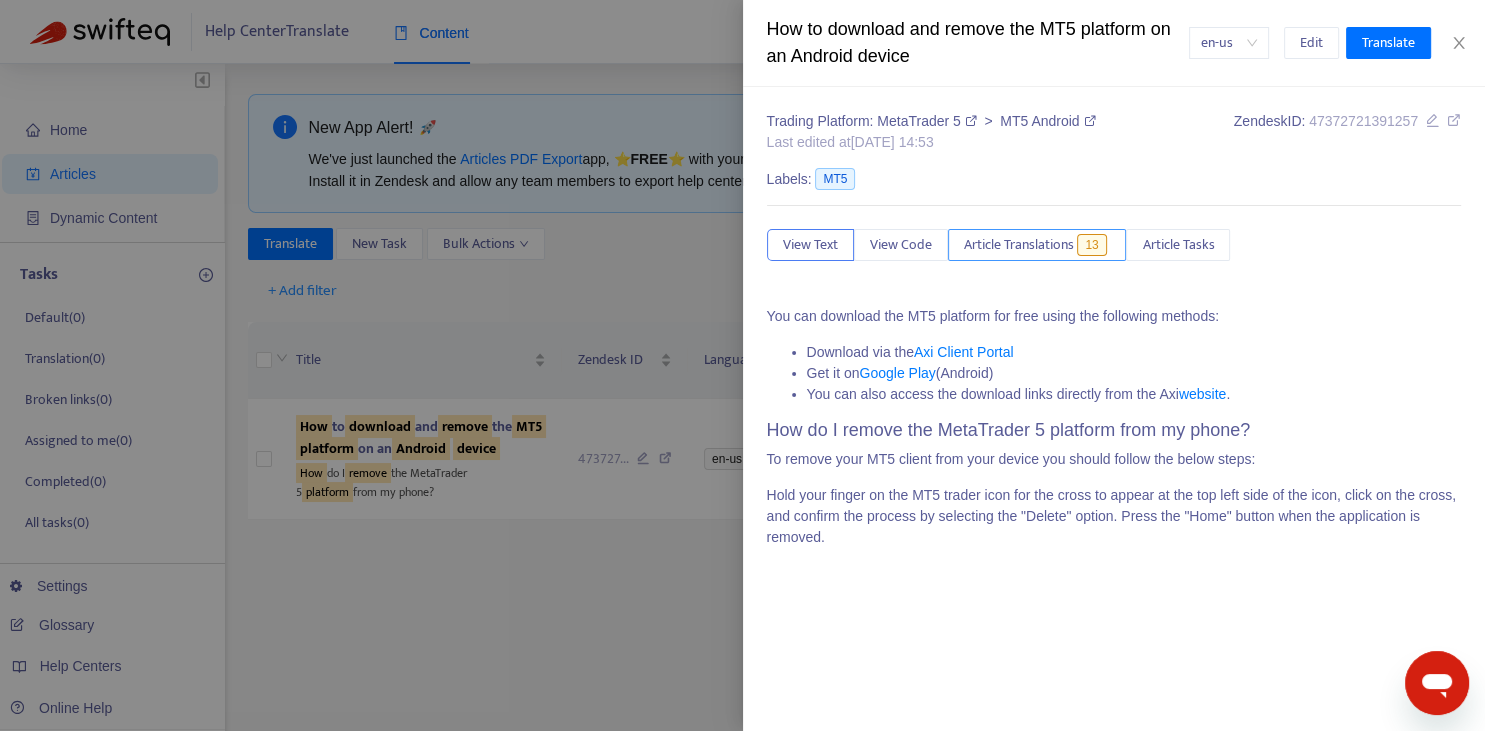 click on "Article Translations" at bounding box center [1019, 245] 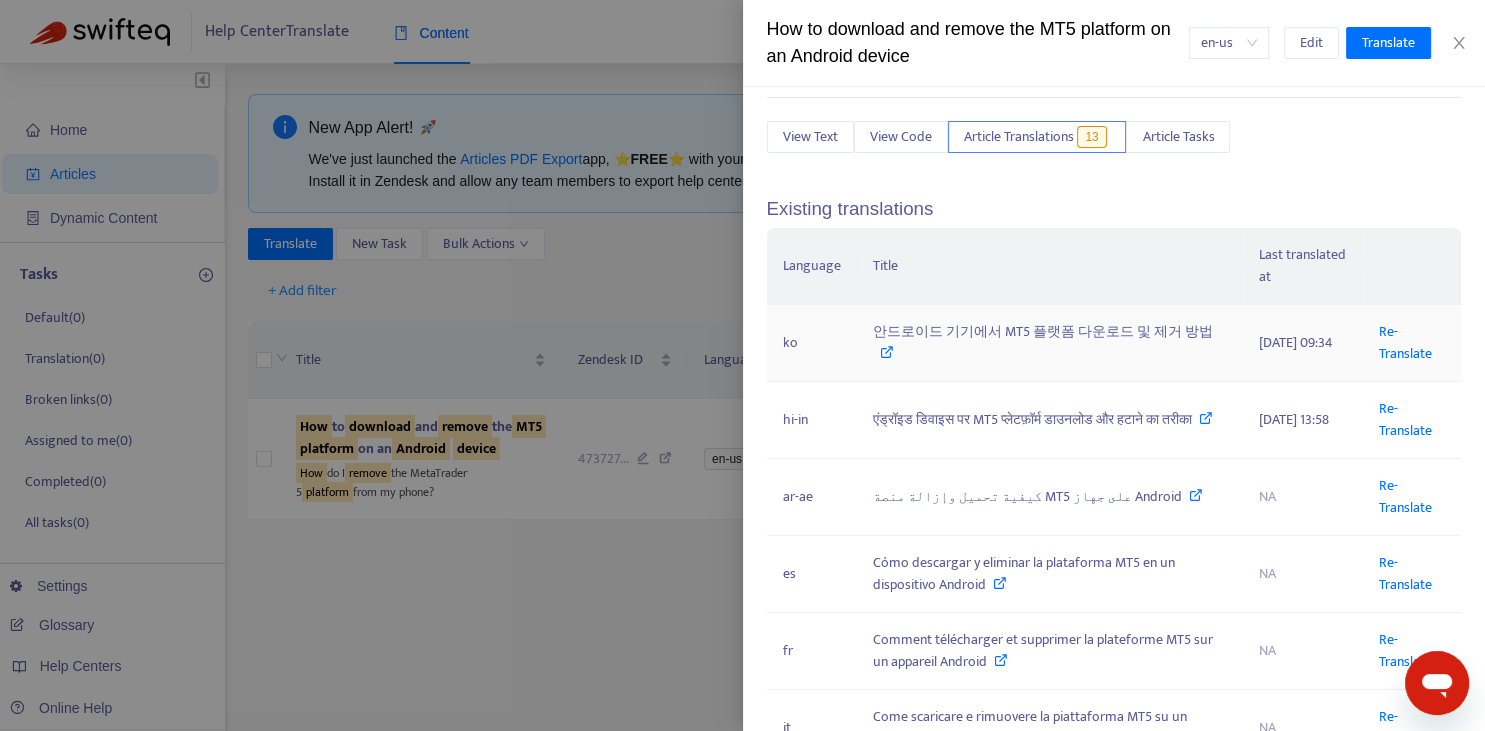 scroll, scrollTop: 147, scrollLeft: 0, axis: vertical 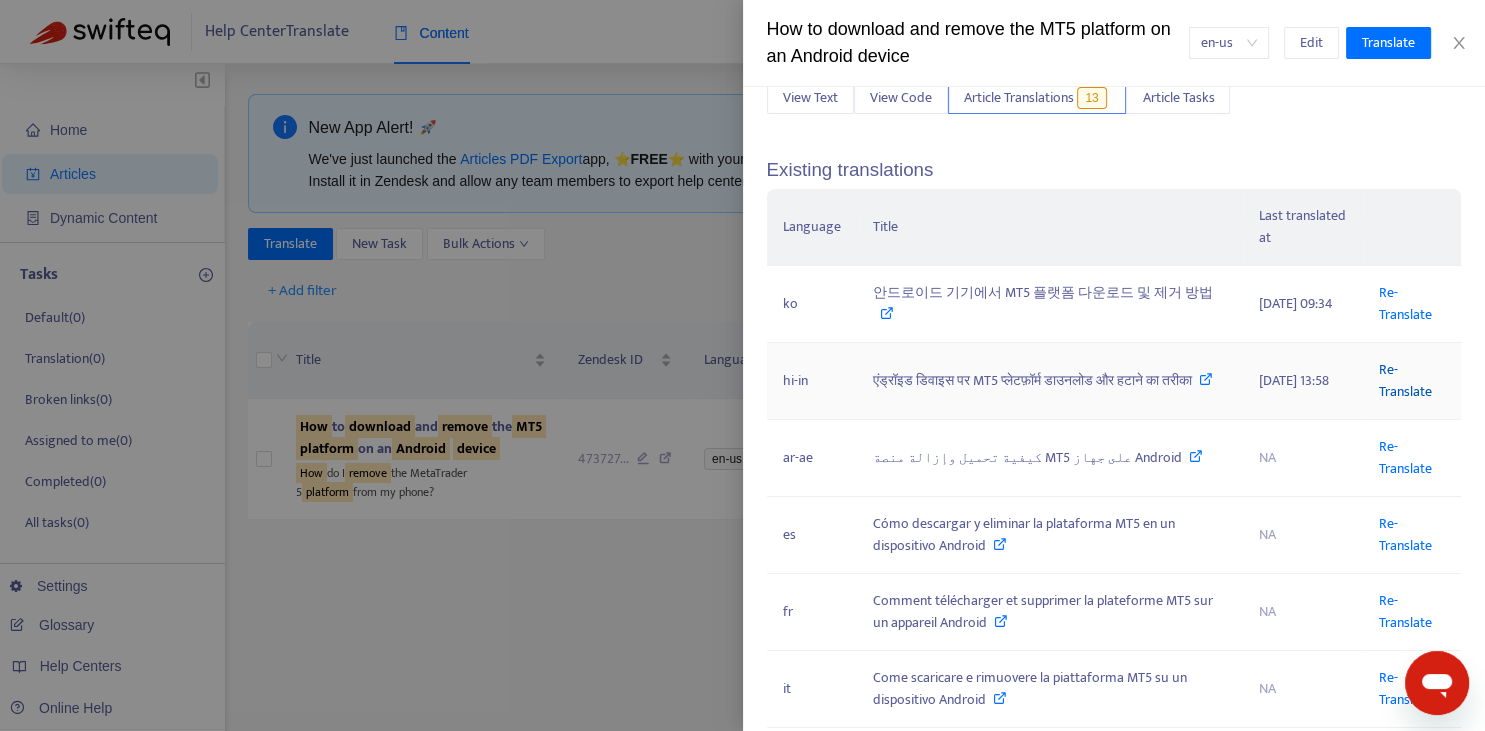 click on "Re-Translate" at bounding box center (1405, 380) 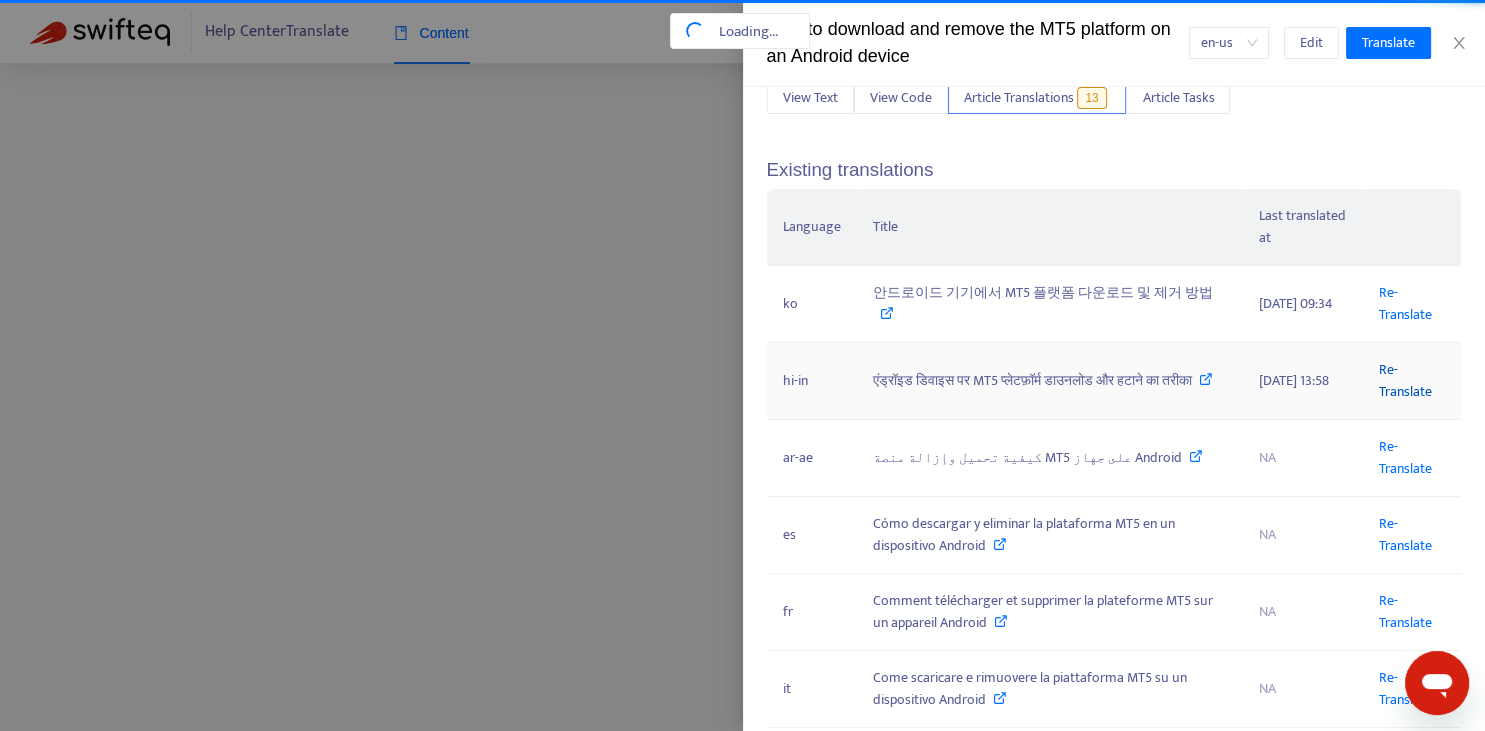 scroll, scrollTop: 0, scrollLeft: 243, axis: horizontal 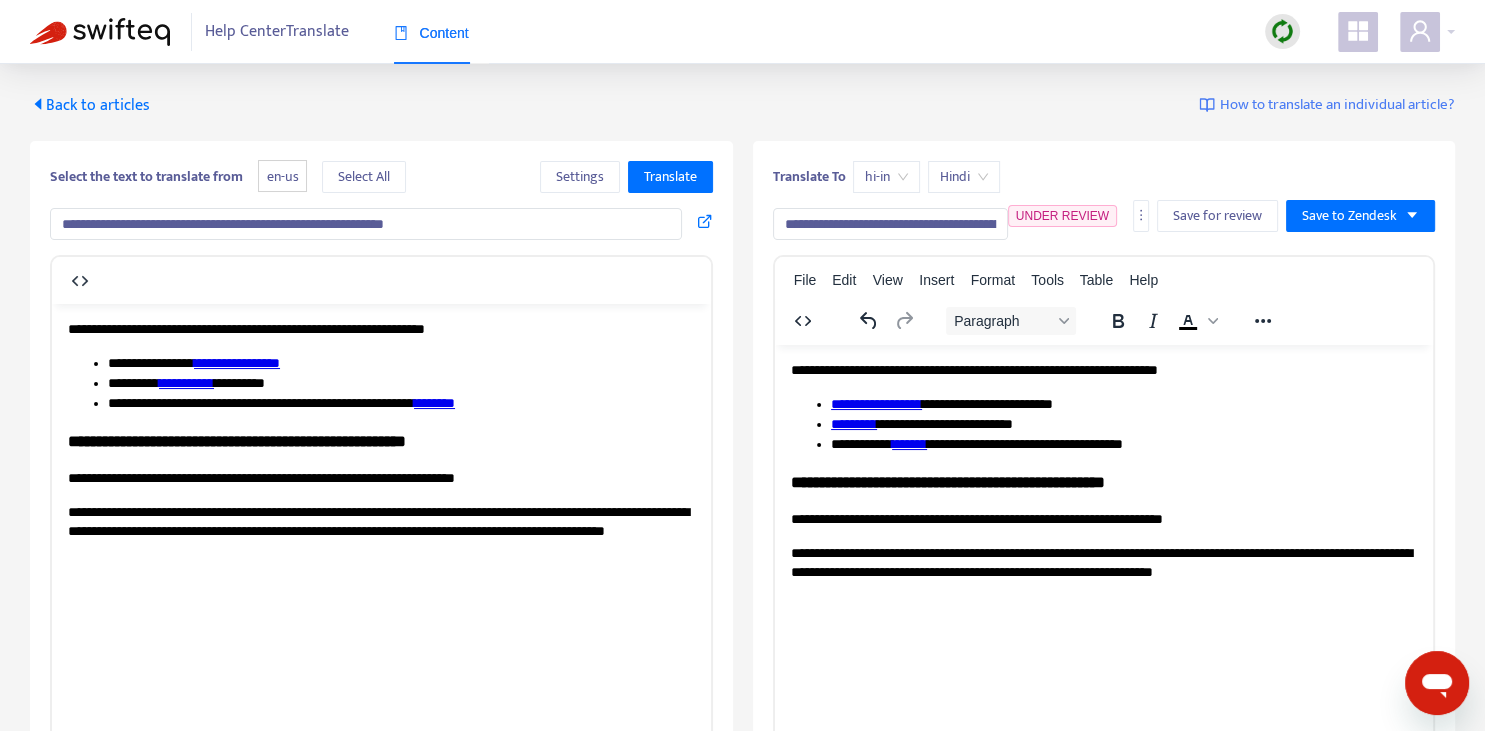 drag, startPoint x: 826, startPoint y: 230, endPoint x: 746, endPoint y: 206, distance: 83.52245 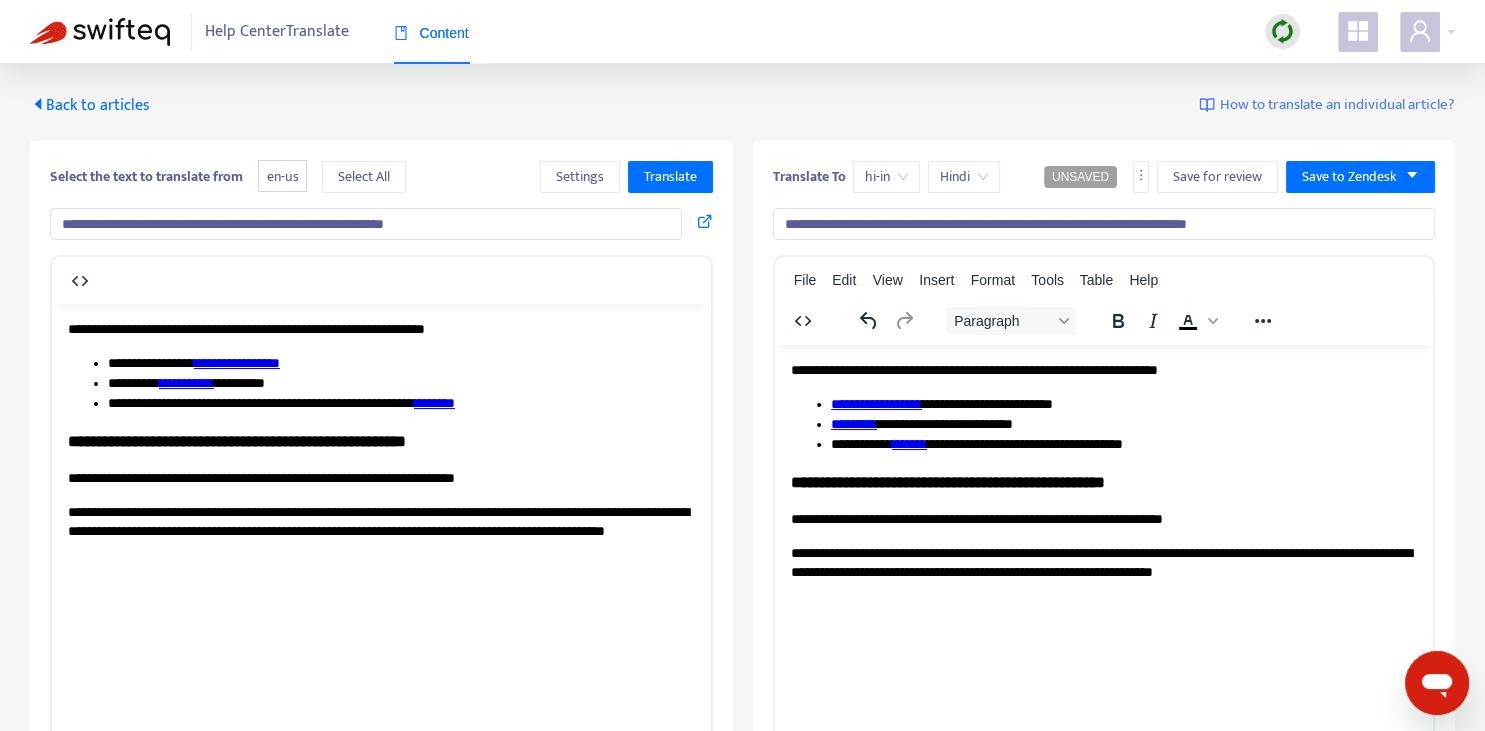 scroll, scrollTop: 343, scrollLeft: 0, axis: vertical 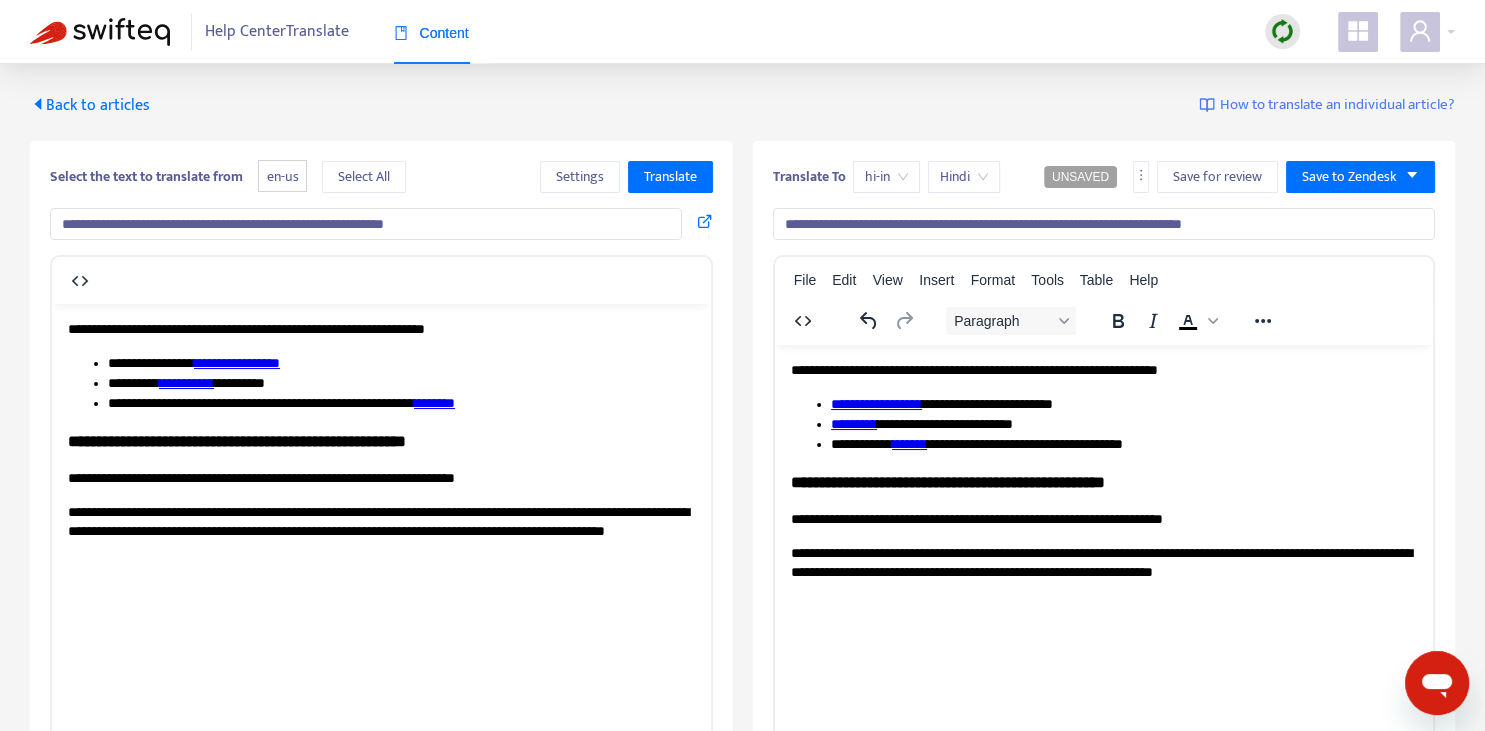type on "**********" 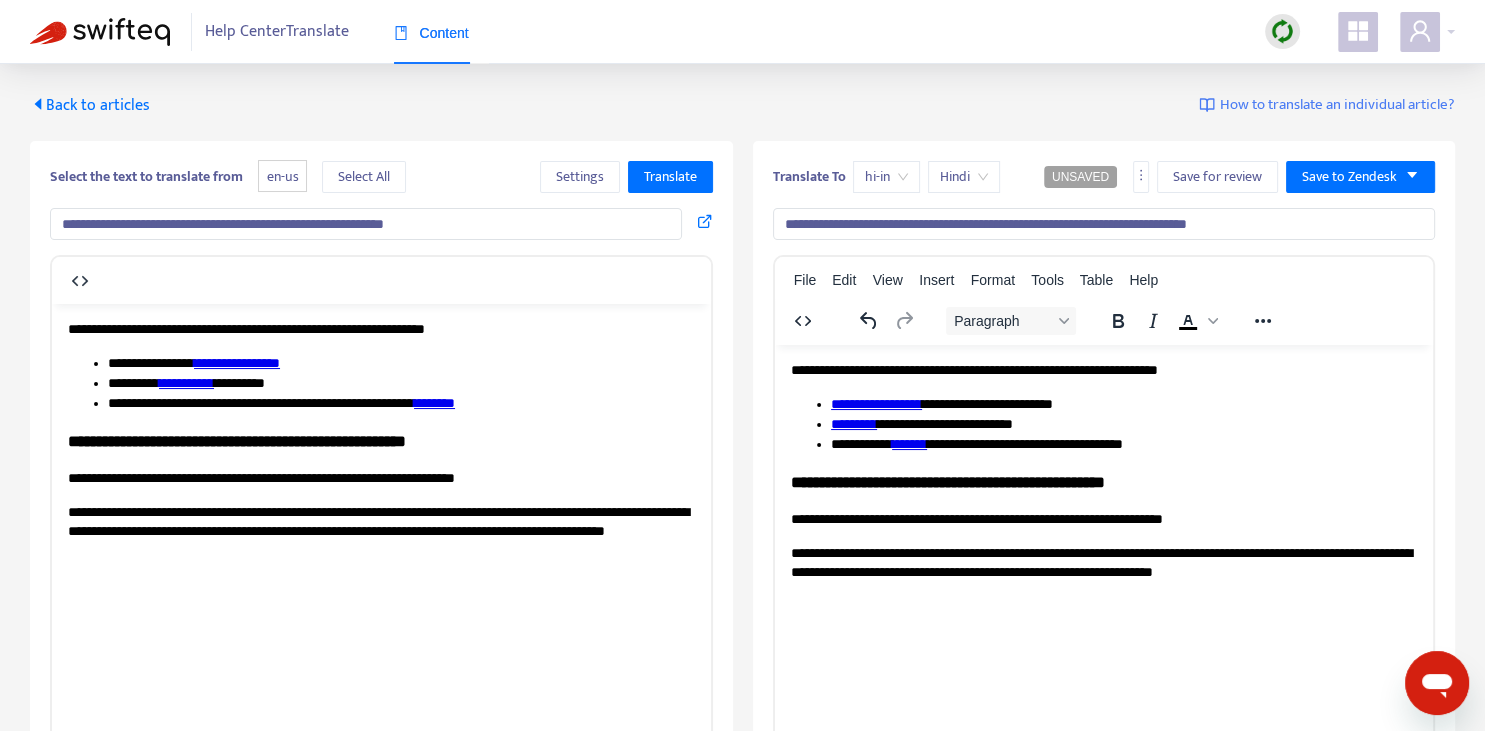 click on "**********" at bounding box center [1103, 370] 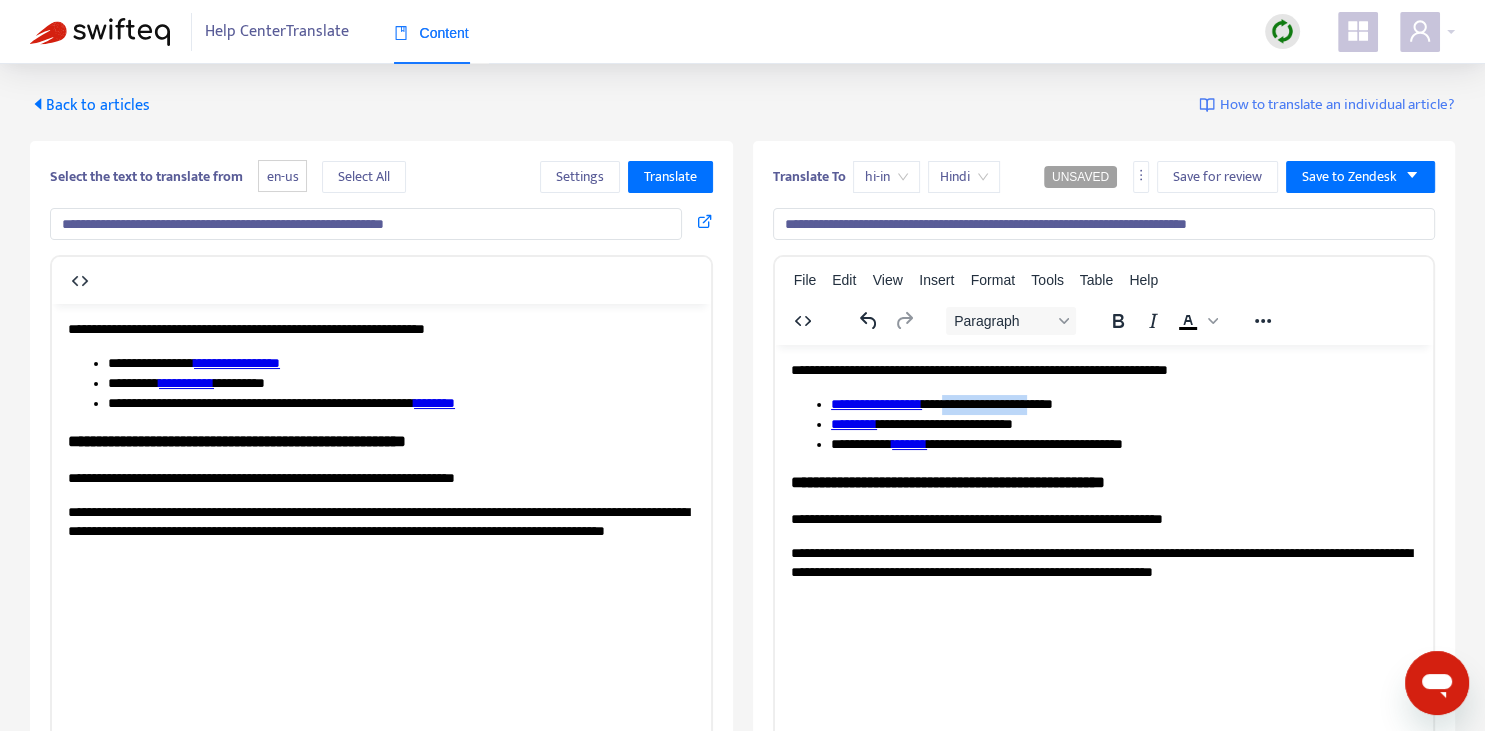 drag, startPoint x: 950, startPoint y: 400, endPoint x: 962, endPoint y: 403, distance: 12.369317 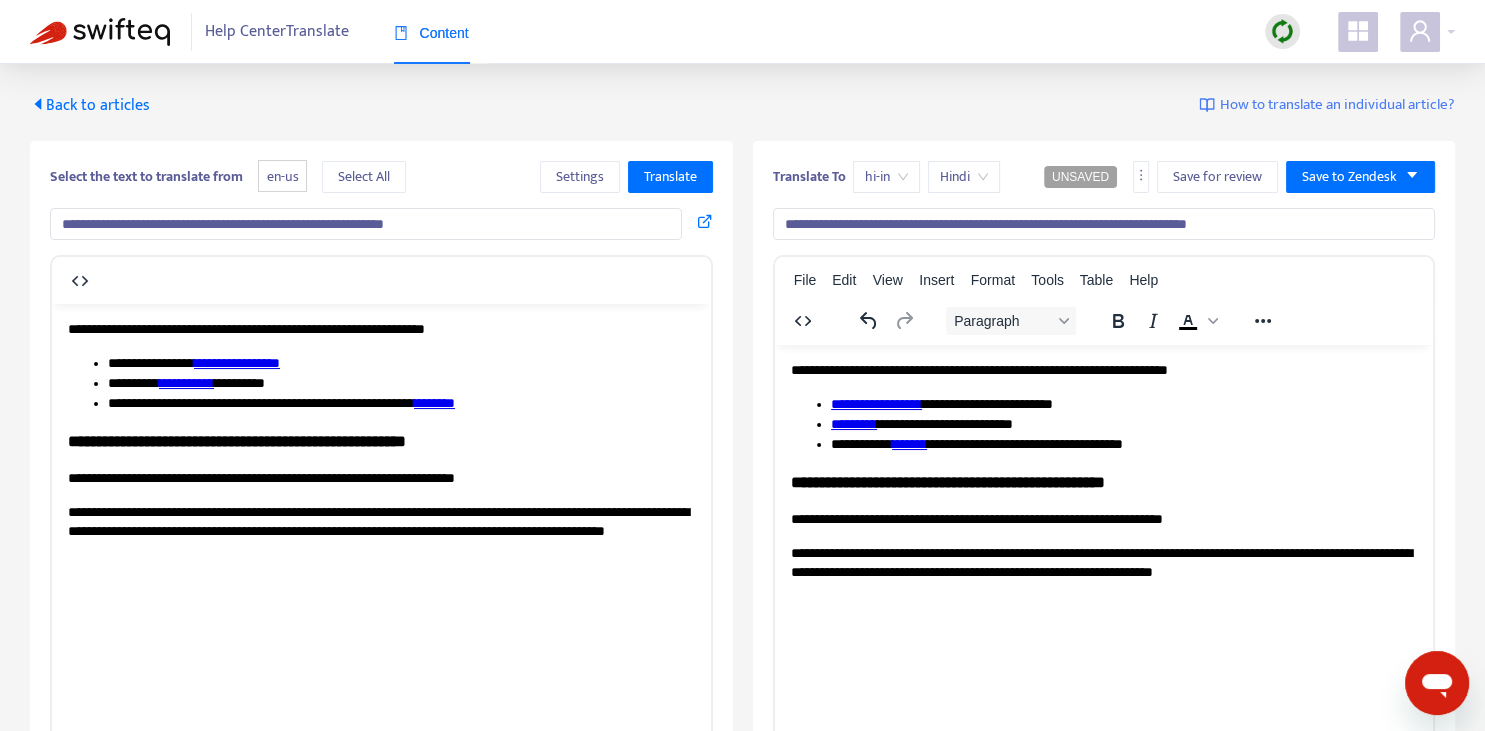 click on "**********" at bounding box center (1123, 404) 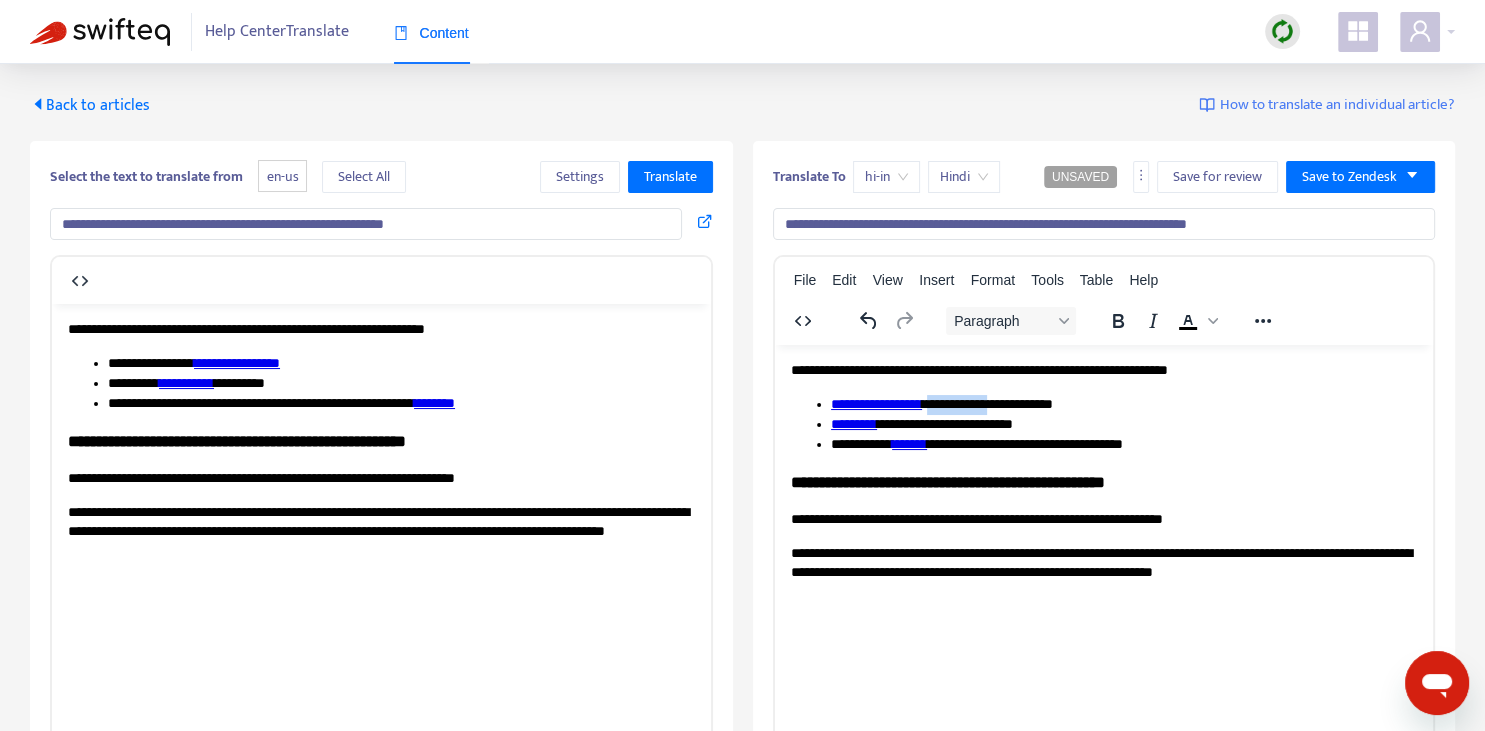 drag, startPoint x: 931, startPoint y: 398, endPoint x: 992, endPoint y: 394, distance: 61.13101 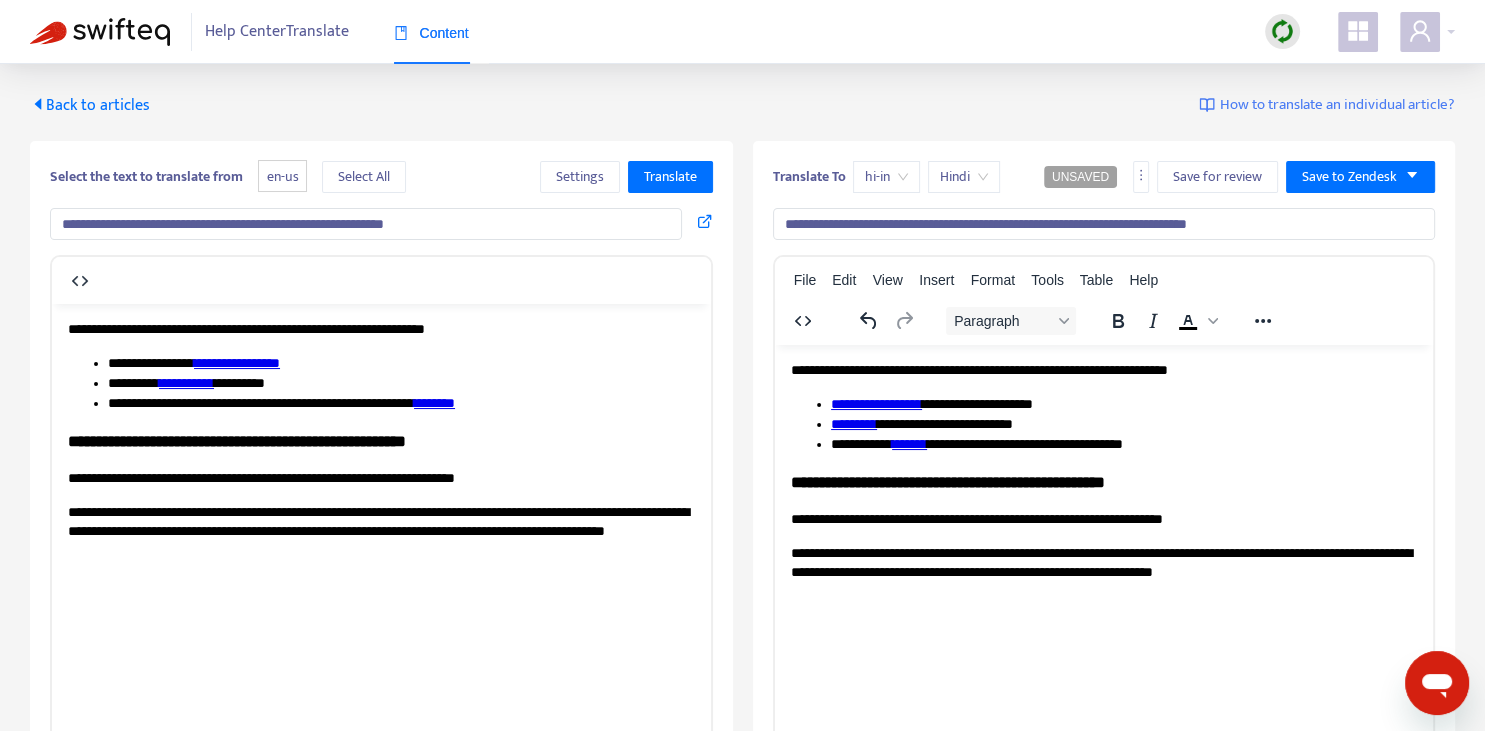 click on "**********" at bounding box center (237, 362) 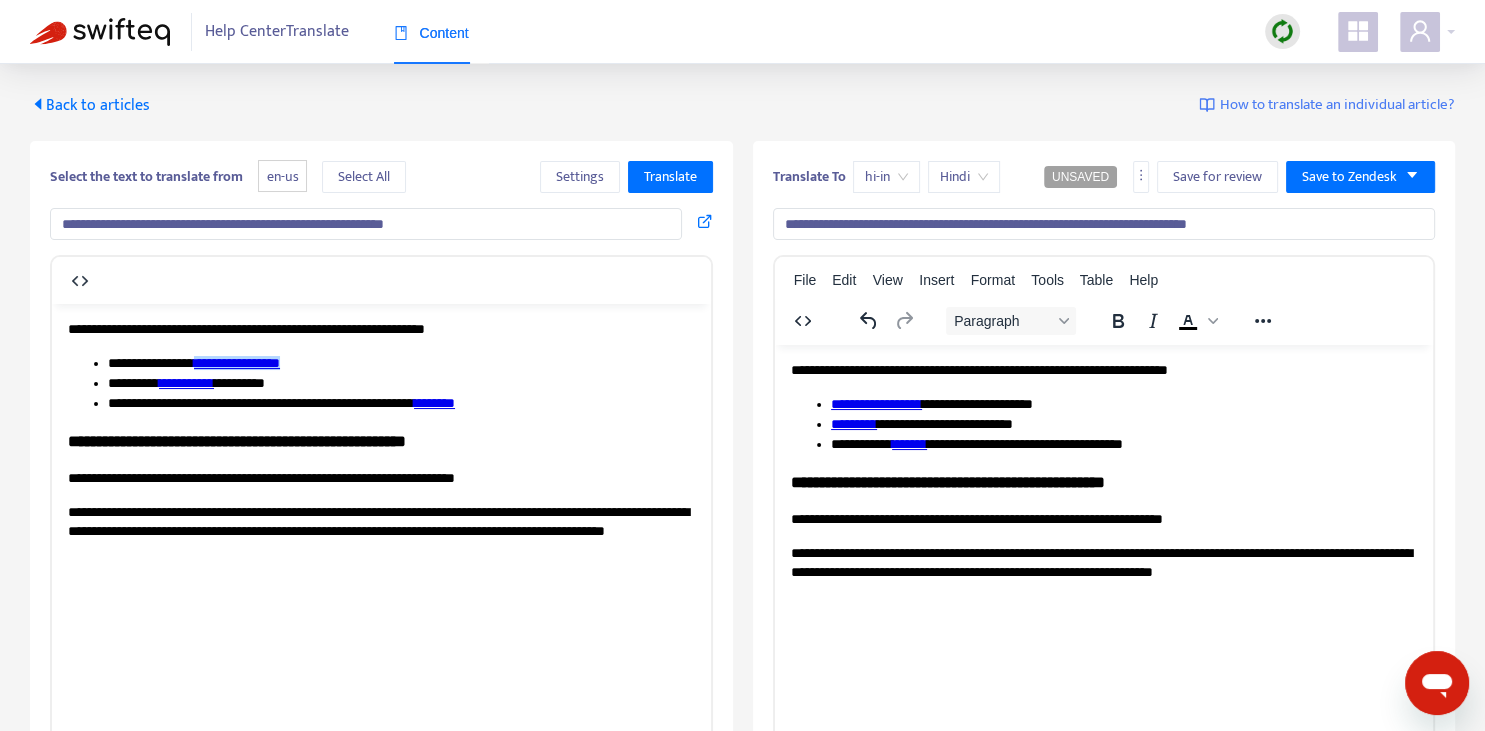 click on "**********" at bounding box center (875, 403) 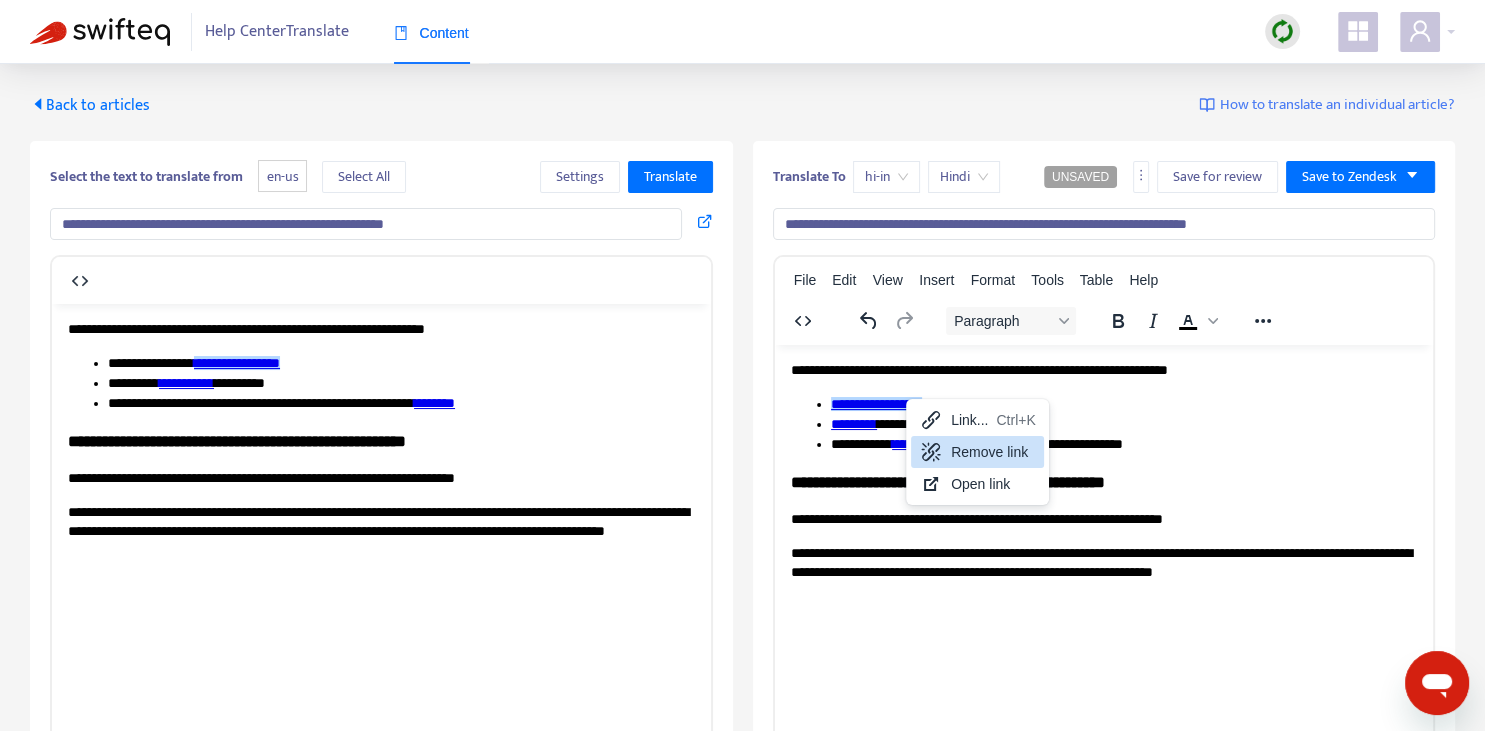 click on "Remove link" at bounding box center [993, 452] 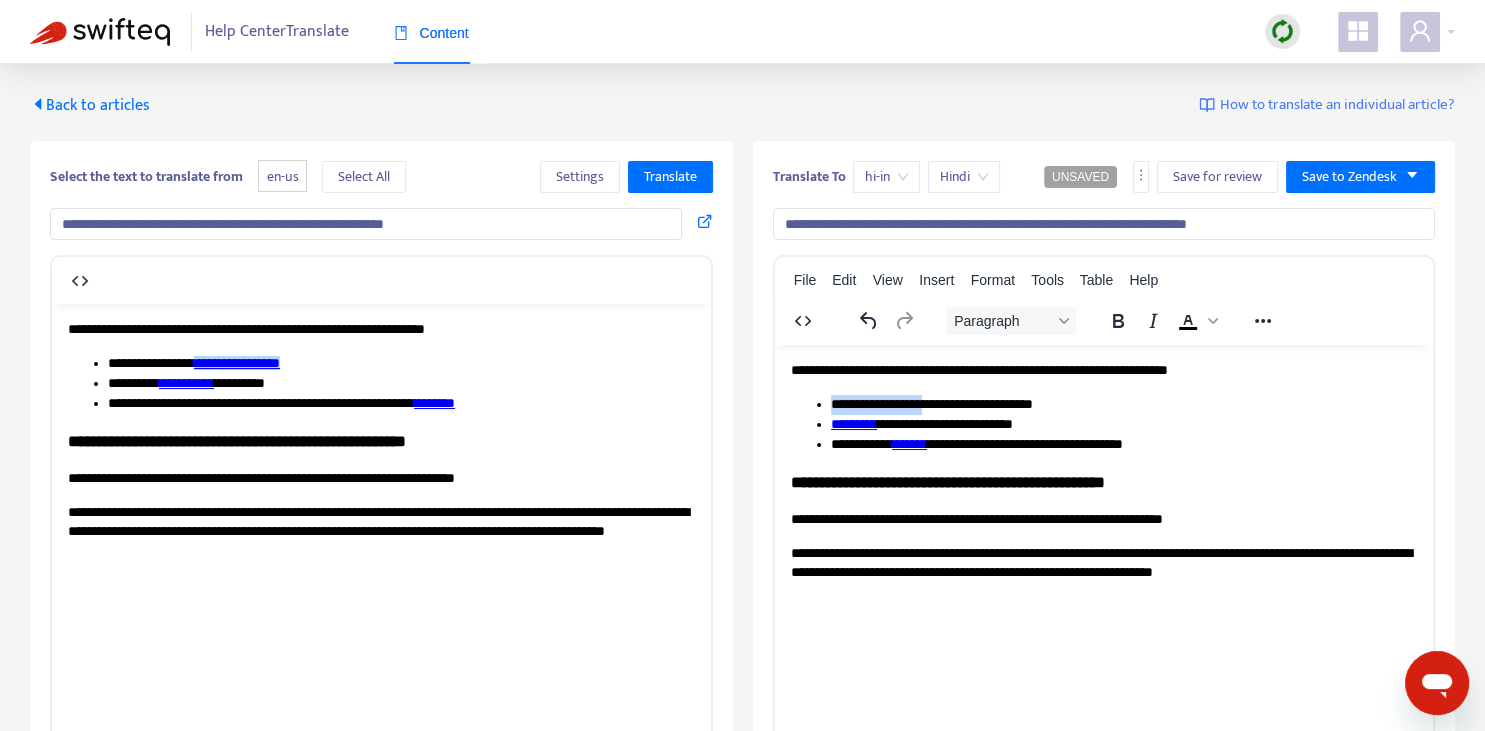 drag, startPoint x: 838, startPoint y: 400, endPoint x: 924, endPoint y: 401, distance: 86.00581 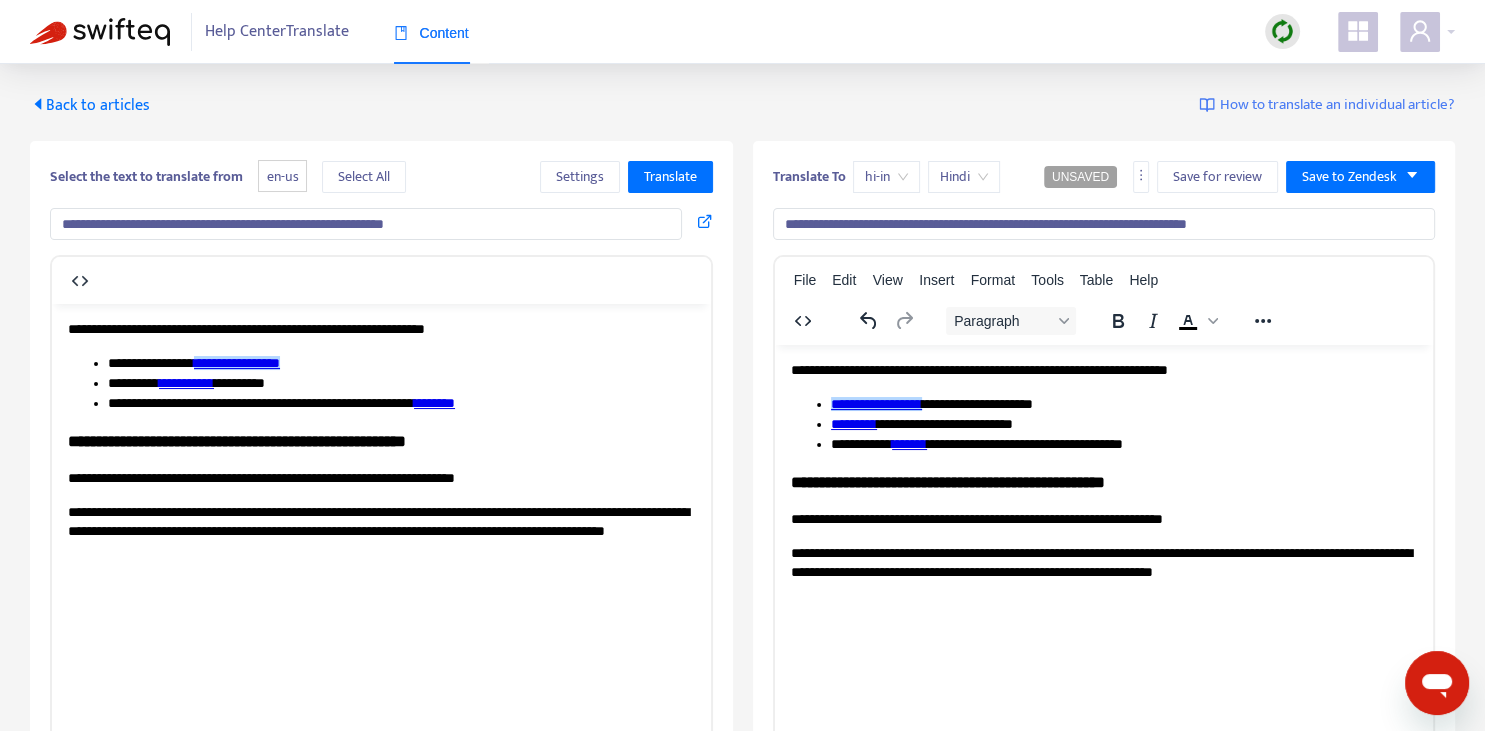 click on "*********" at bounding box center (853, 423) 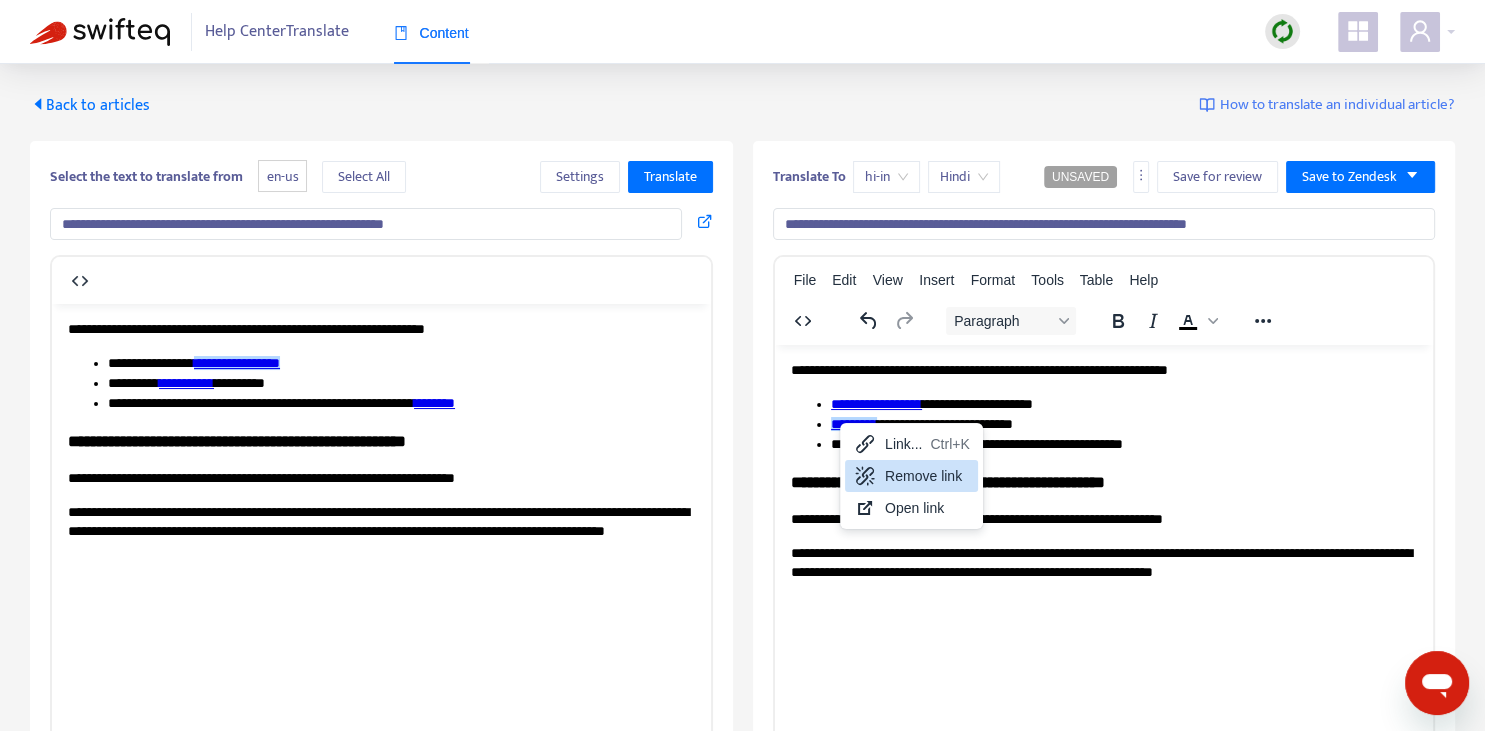 click on "Remove link" at bounding box center [927, 476] 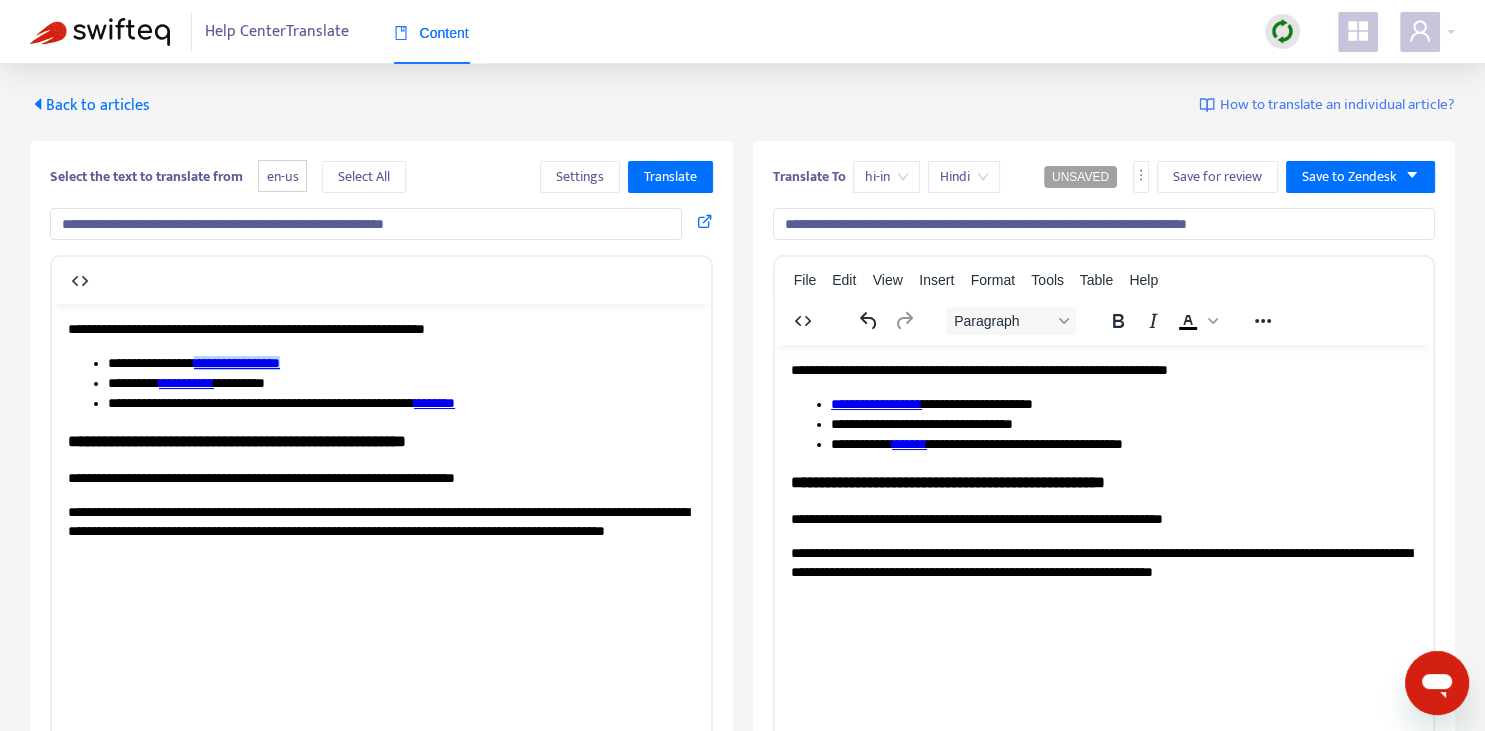 click on "**********" at bounding box center [1123, 444] 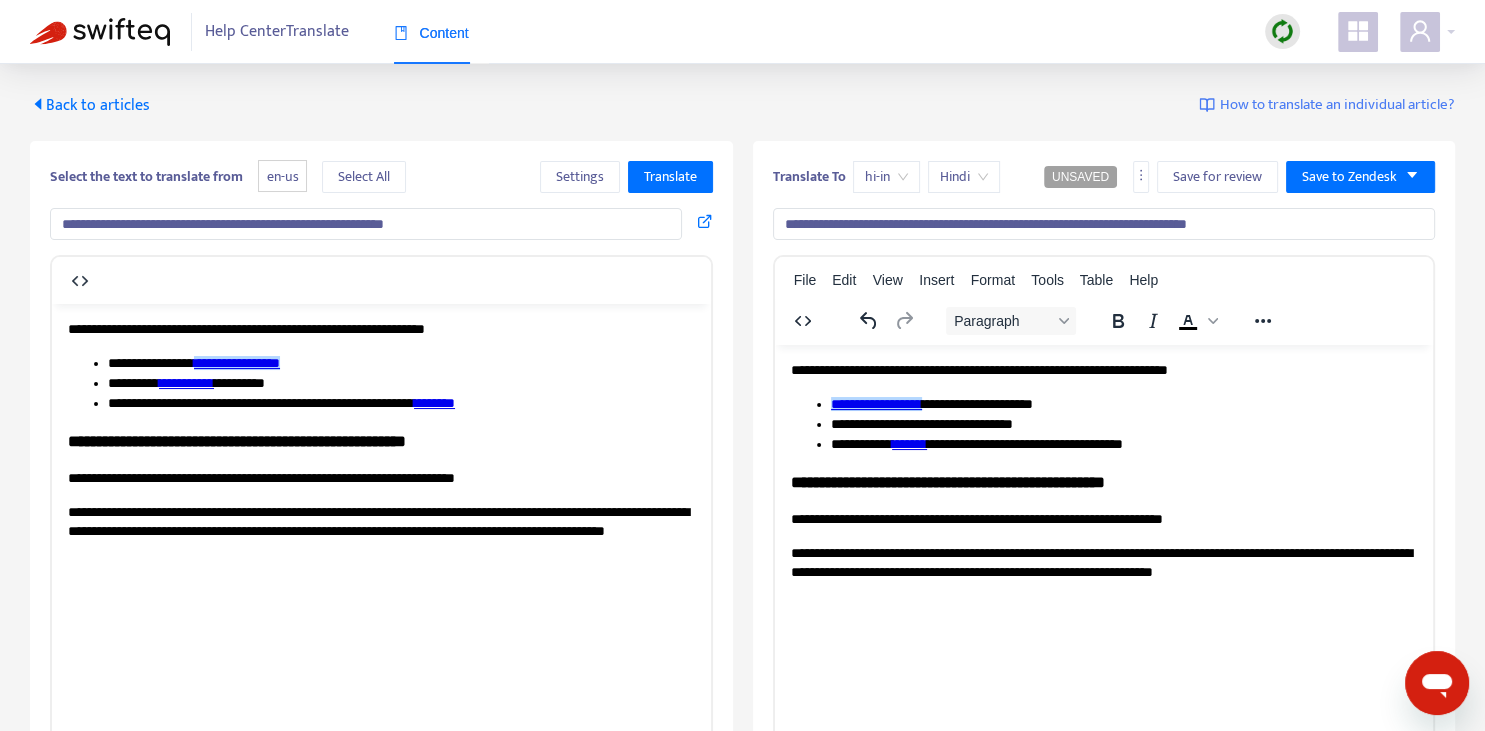 click on "**********" at bounding box center [875, 403] 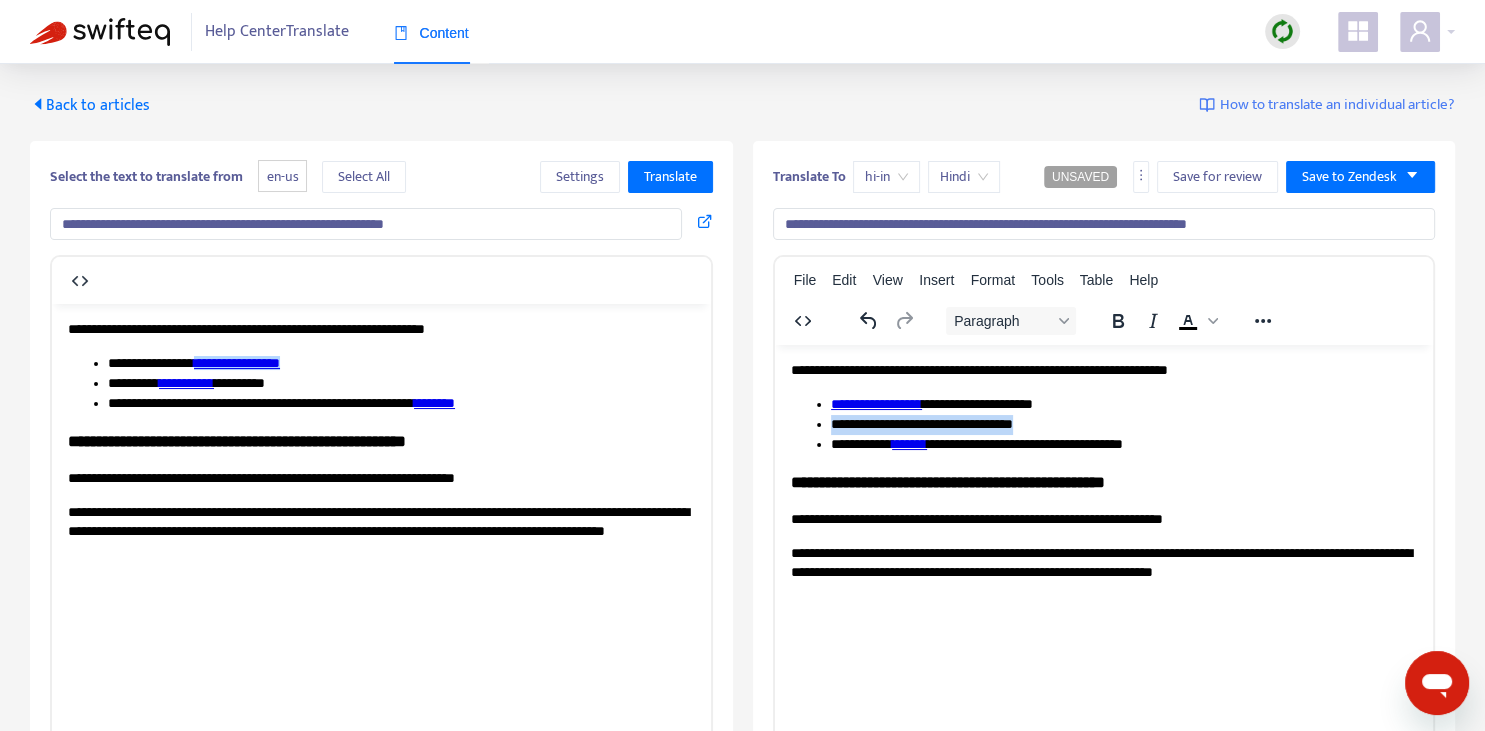 drag, startPoint x: 832, startPoint y: 418, endPoint x: 1000, endPoint y: 427, distance: 168.2409 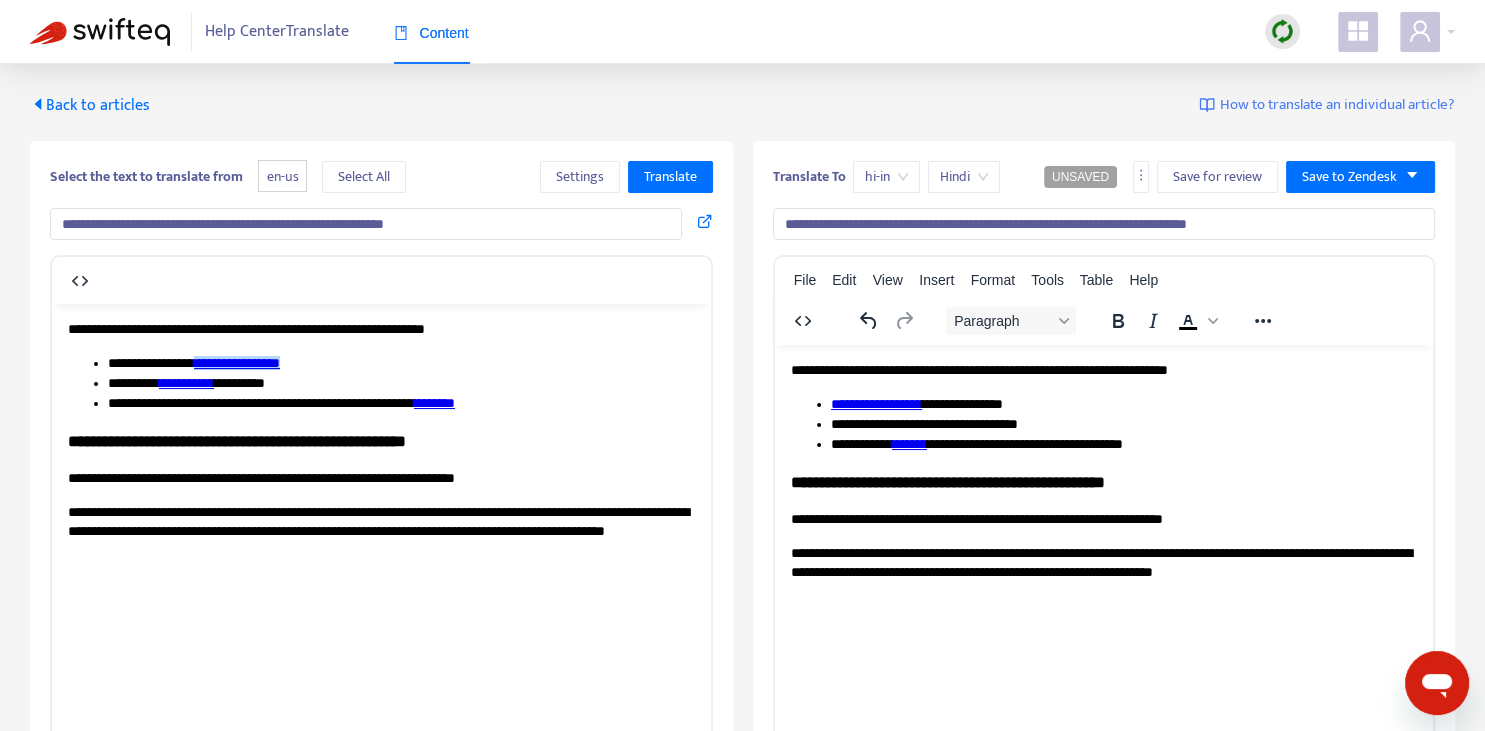 click on "**********" at bounding box center (186, 382) 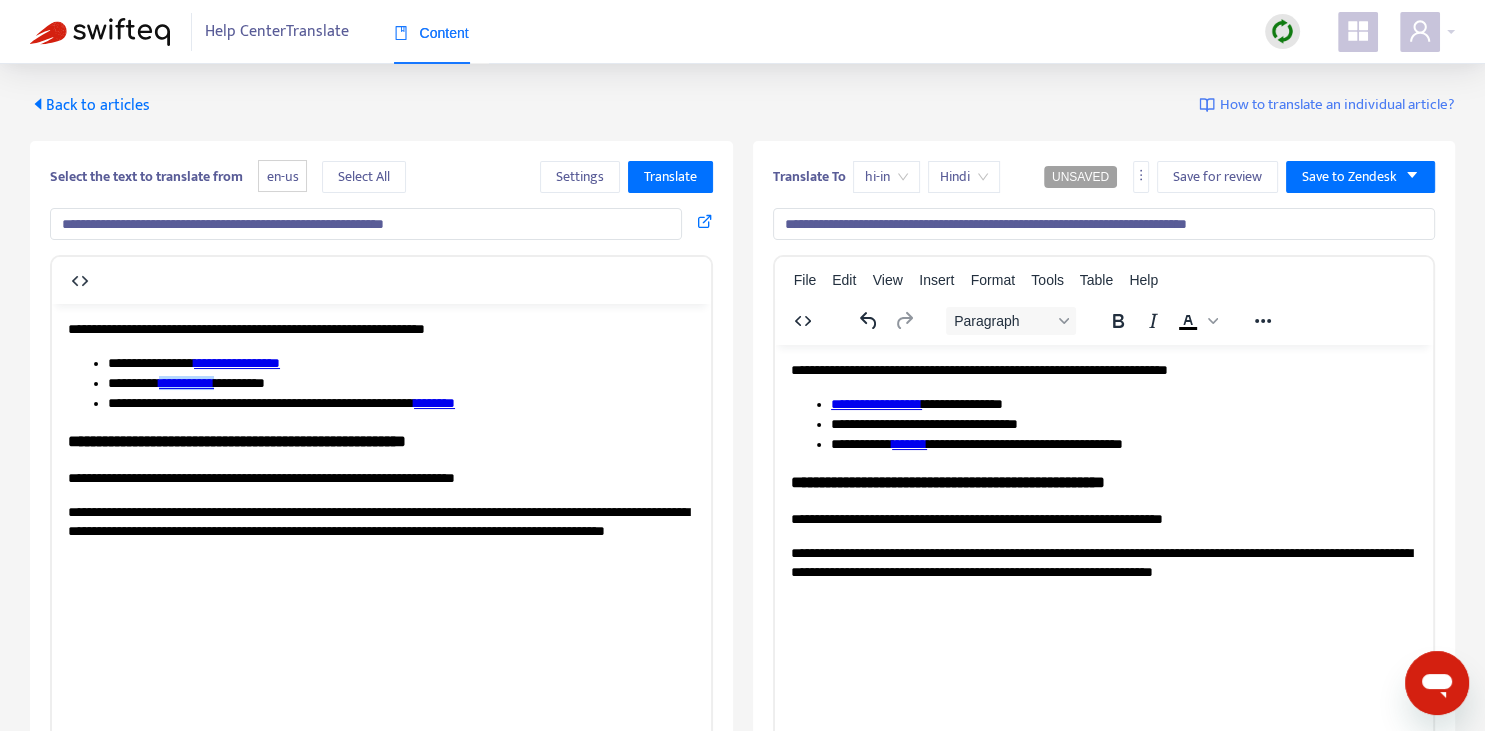 click on "**********" at bounding box center (1123, 424) 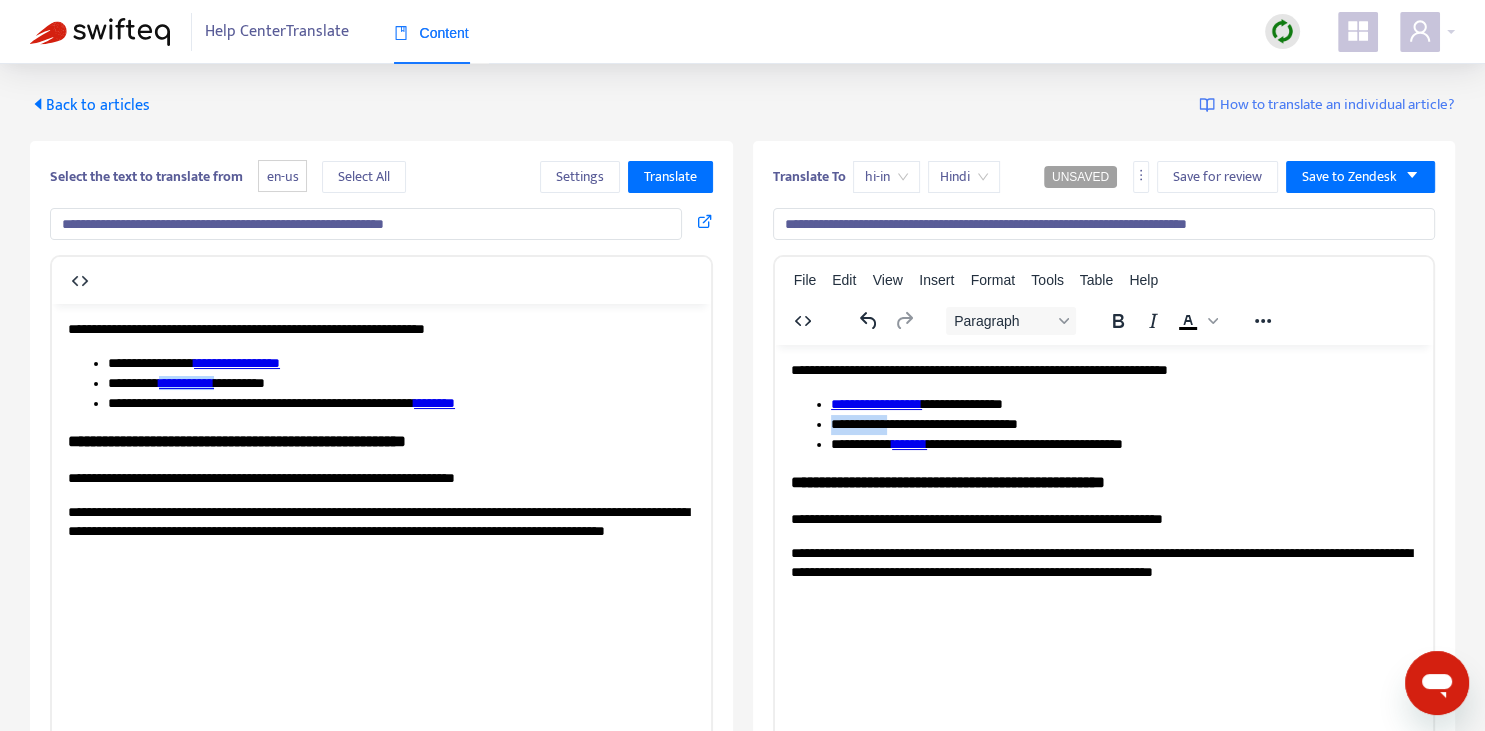 drag, startPoint x: 832, startPoint y: 422, endPoint x: 906, endPoint y: 424, distance: 74.02702 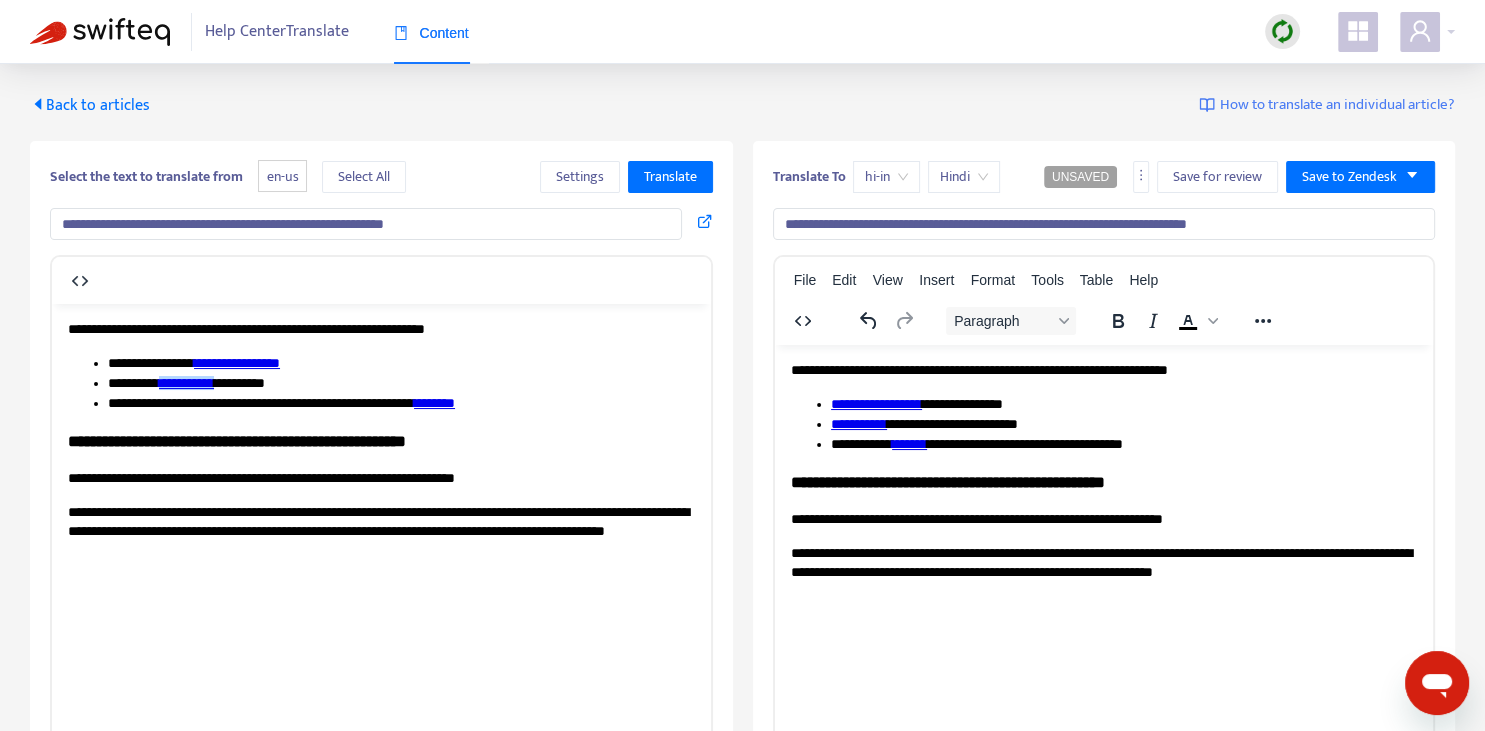 click on "**********" at bounding box center (1123, 444) 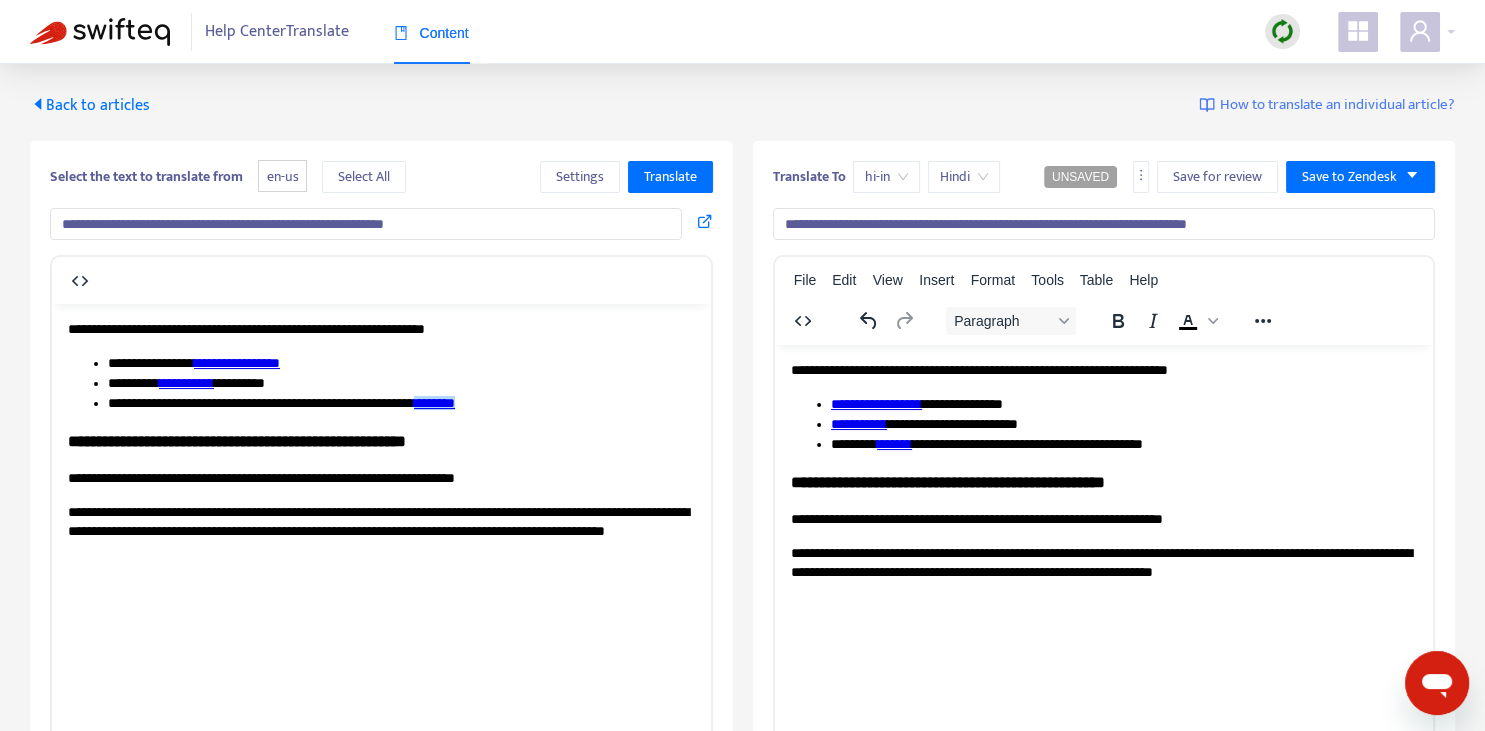 click on "*******" at bounding box center (434, 402) 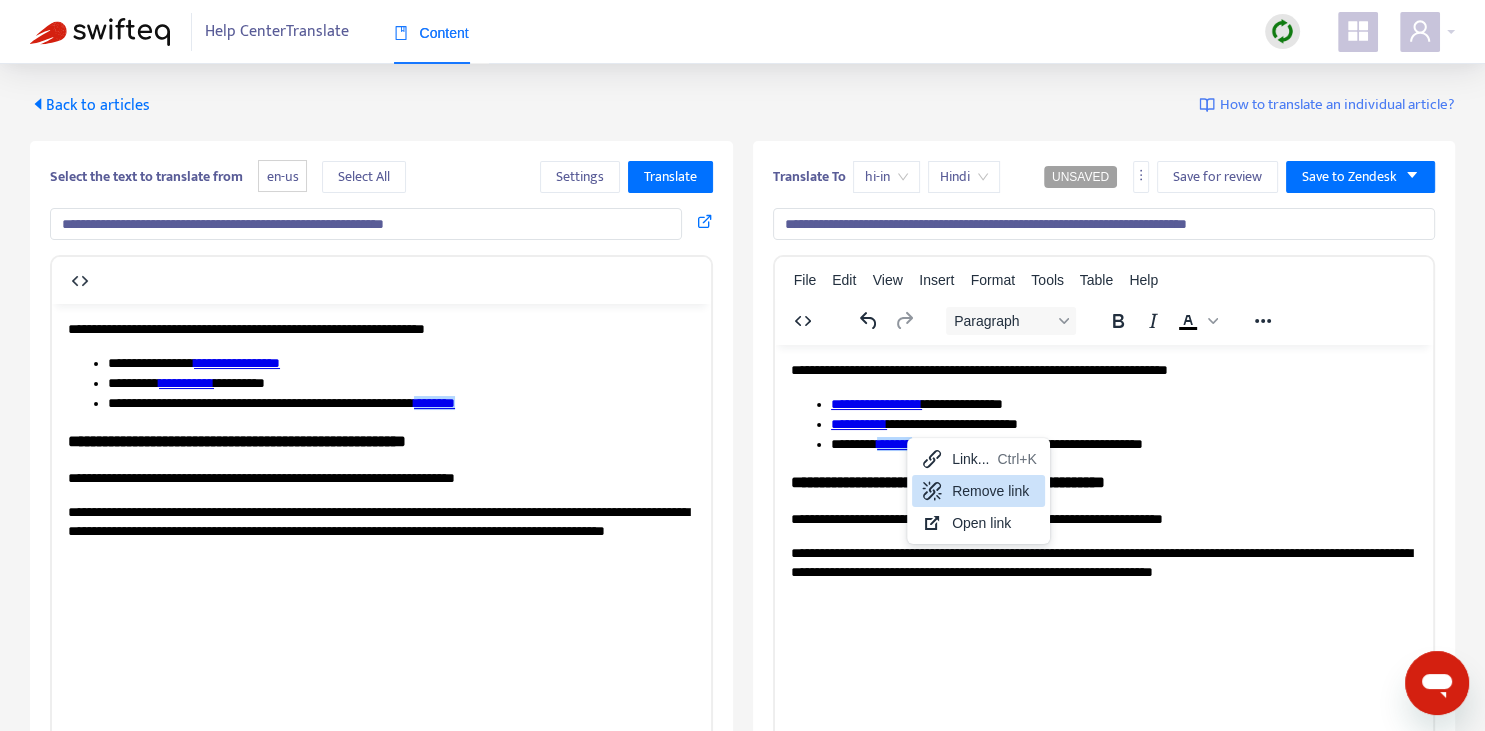 click on "Remove link" at bounding box center (994, 491) 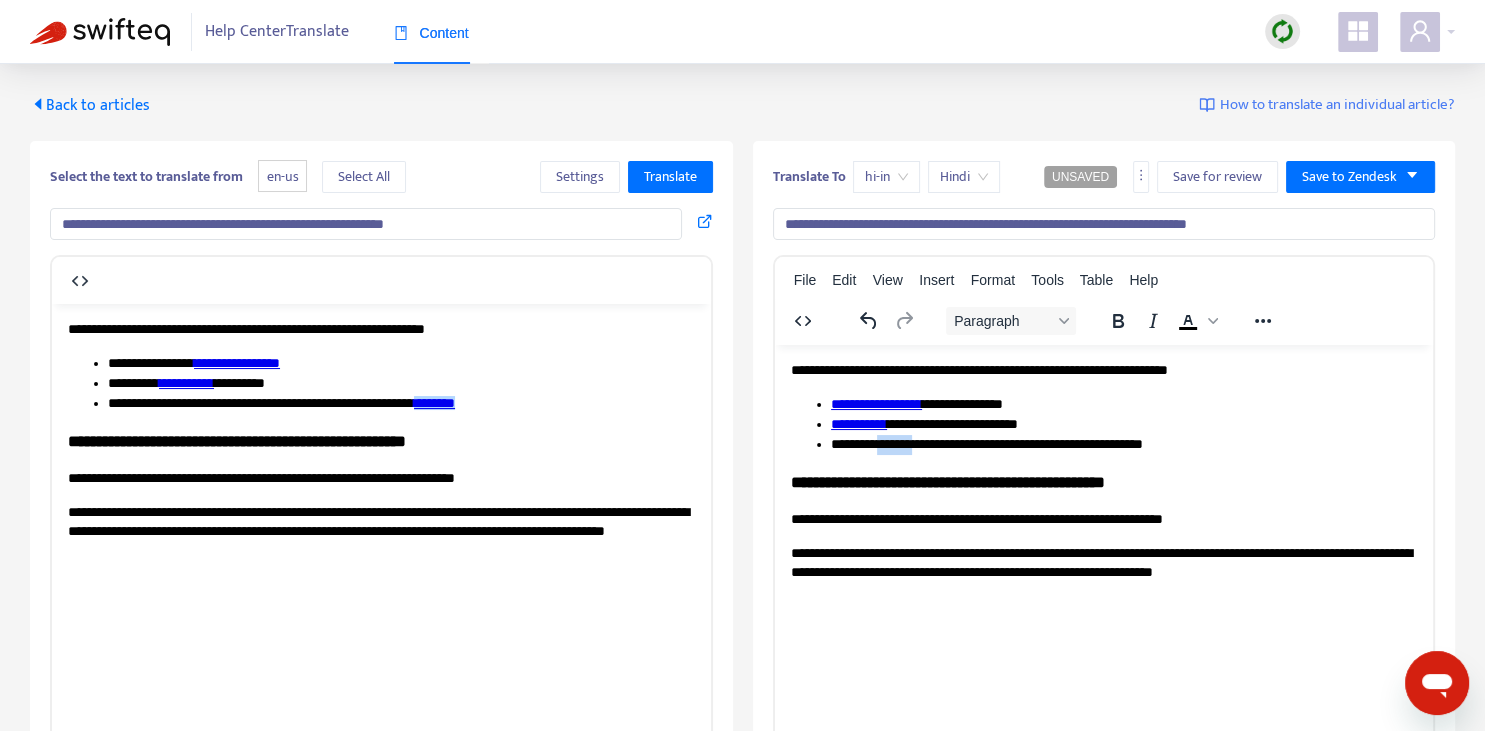 drag, startPoint x: 883, startPoint y: 438, endPoint x: 926, endPoint y: 439, distance: 43.011627 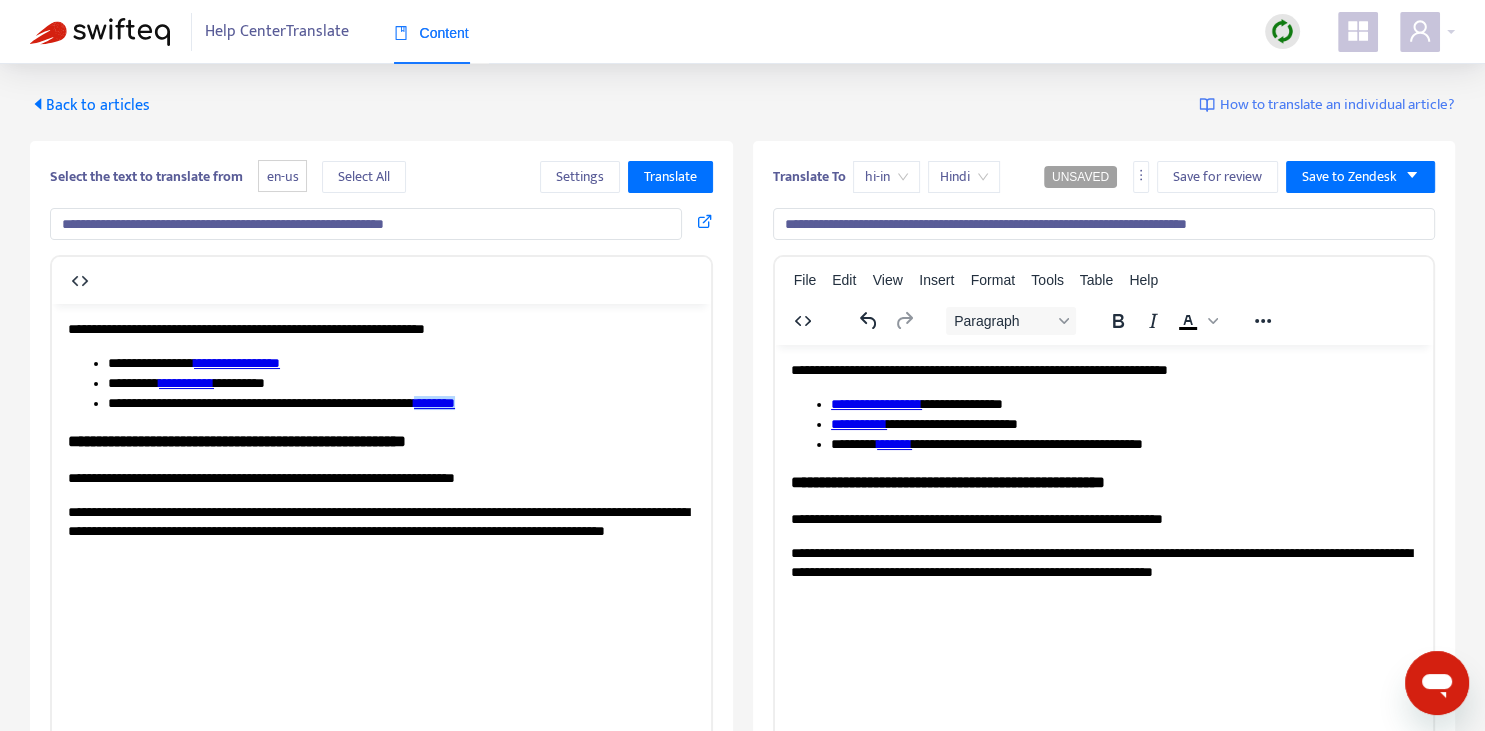 click on "**********" at bounding box center [1123, 444] 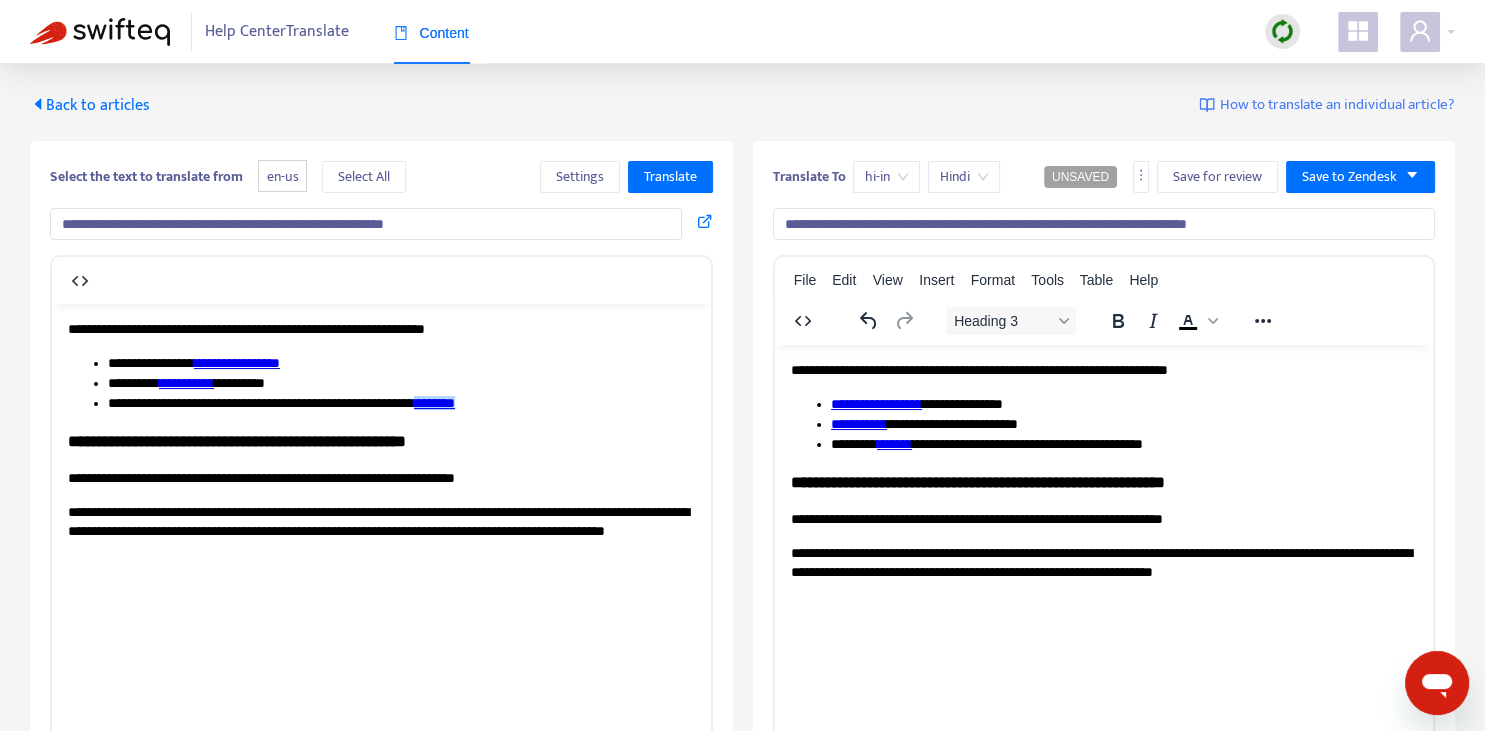 click on "**********" at bounding box center (1103, 519) 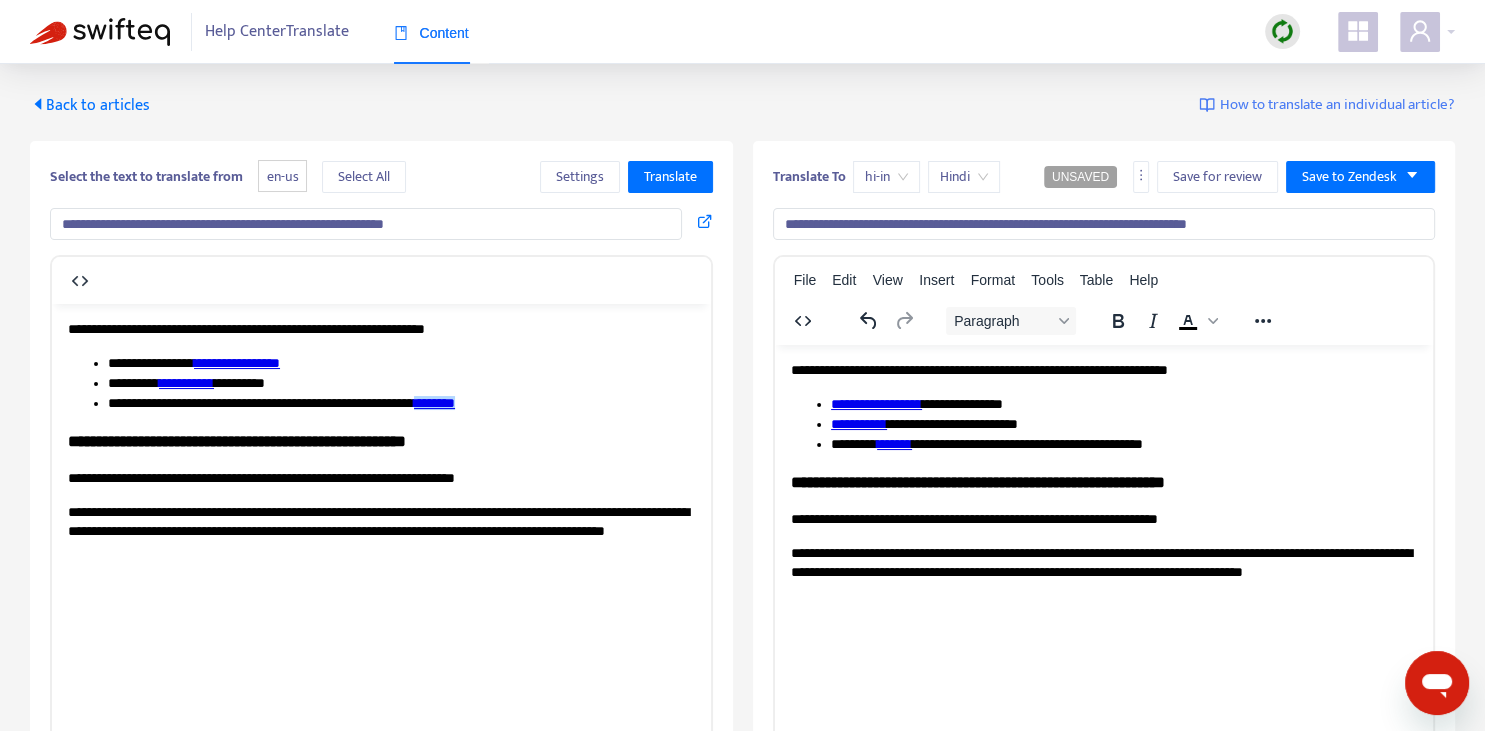 click on "**********" at bounding box center (1104, 608) 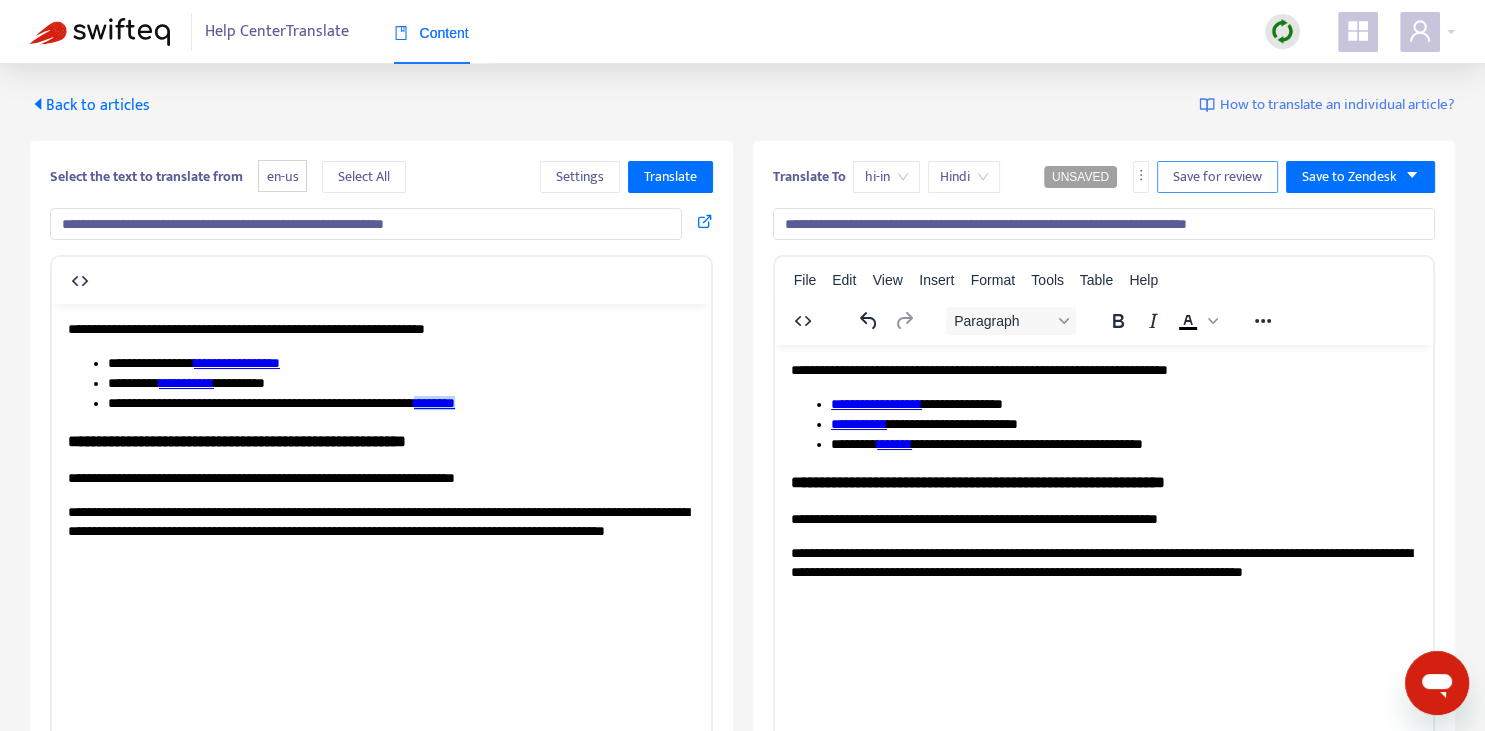 click on "Save for review" at bounding box center [1217, 177] 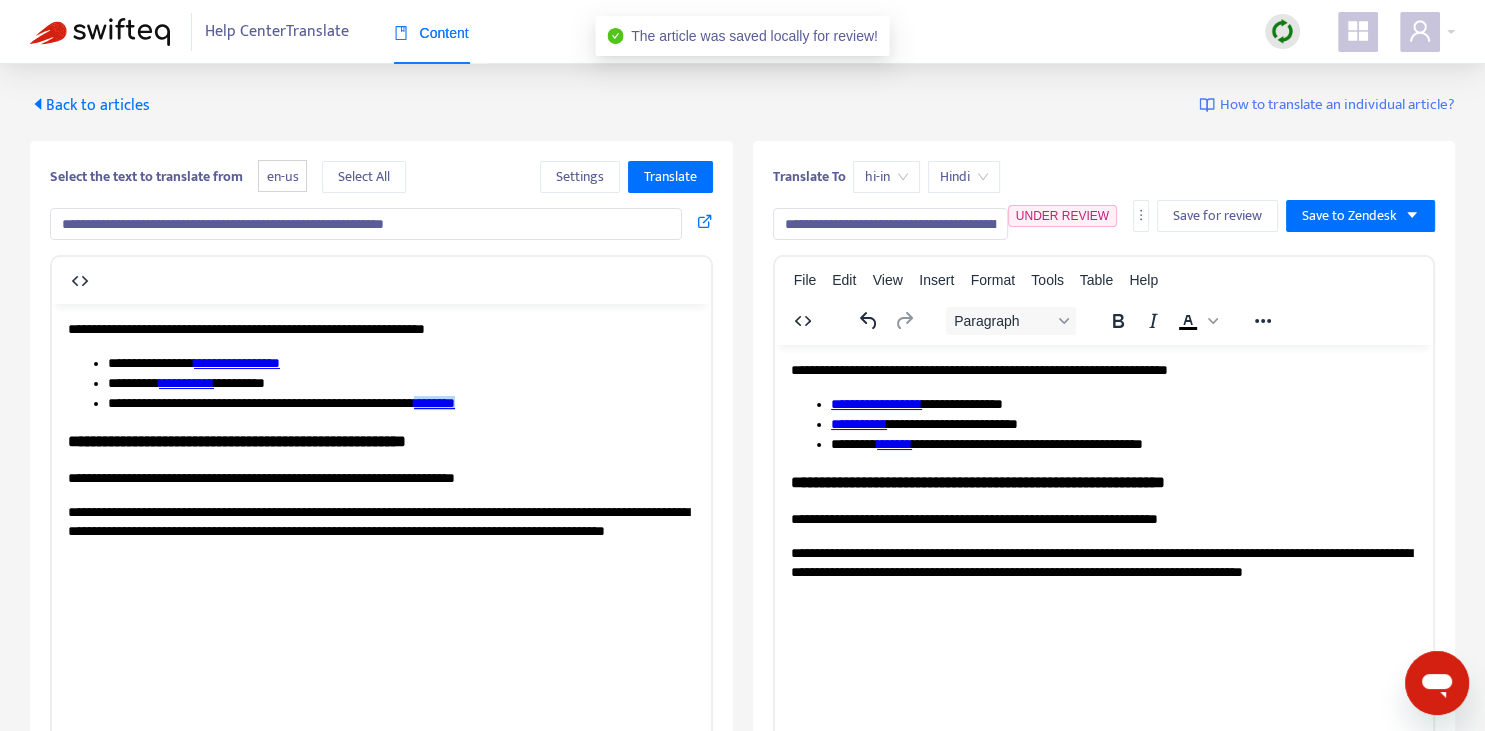 click on "Back to articles" at bounding box center (90, 105) 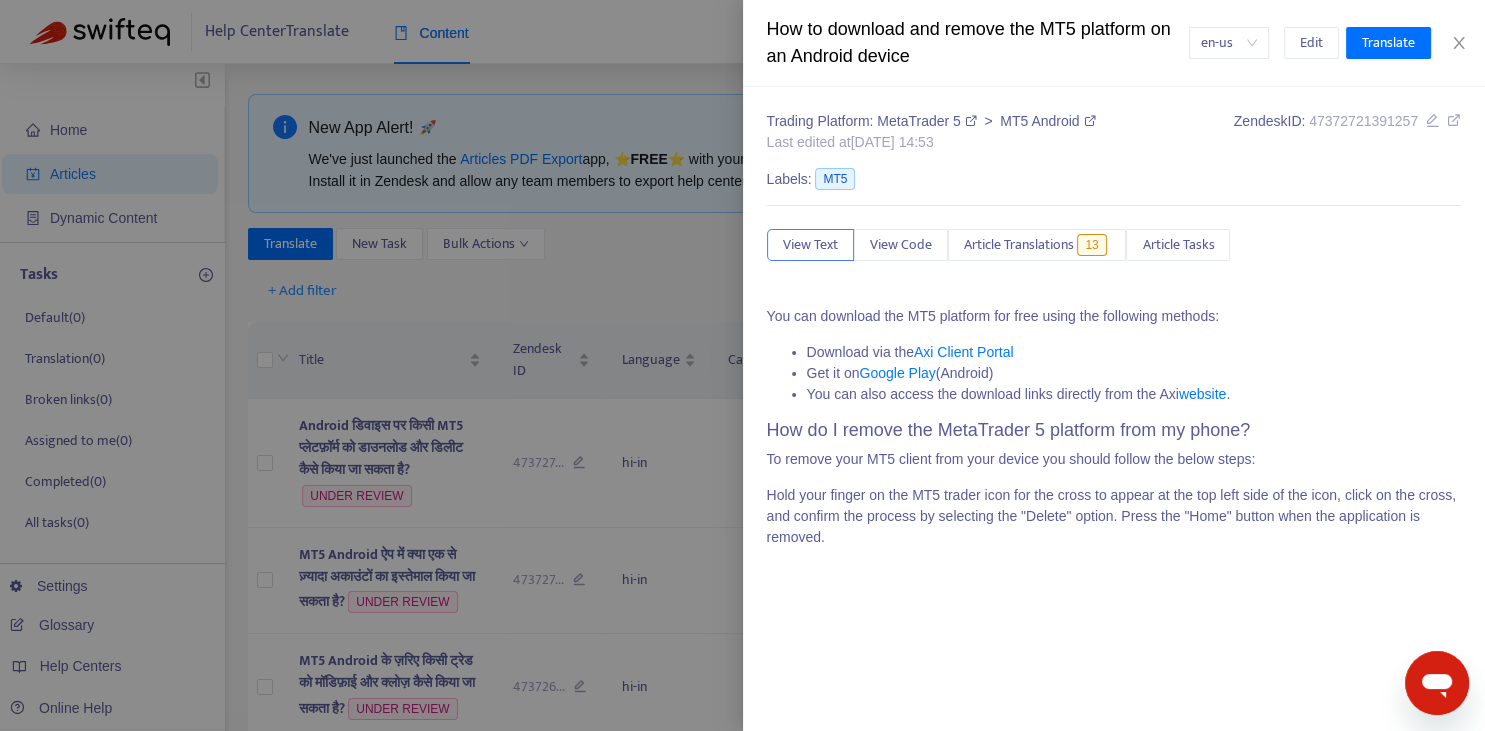 click at bounding box center [742, 365] 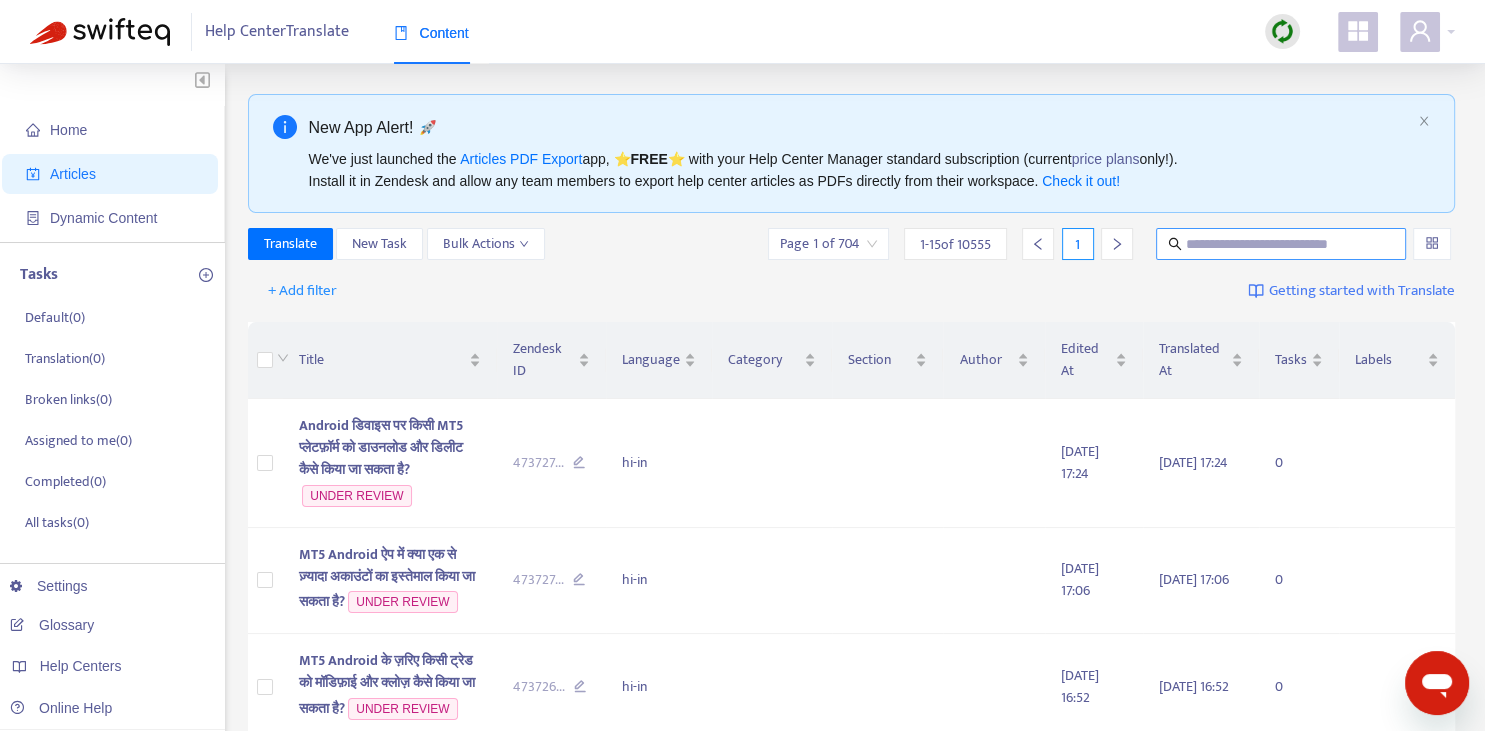click at bounding box center (1282, 244) 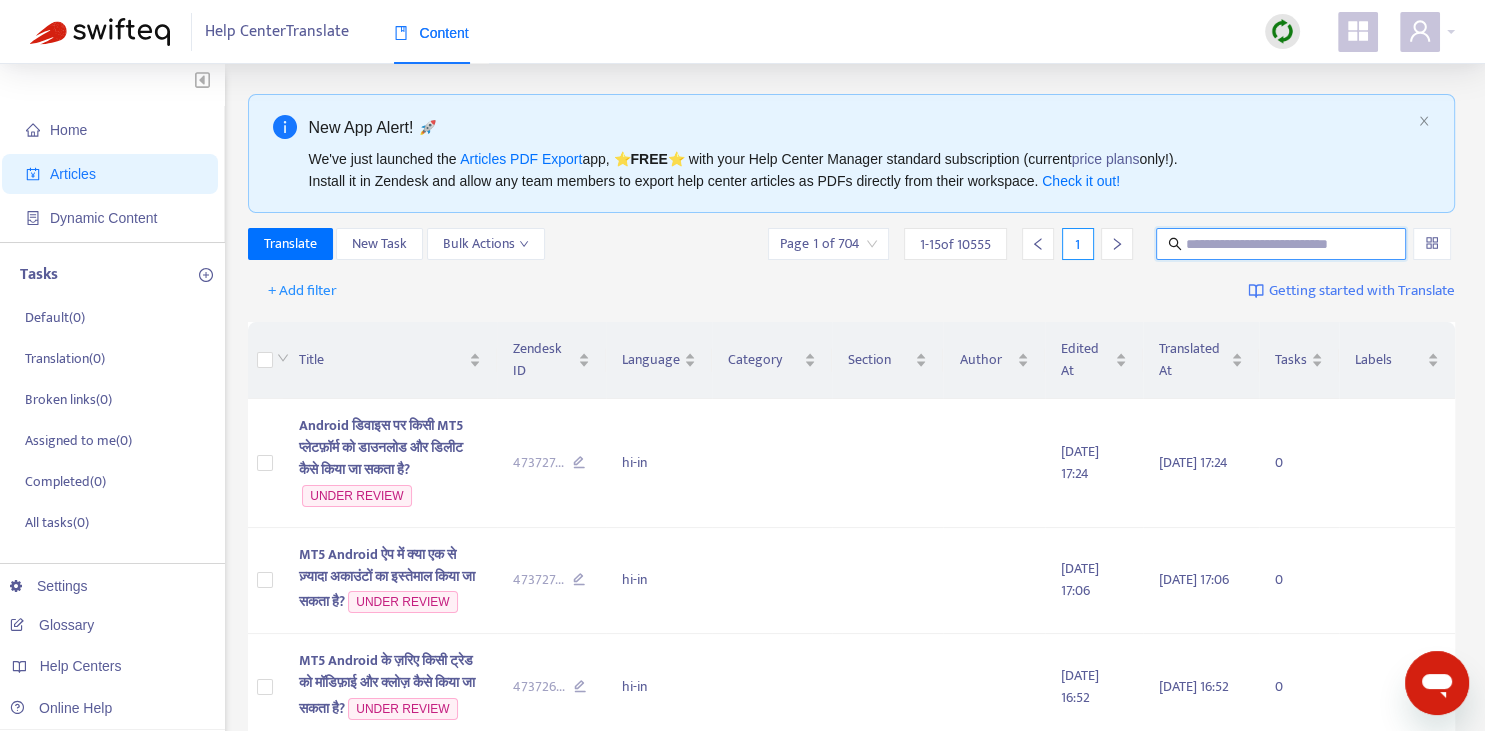 paste on "**********" 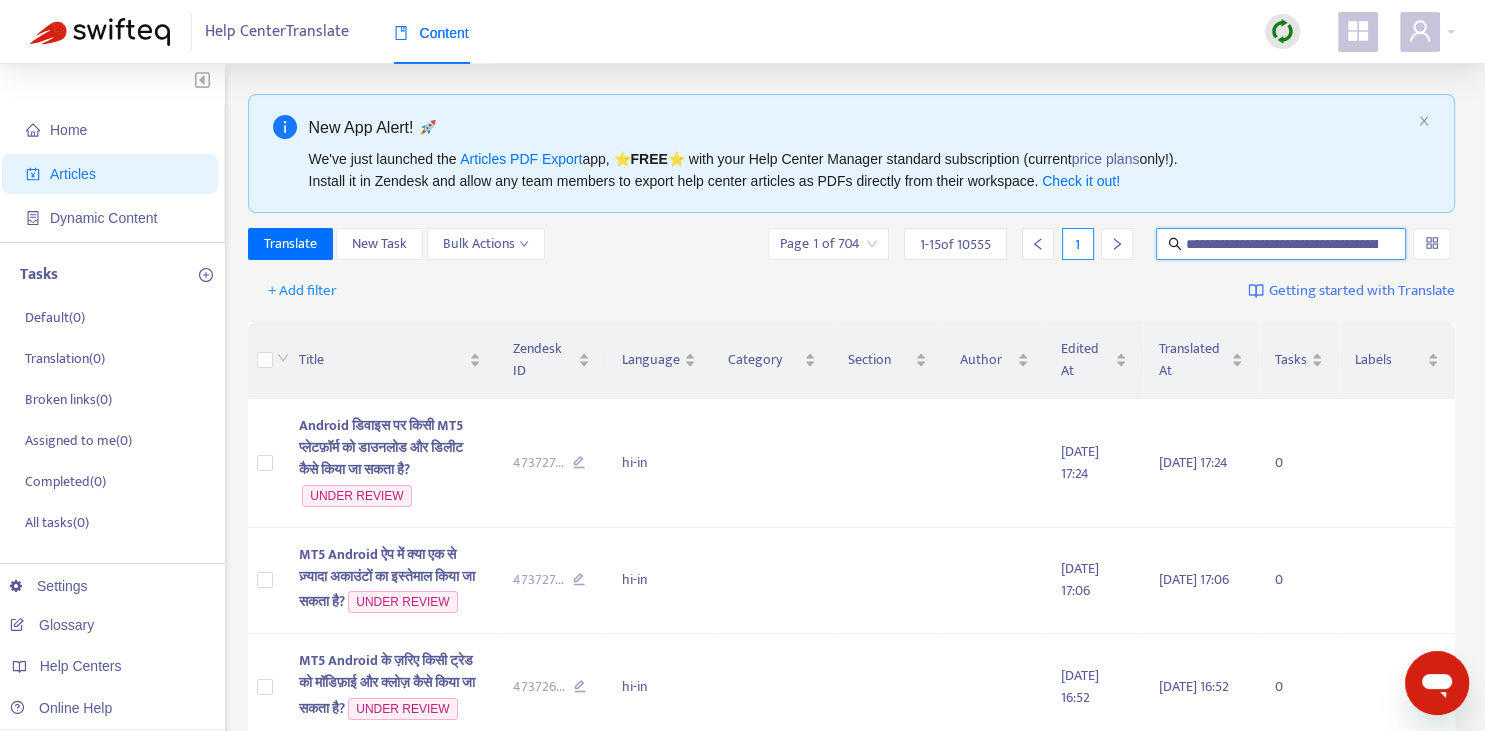 scroll, scrollTop: 0, scrollLeft: 148, axis: horizontal 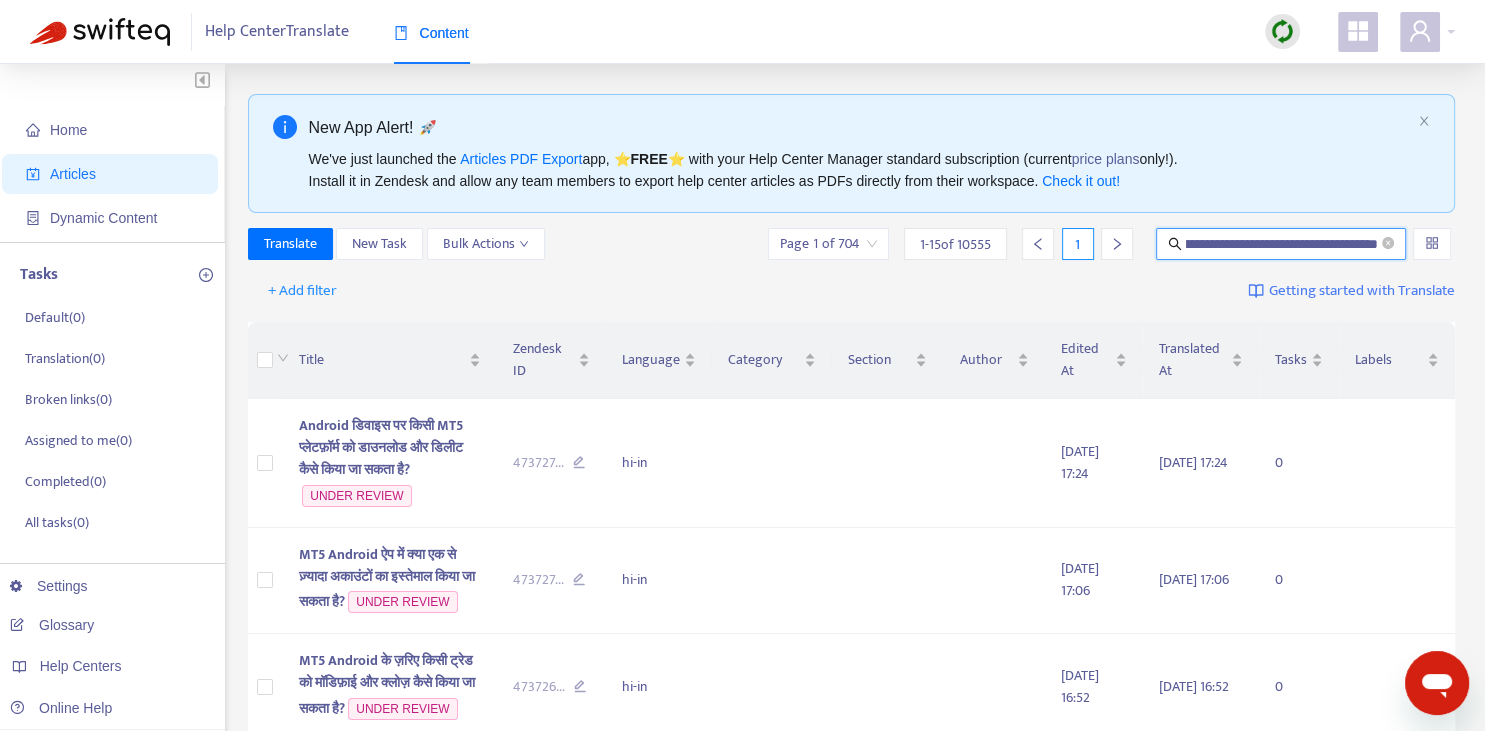 type on "**********" 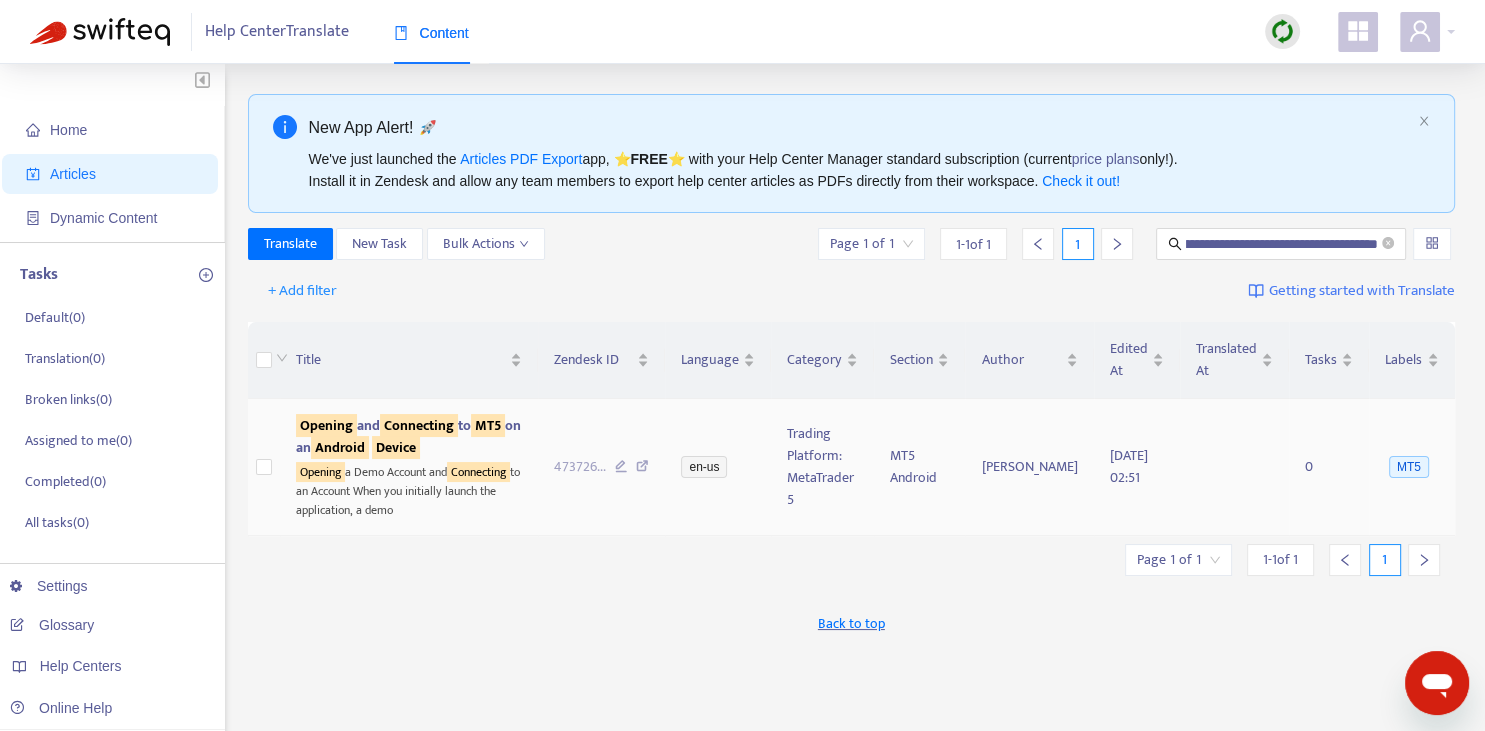 click on "Android" at bounding box center [340, 447] 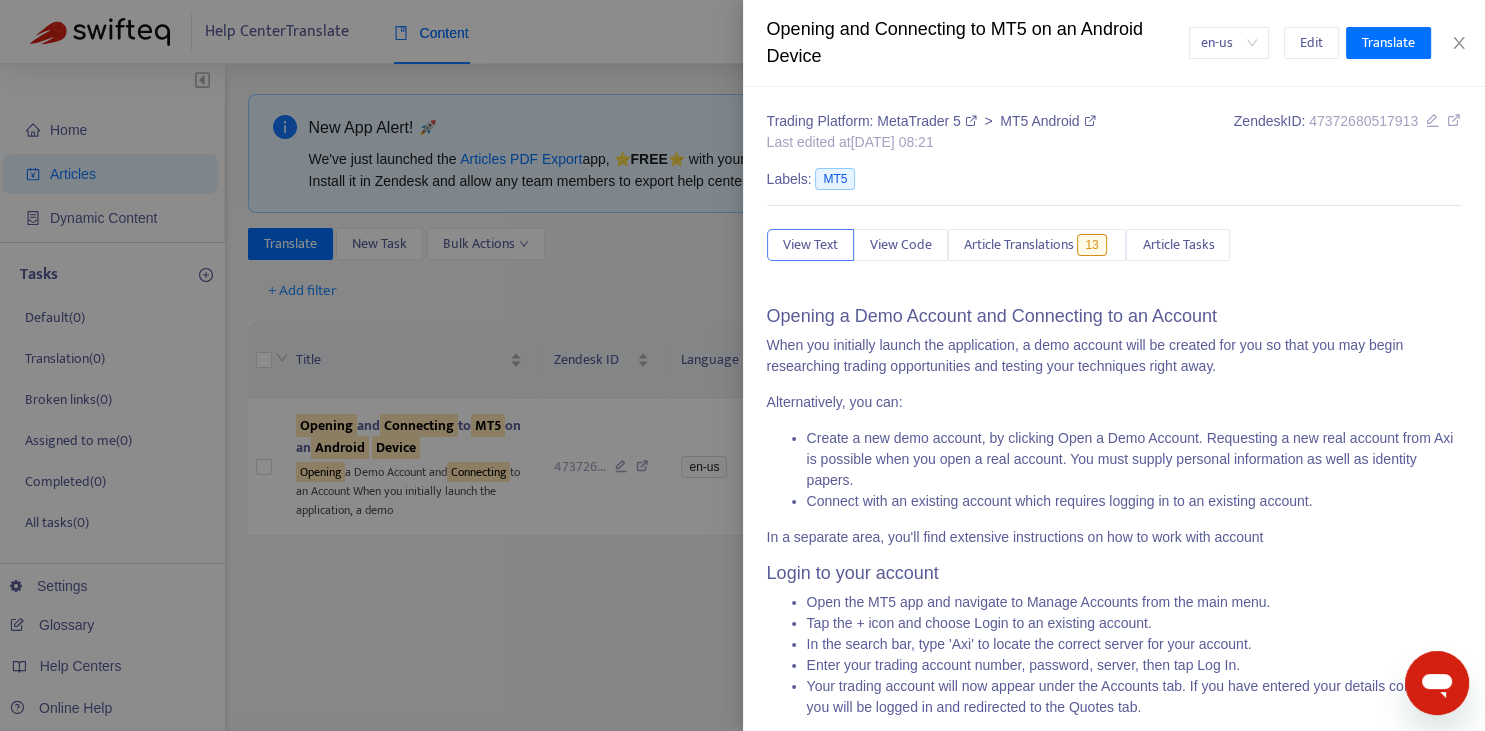 scroll, scrollTop: 118, scrollLeft: 0, axis: vertical 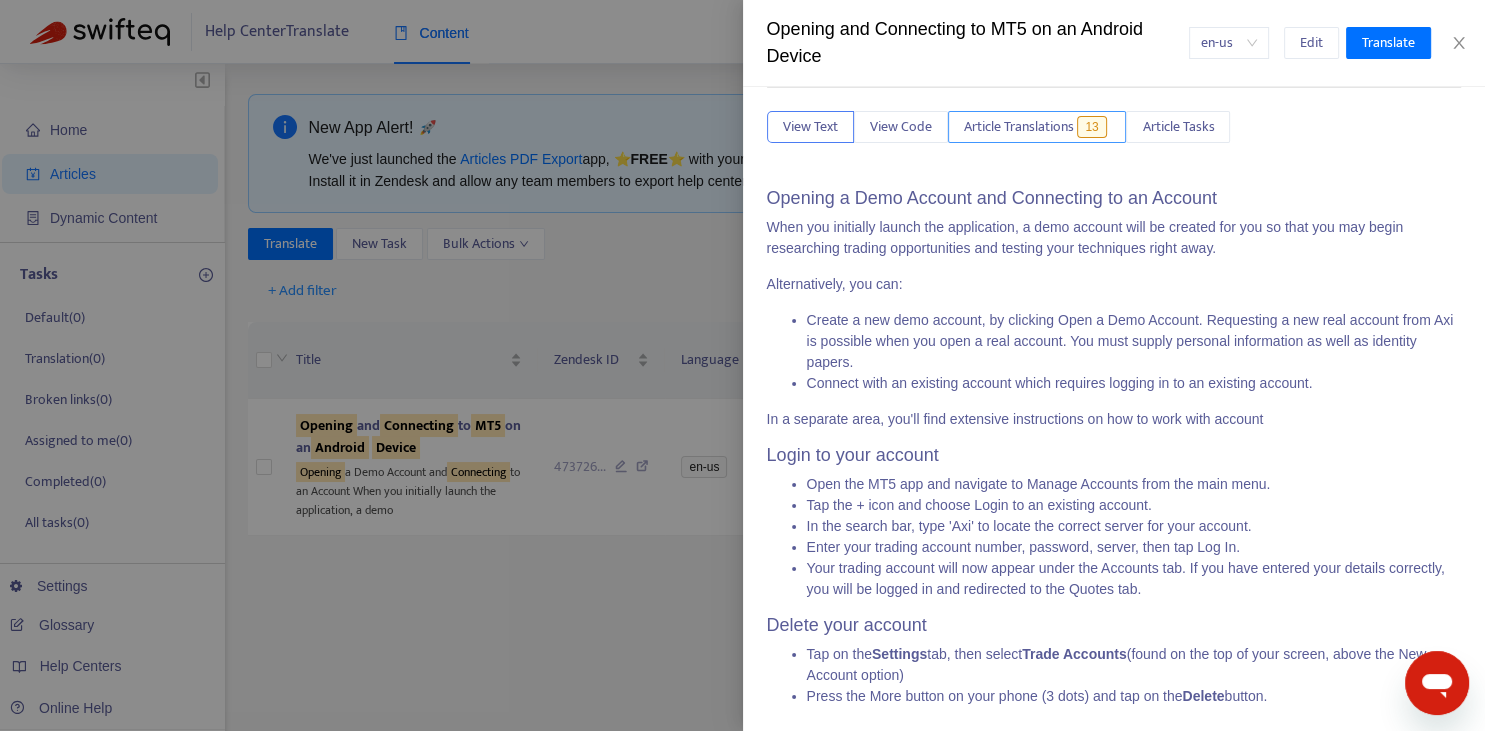 click on "Article Translations 13" at bounding box center [1037, 127] 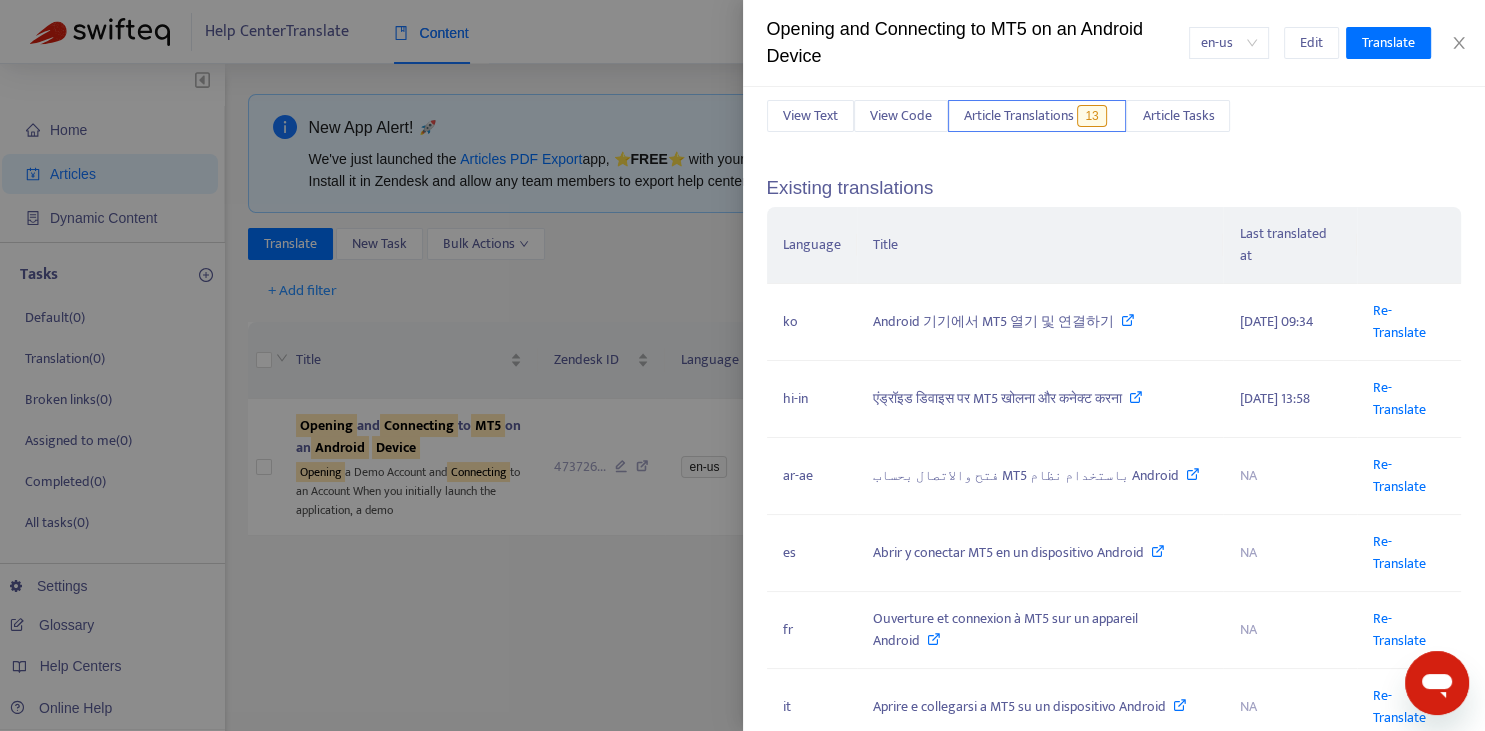 scroll, scrollTop: 118, scrollLeft: 0, axis: vertical 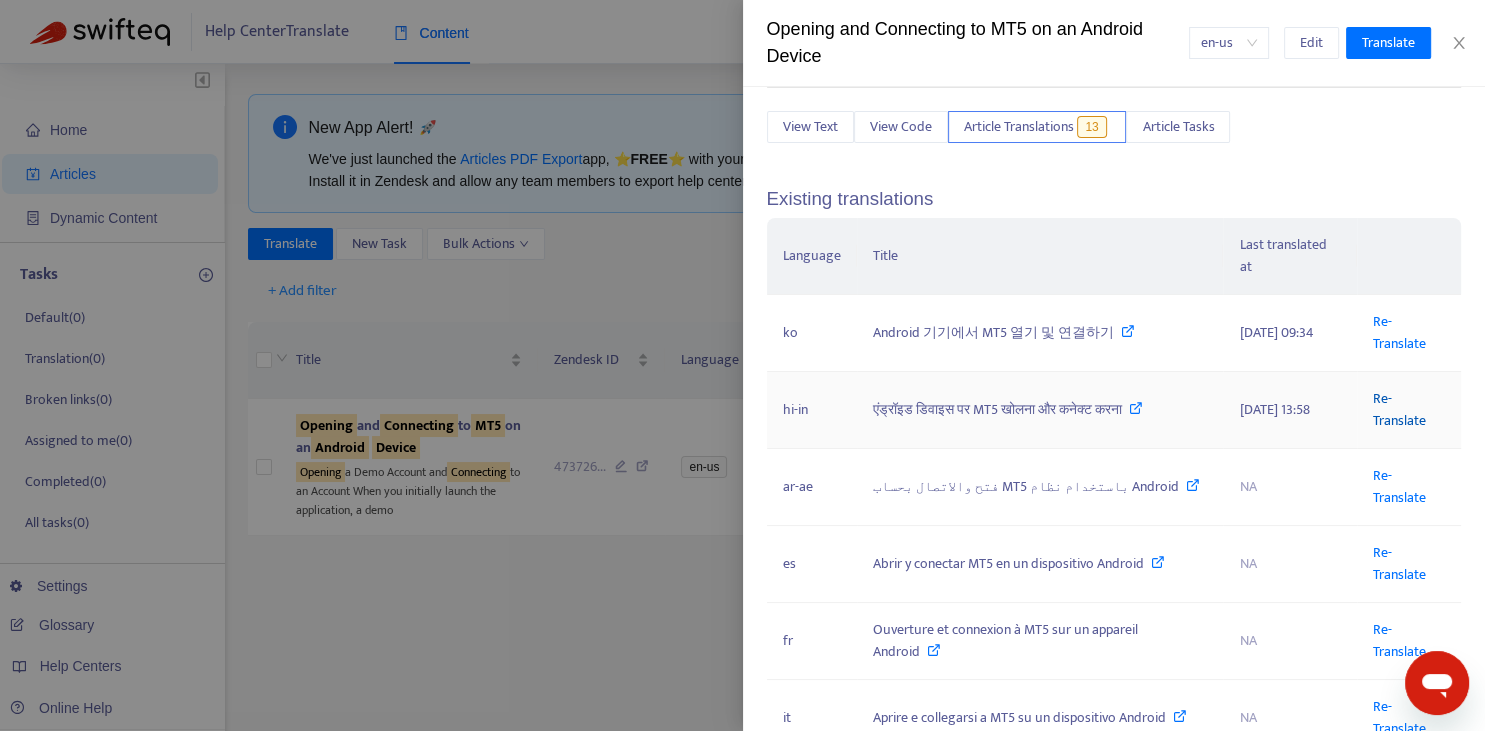 click on "Re-Translate" at bounding box center (1399, 409) 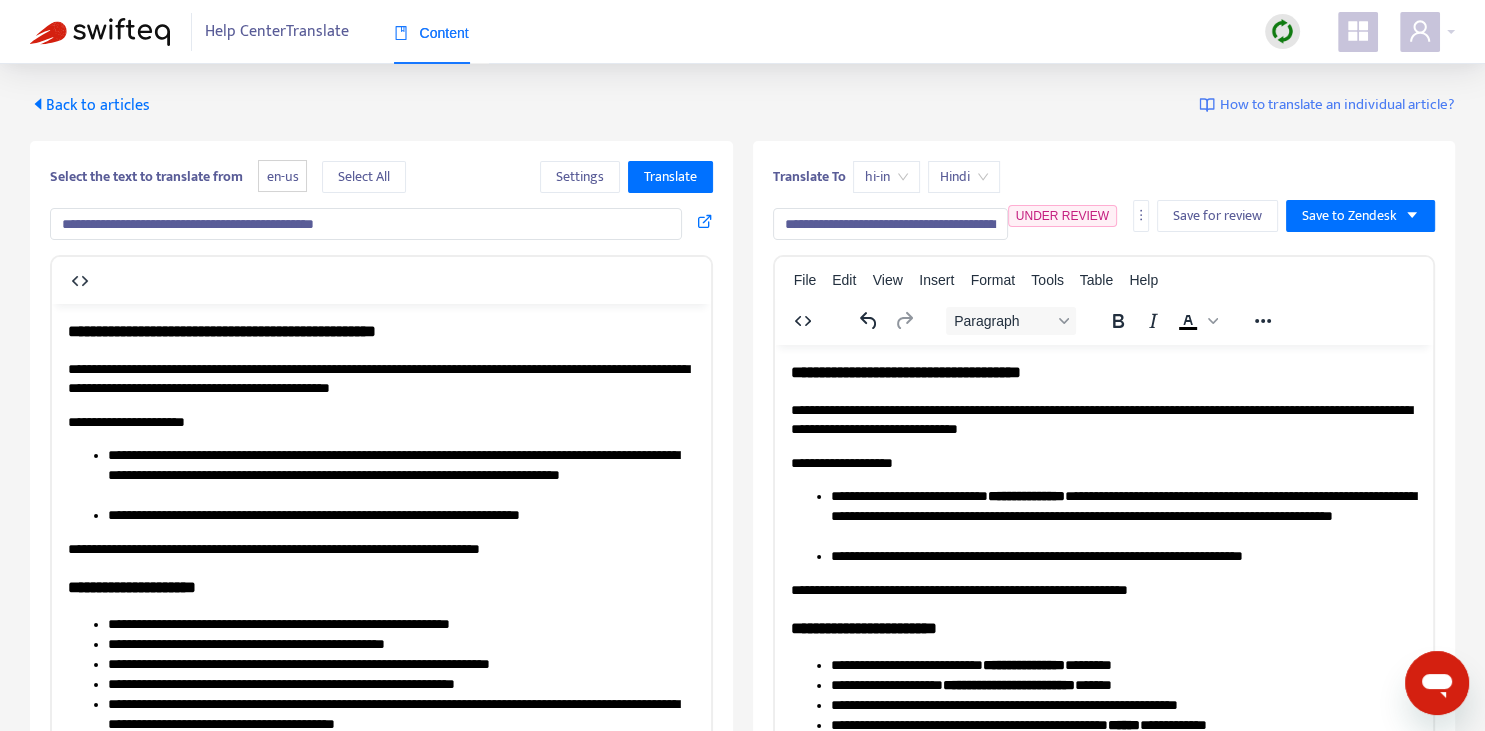scroll, scrollTop: 343, scrollLeft: 0, axis: vertical 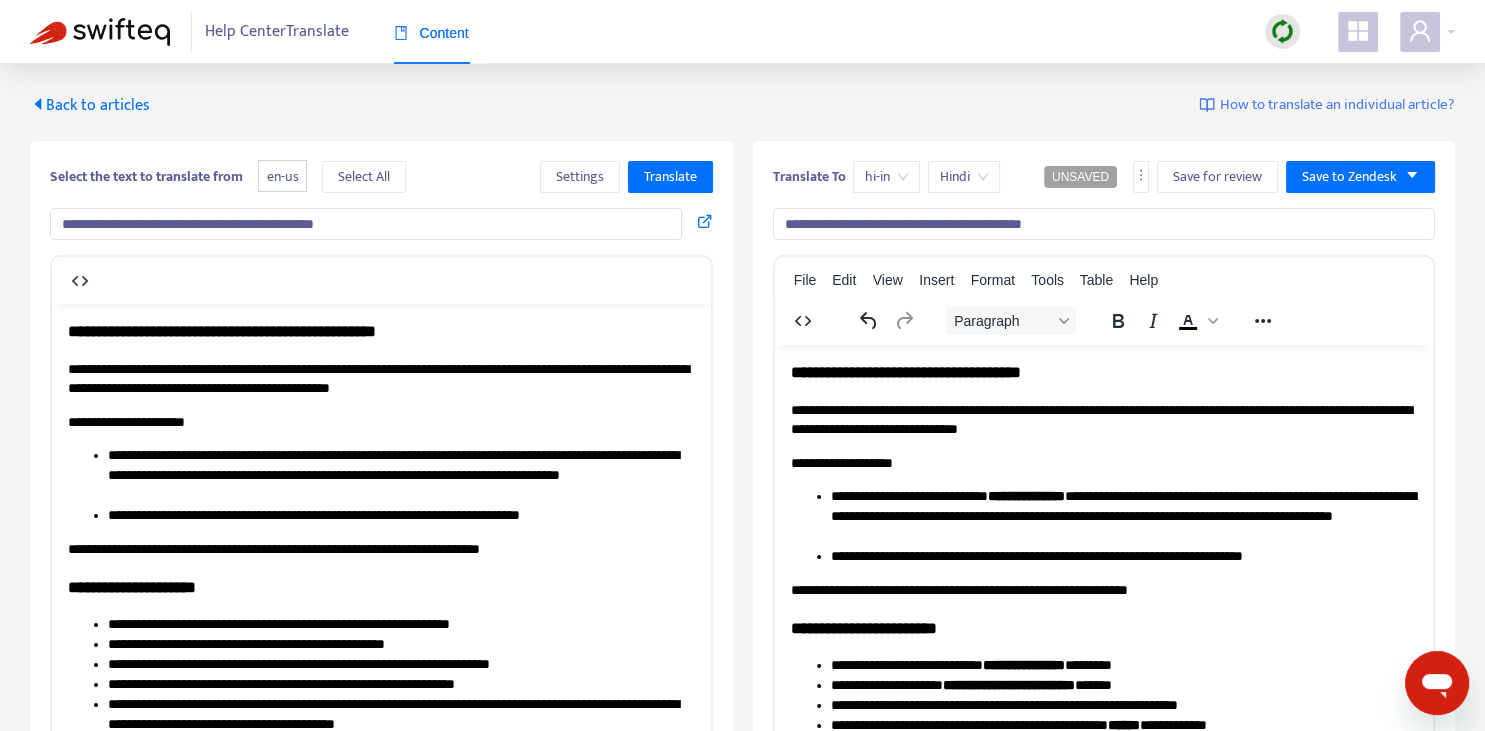 type on "**********" 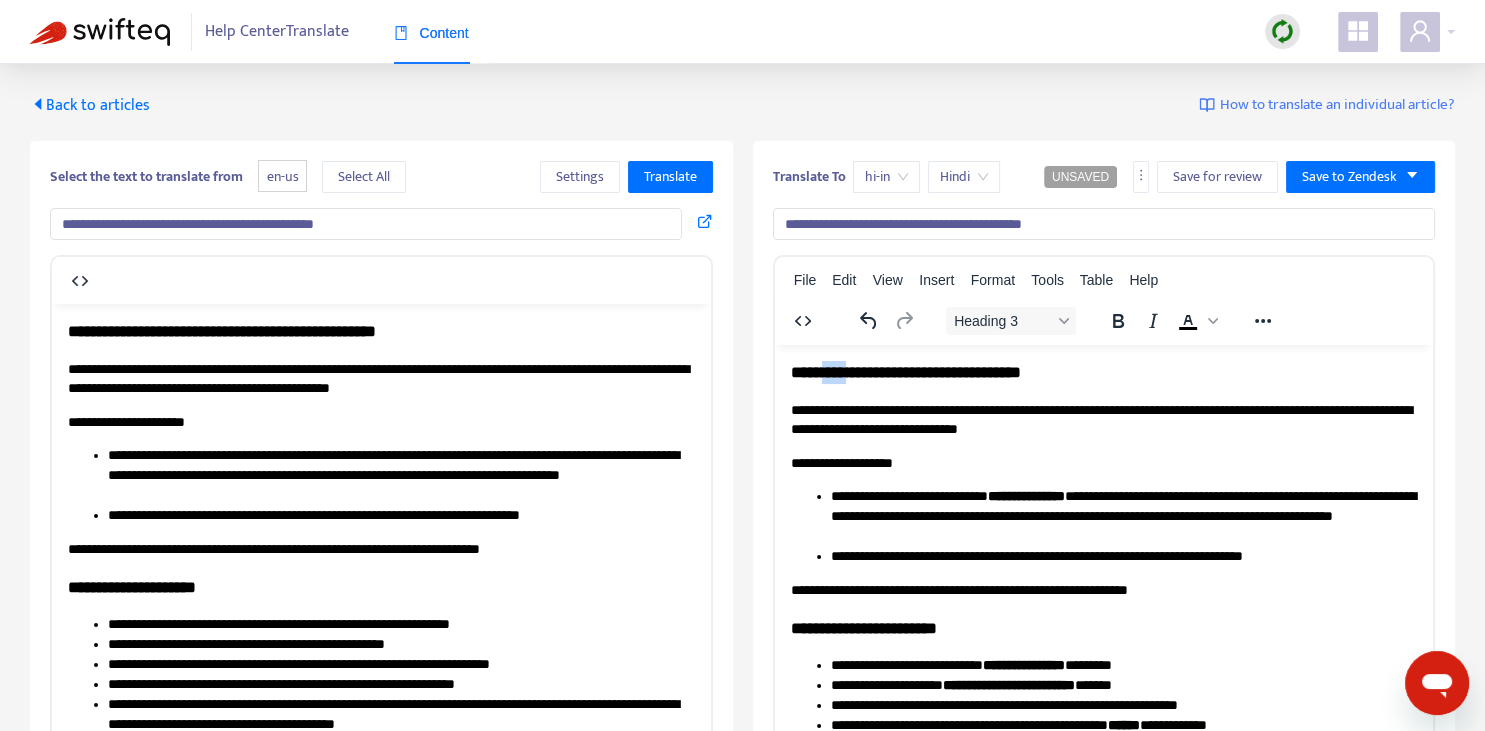 drag, startPoint x: 828, startPoint y: 373, endPoint x: 854, endPoint y: 373, distance: 26 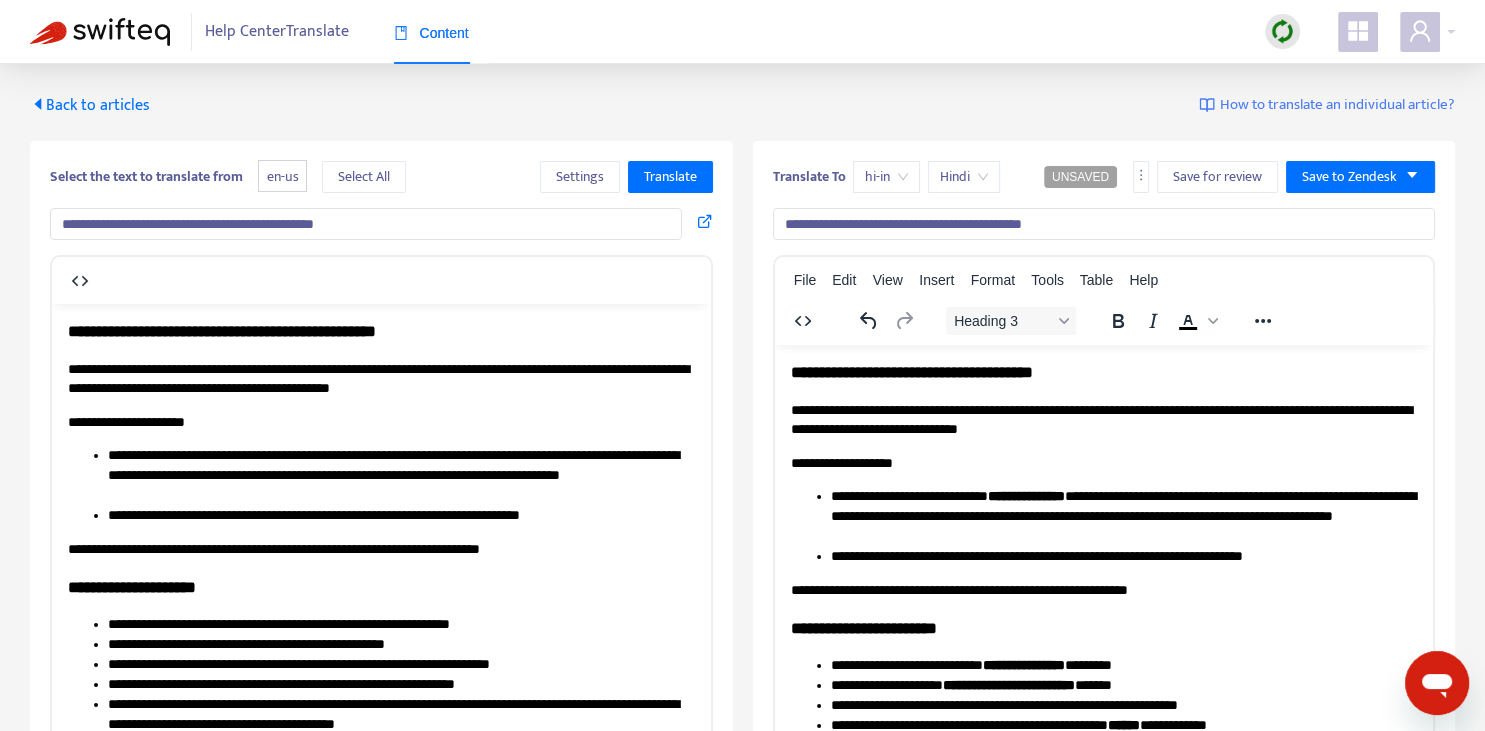 click on "**********" at bounding box center [1103, 371] 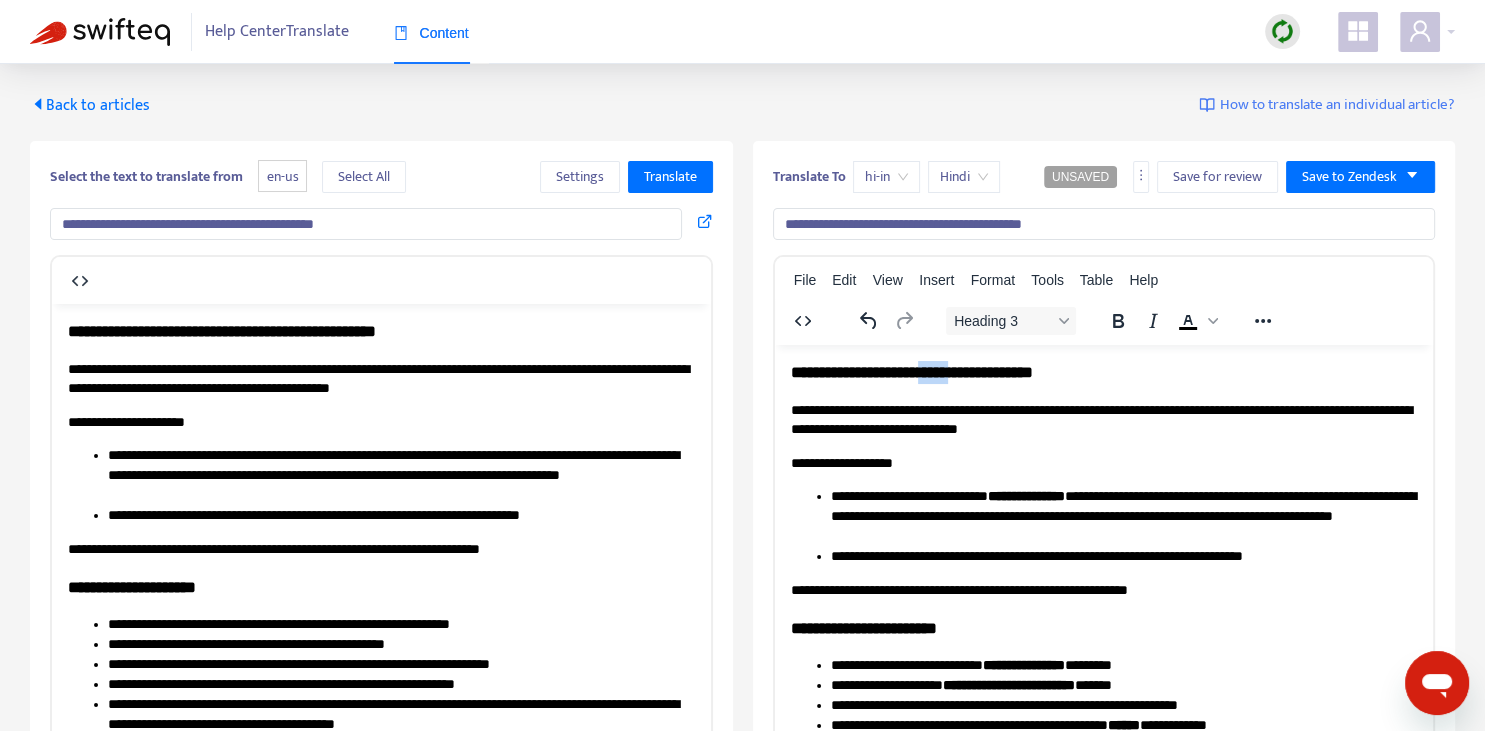 click on "**********" at bounding box center (1103, 371) 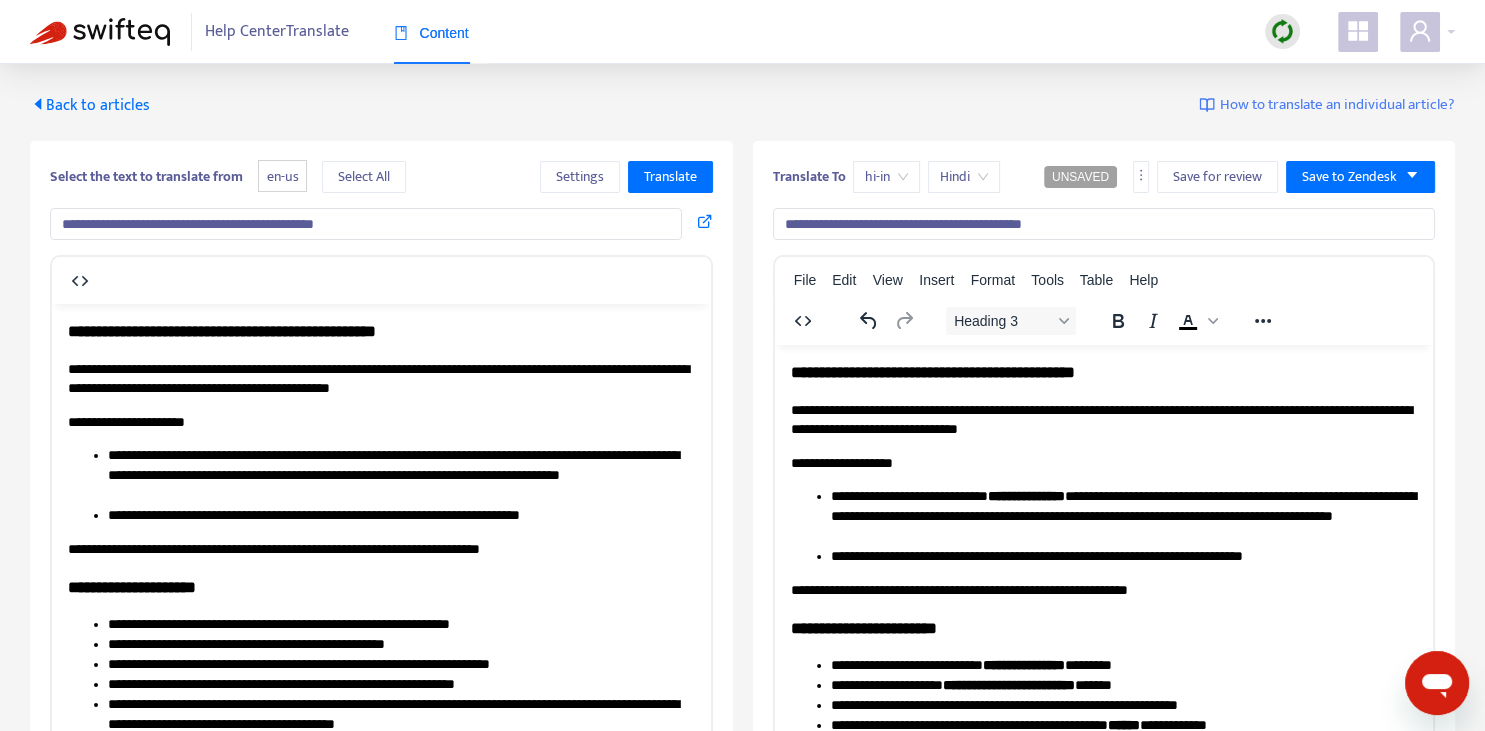 click on "**********" at bounding box center [1103, 419] 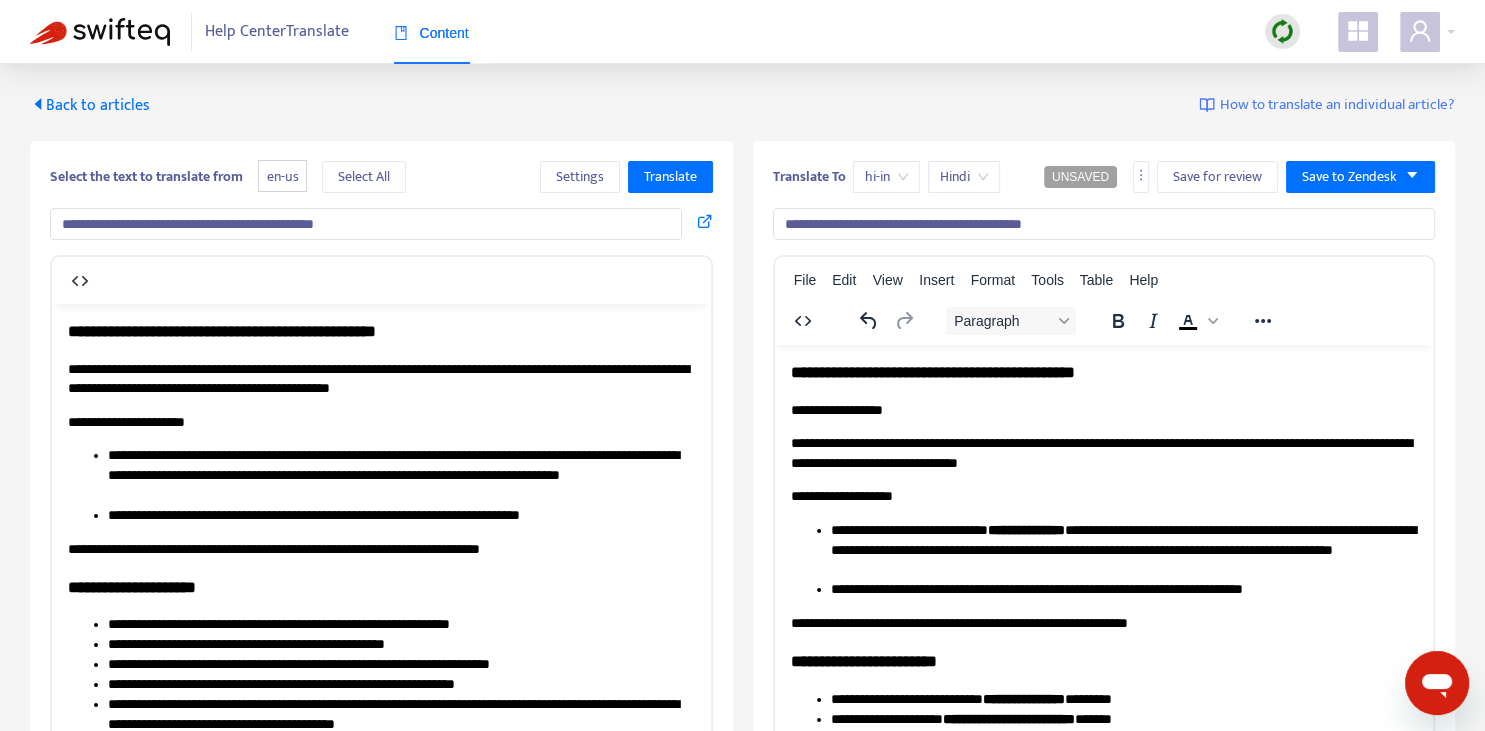 click on "**********" at bounding box center (1103, 410) 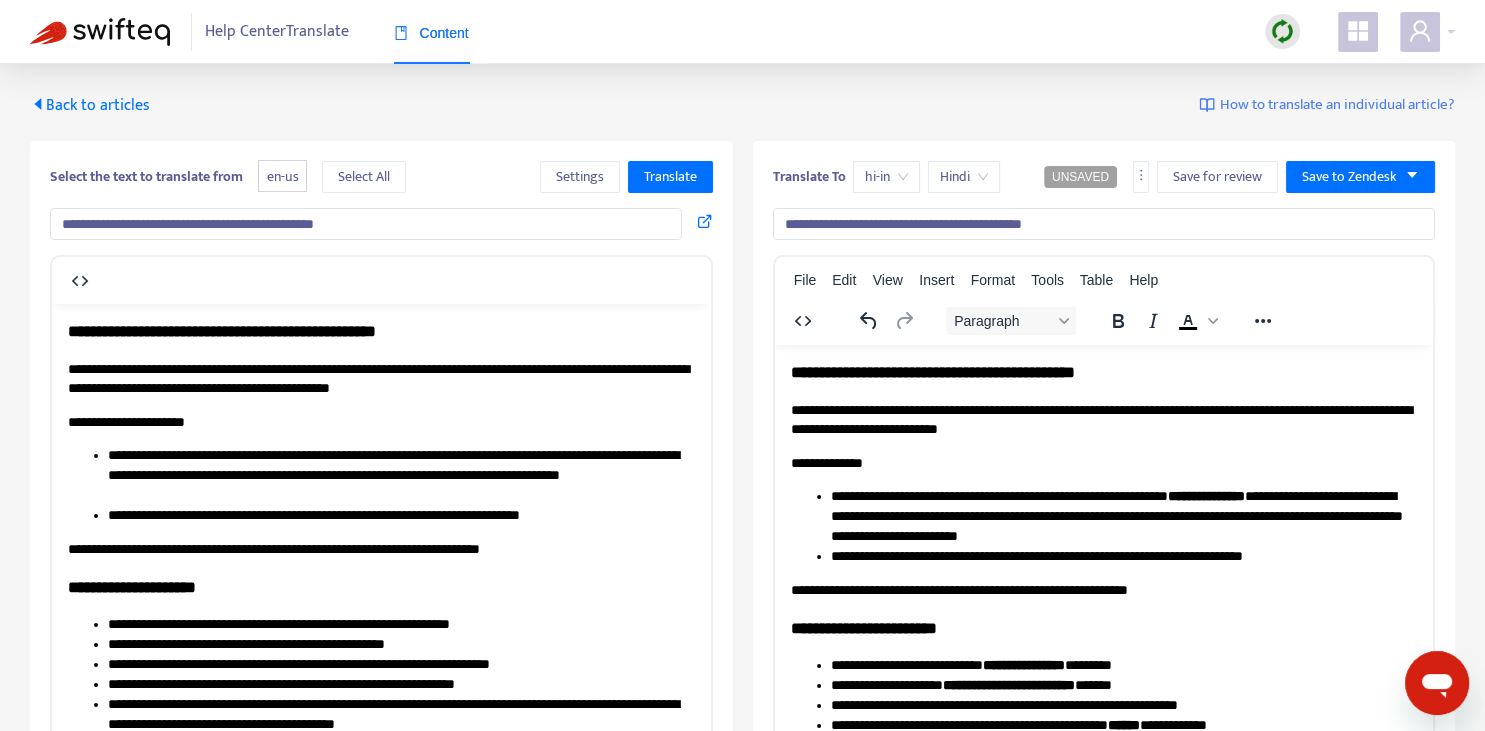 copy on "*" 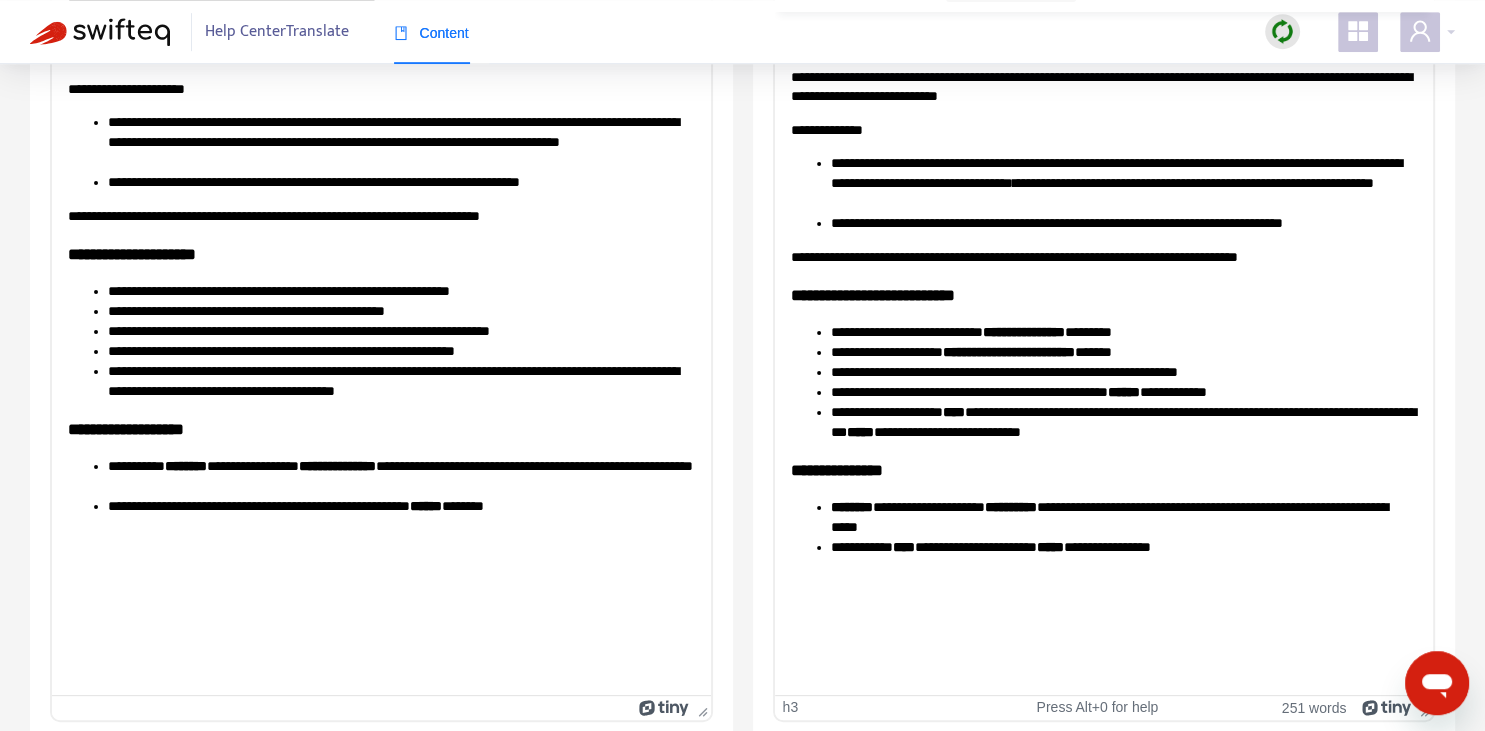 scroll, scrollTop: 343, scrollLeft: 0, axis: vertical 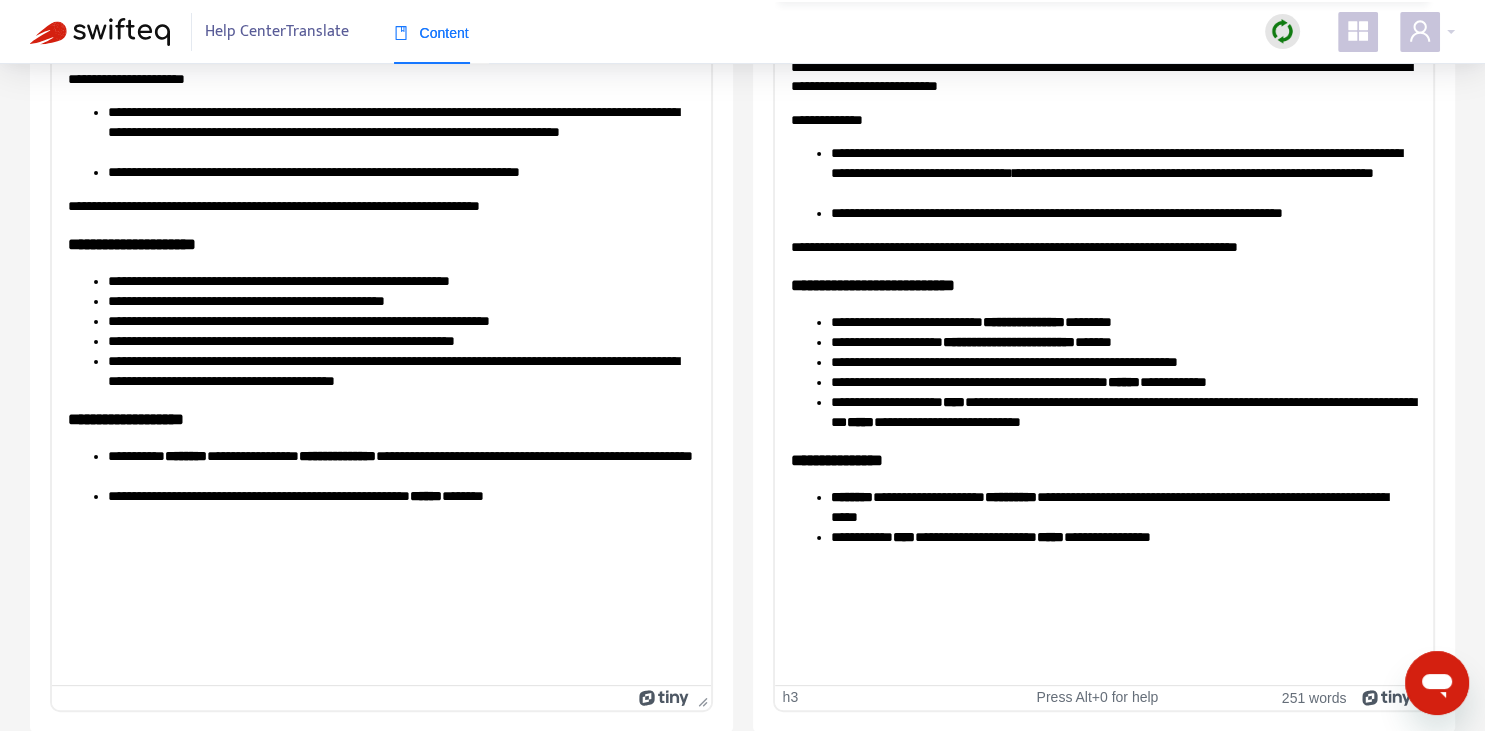 click on "**********" at bounding box center [1123, 322] 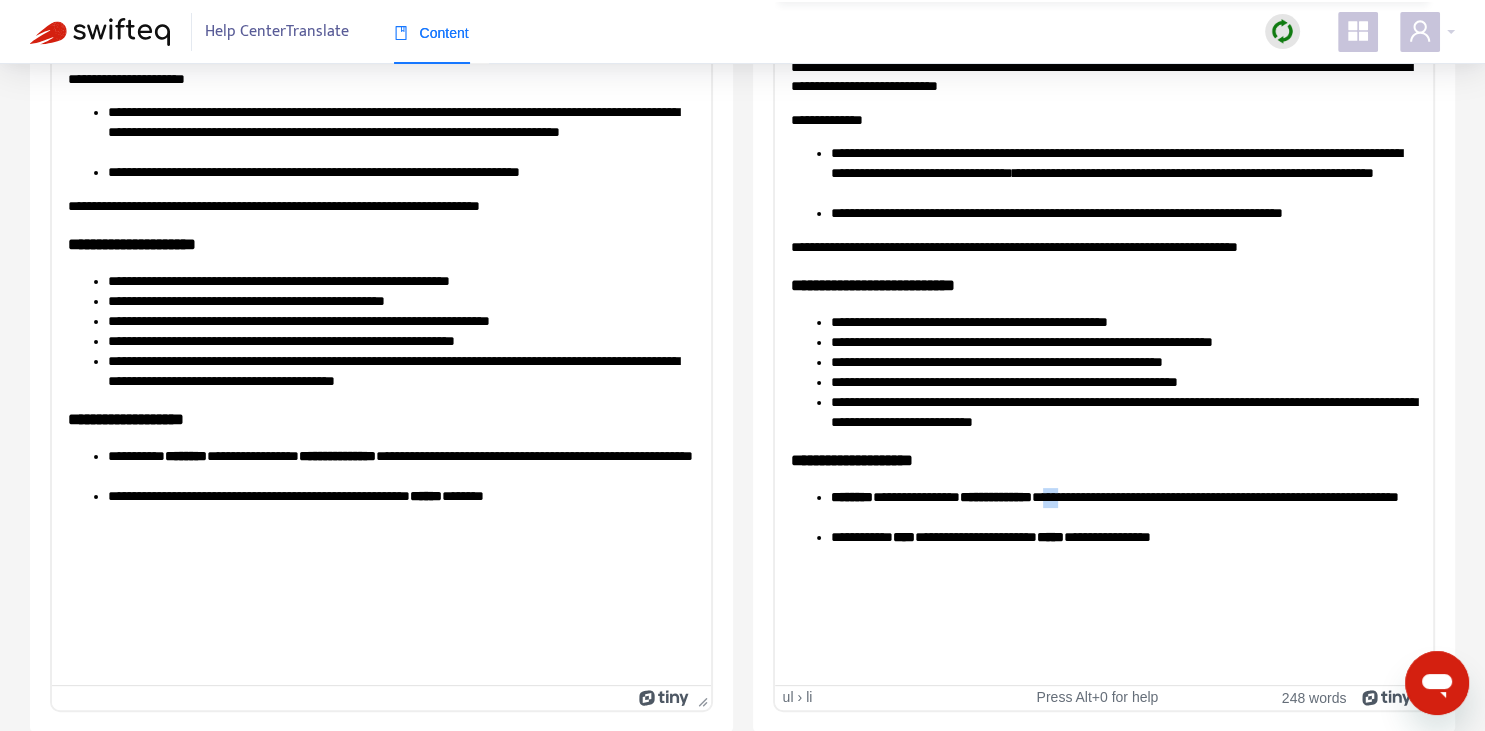 drag, startPoint x: 1114, startPoint y: 498, endPoint x: 1099, endPoint y: 494, distance: 15.524175 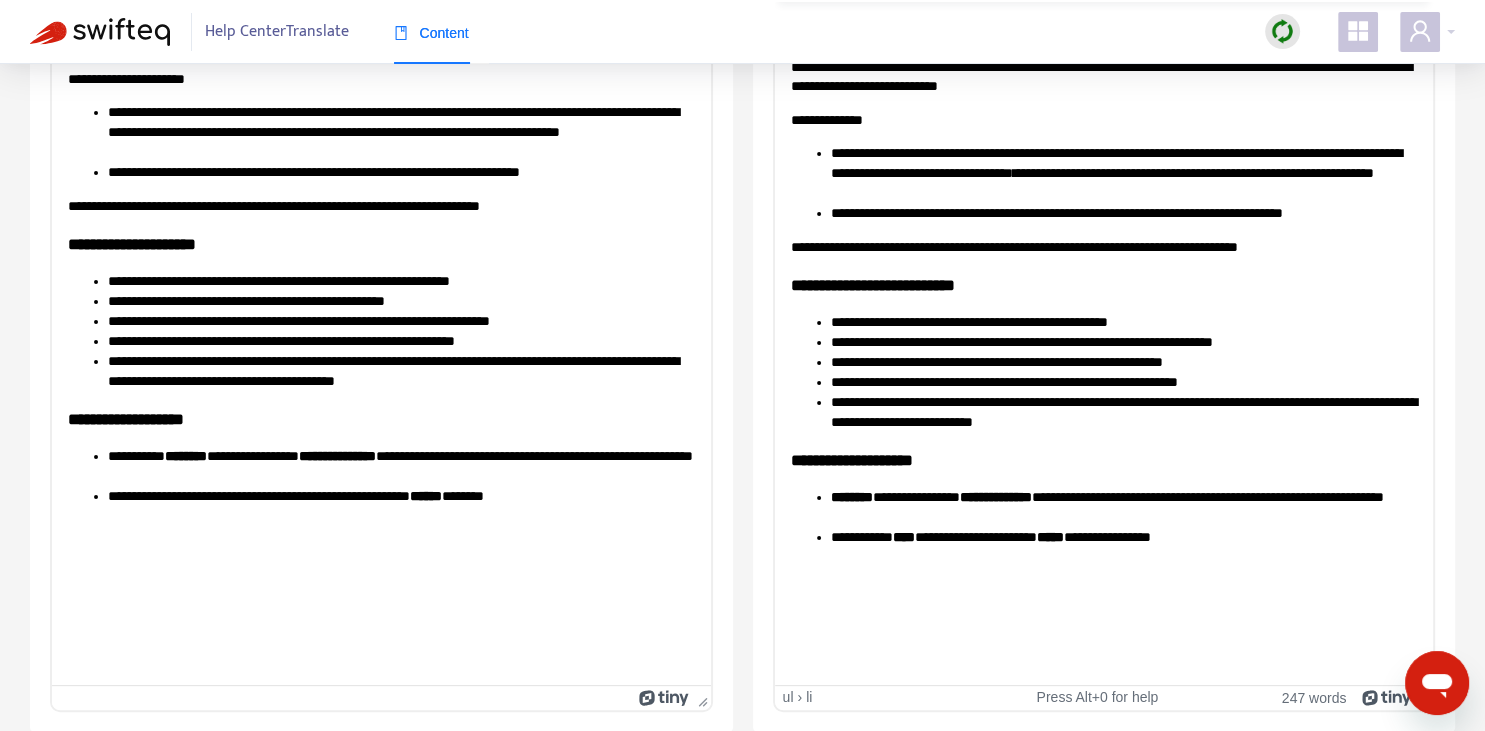 click on "**********" at bounding box center (1123, 507) 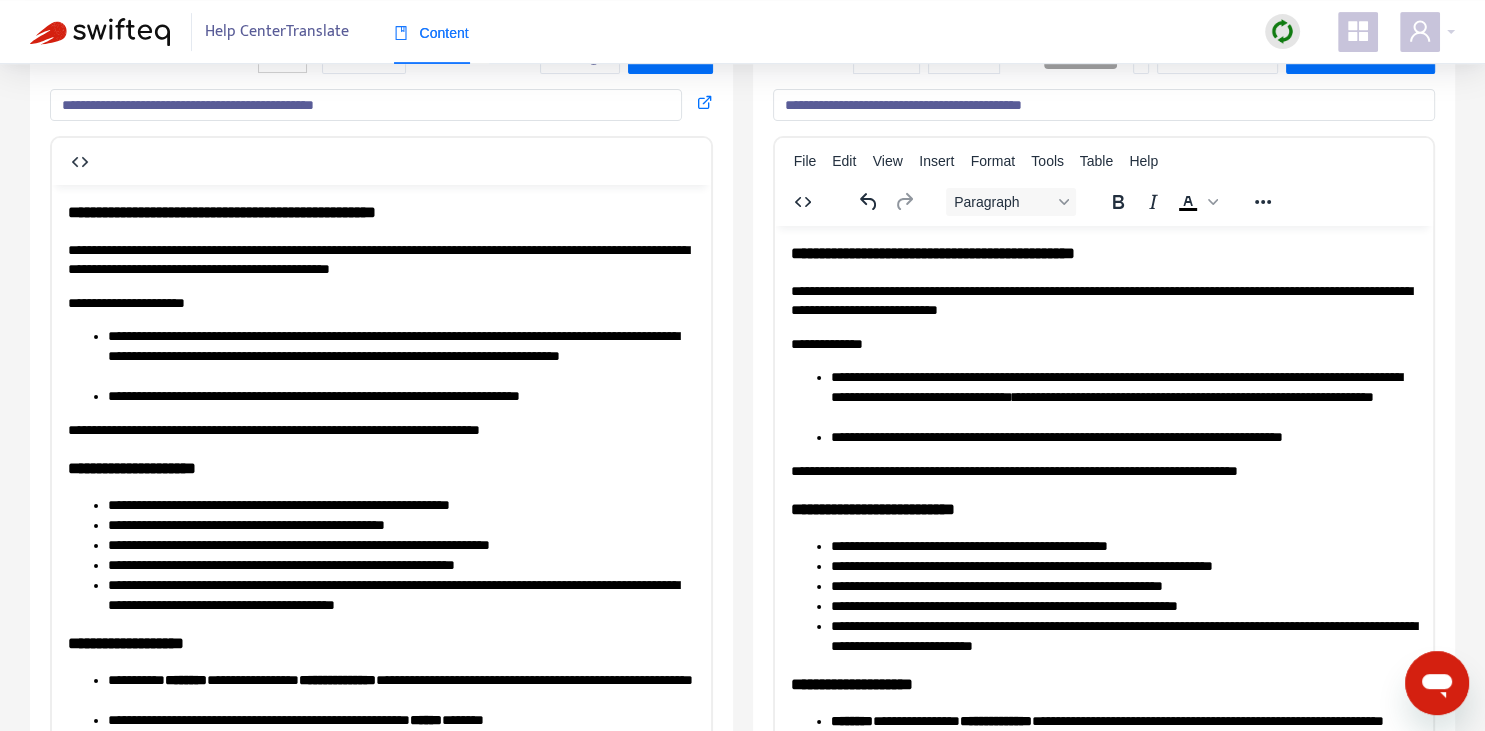 scroll, scrollTop: 140, scrollLeft: 0, axis: vertical 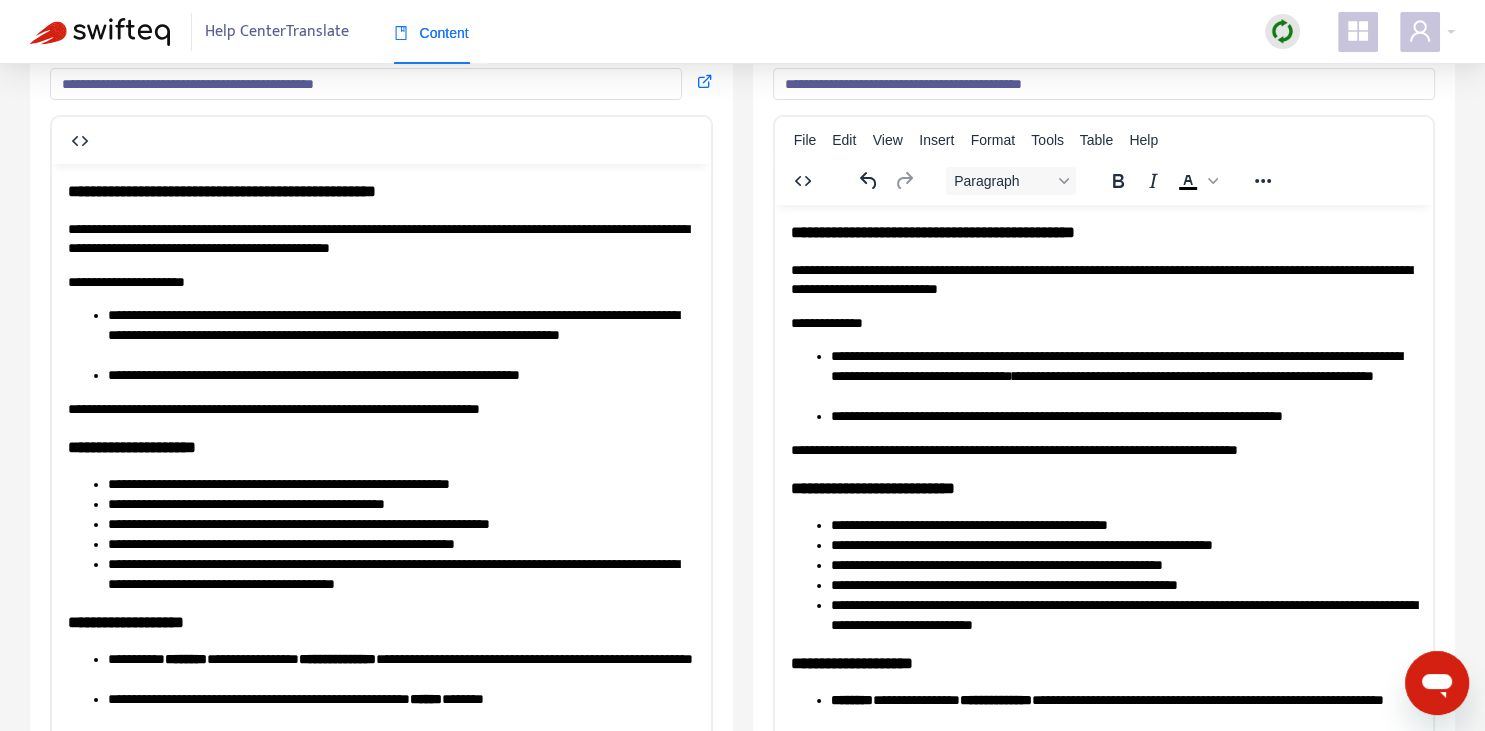 click on "**********" at bounding box center [1123, 375] 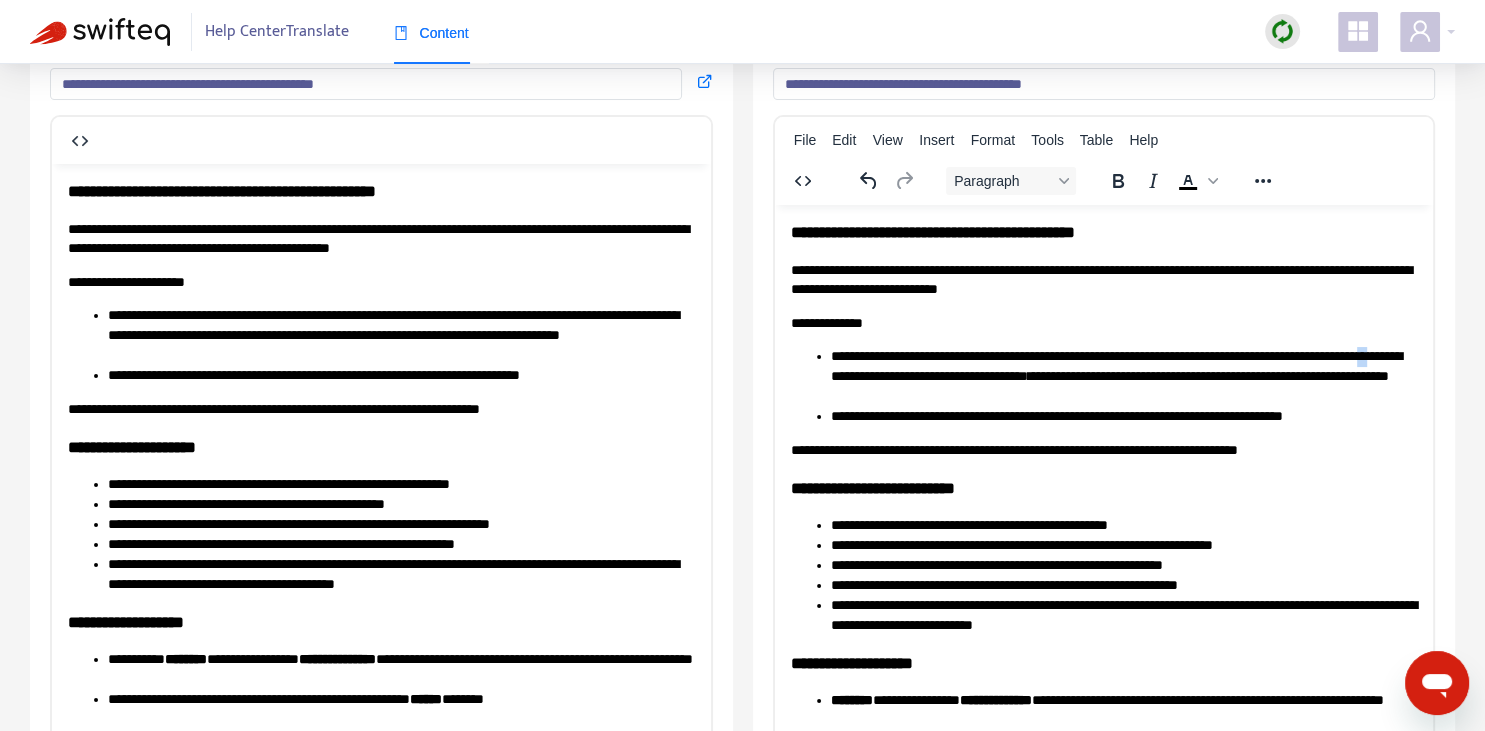 drag, startPoint x: 942, startPoint y: 372, endPoint x: 959, endPoint y: 372, distance: 17 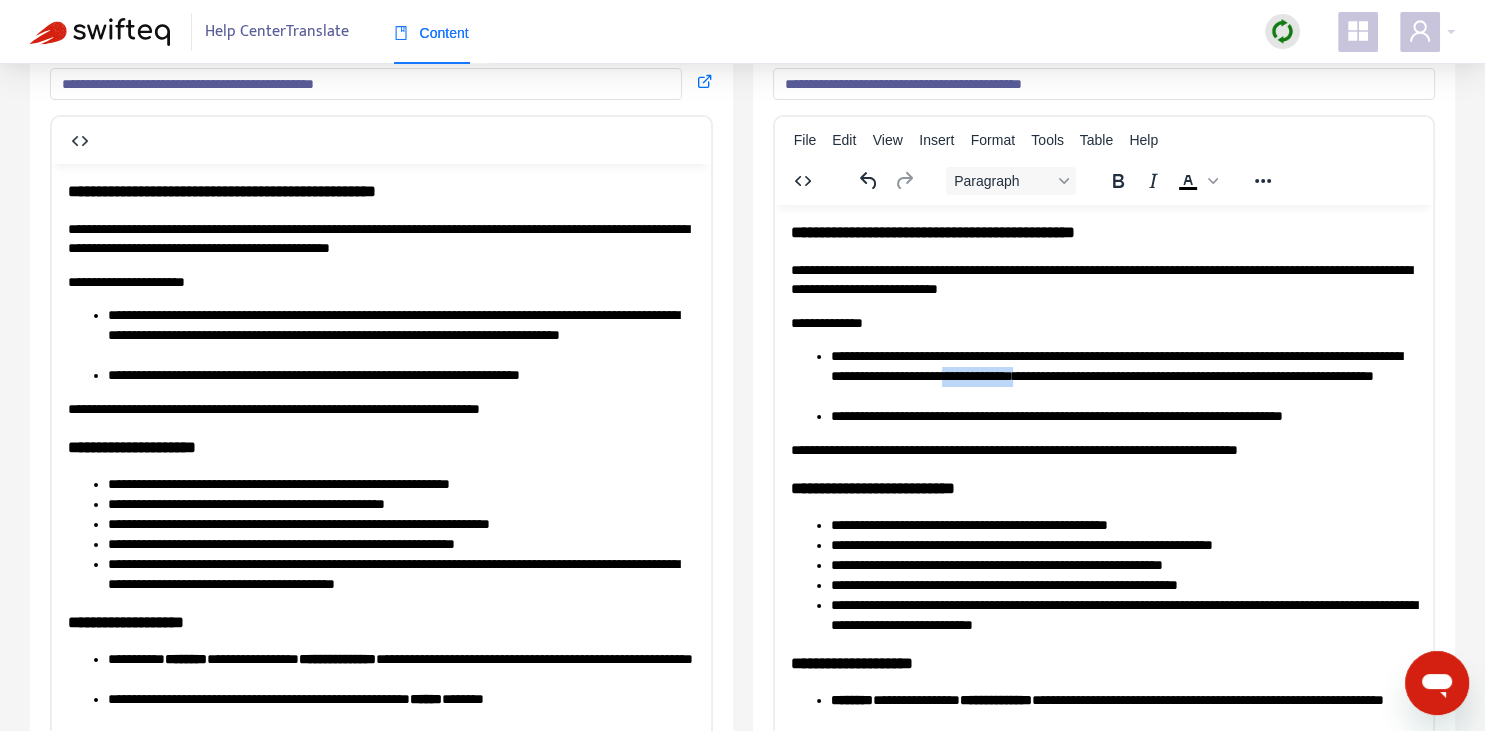 drag, startPoint x: 1136, startPoint y: 375, endPoint x: 1219, endPoint y: 377, distance: 83.02409 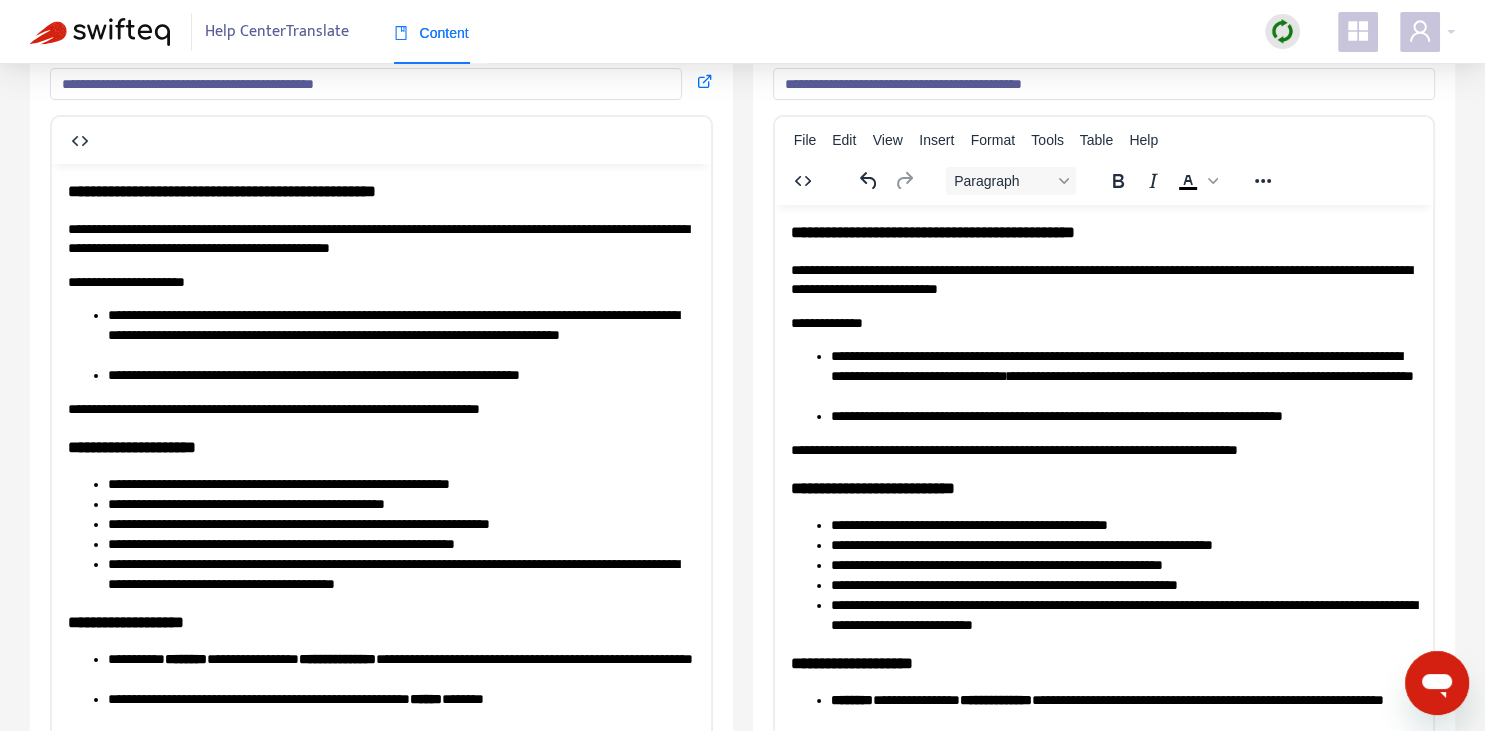scroll, scrollTop: 281, scrollLeft: 0, axis: vertical 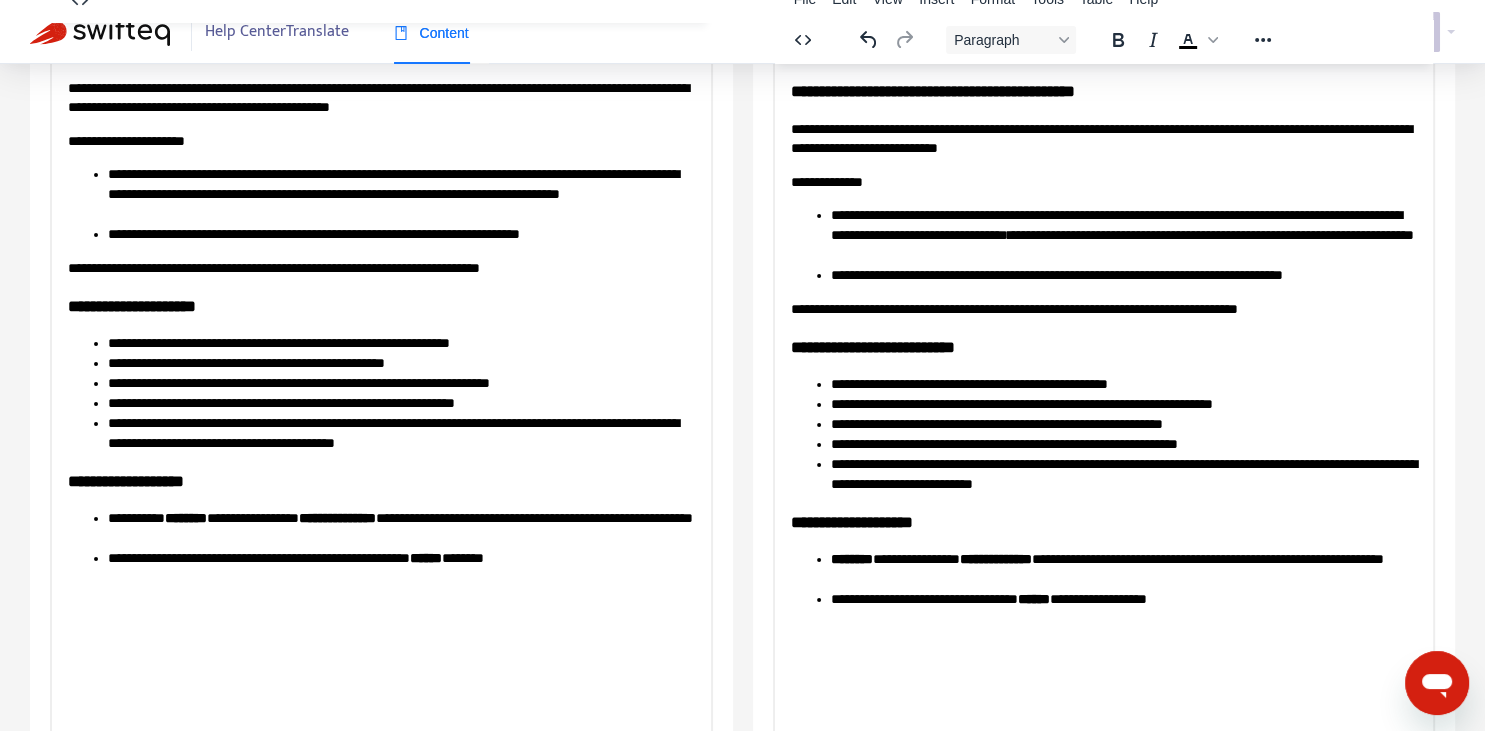 click on "**********" at bounding box center (1123, 444) 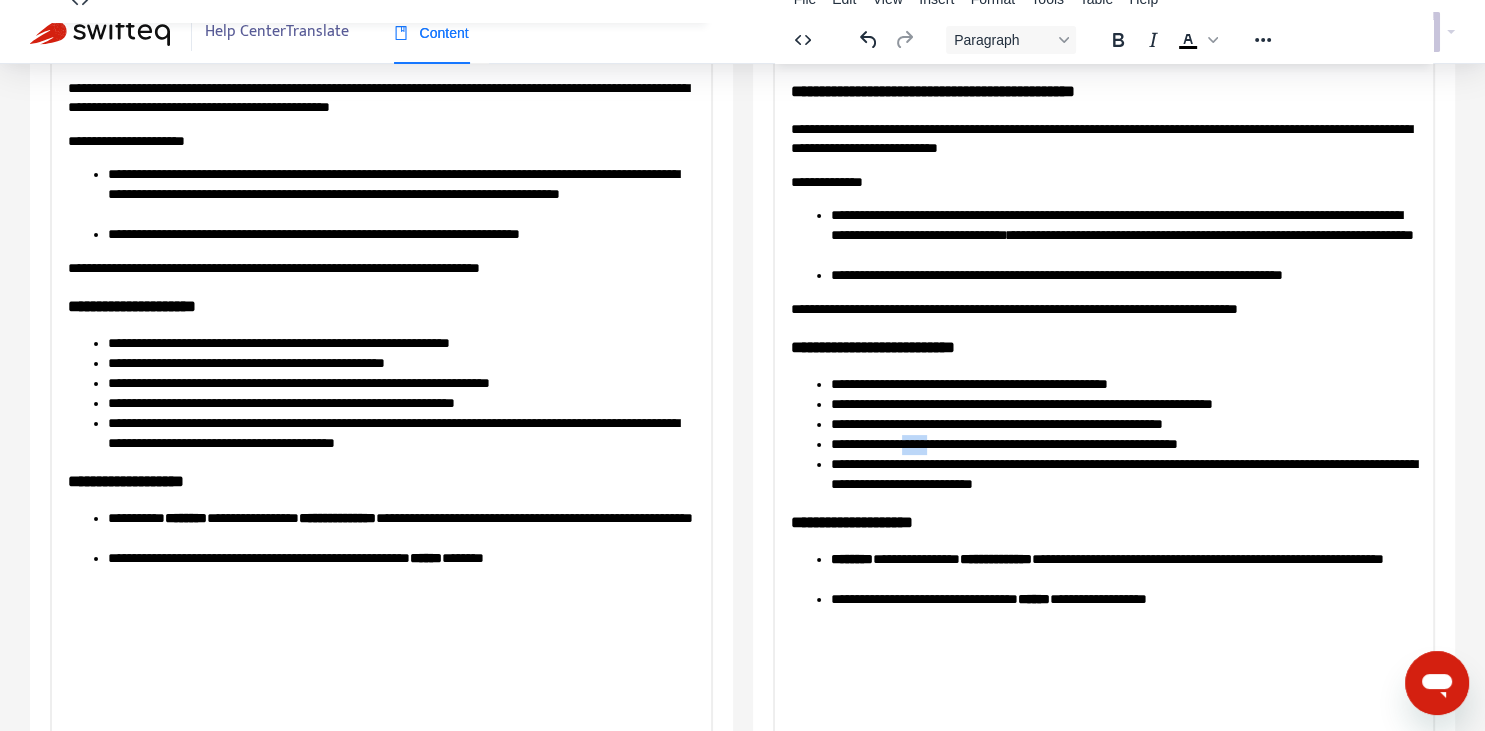 click on "**********" at bounding box center [1123, 444] 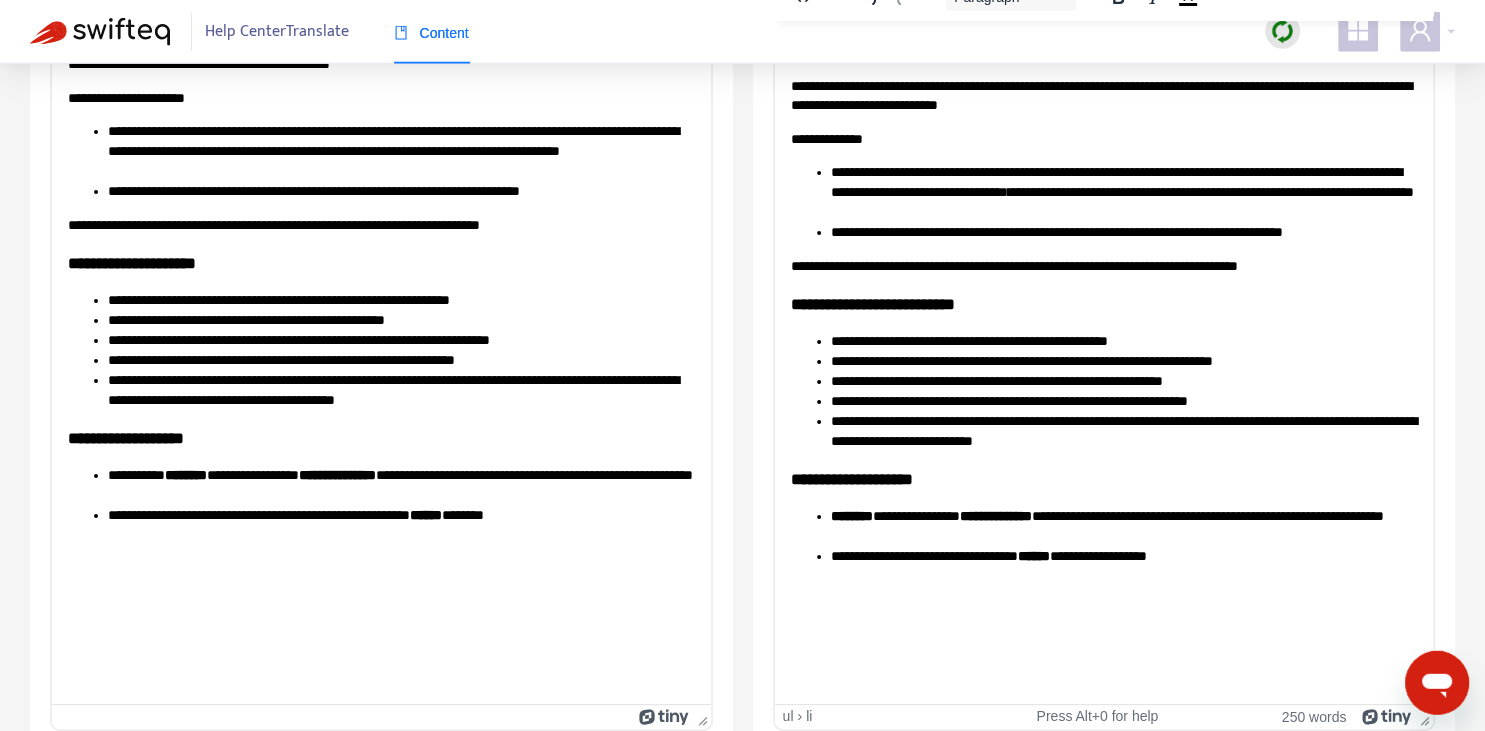 scroll, scrollTop: 343, scrollLeft: 0, axis: vertical 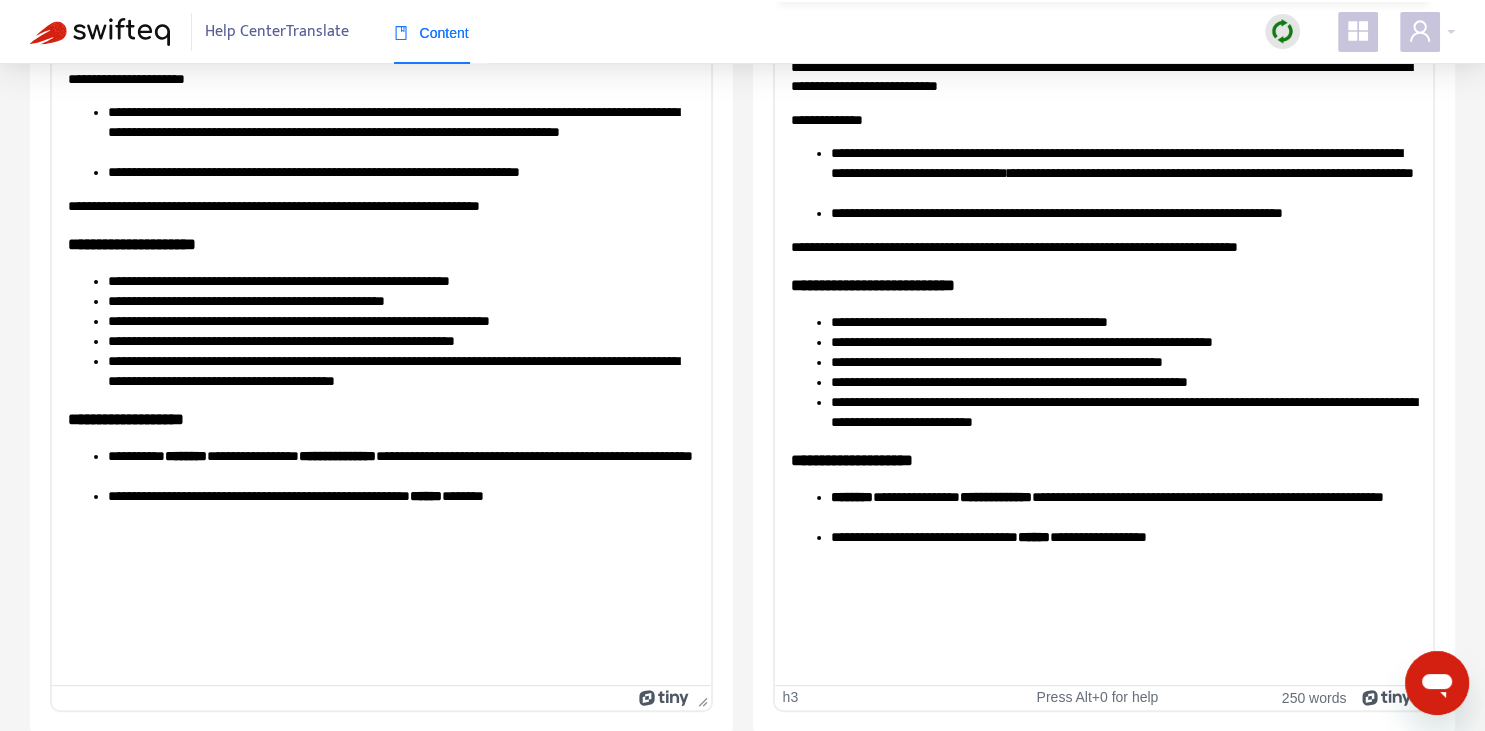 click on "**********" at bounding box center [1103, 459] 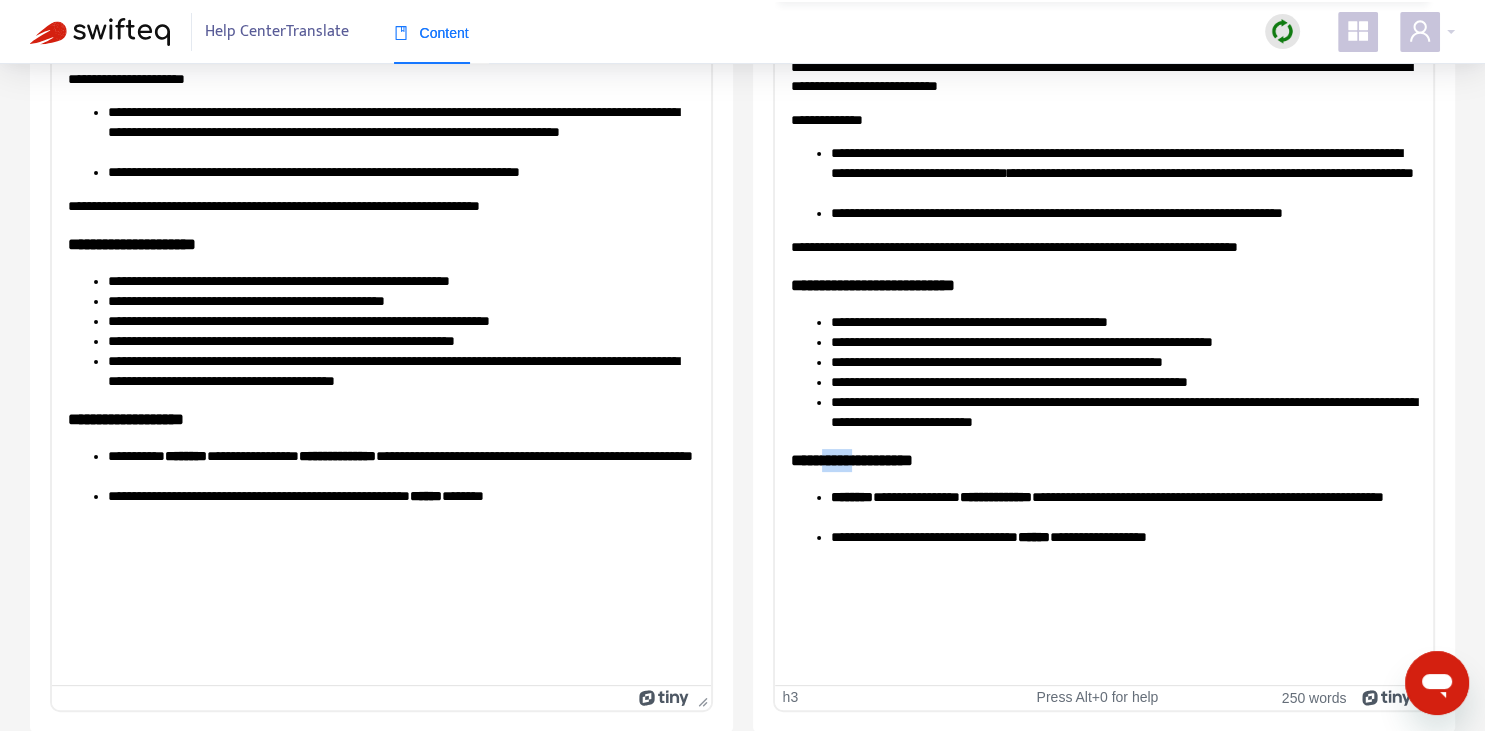 click on "**********" at bounding box center [1103, 459] 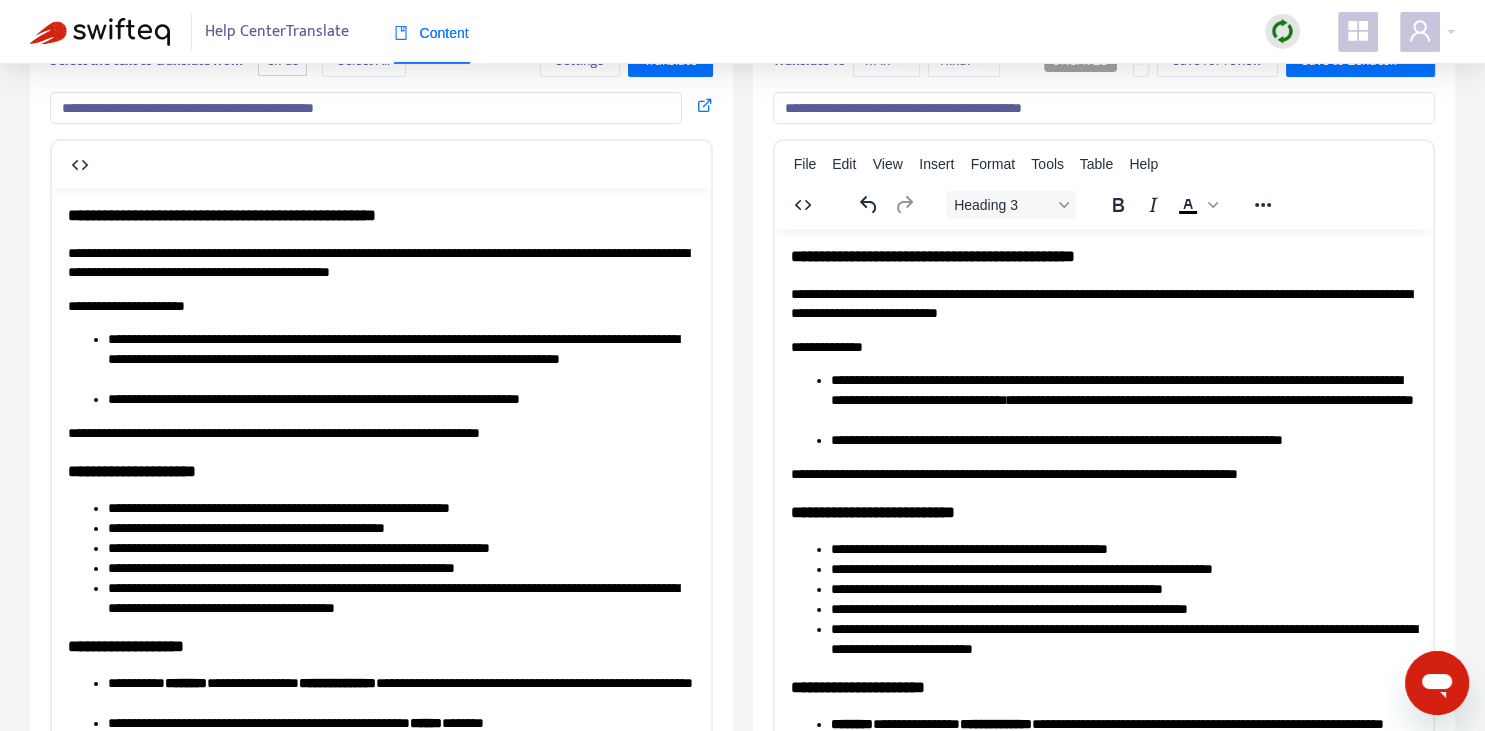scroll, scrollTop: 0, scrollLeft: 0, axis: both 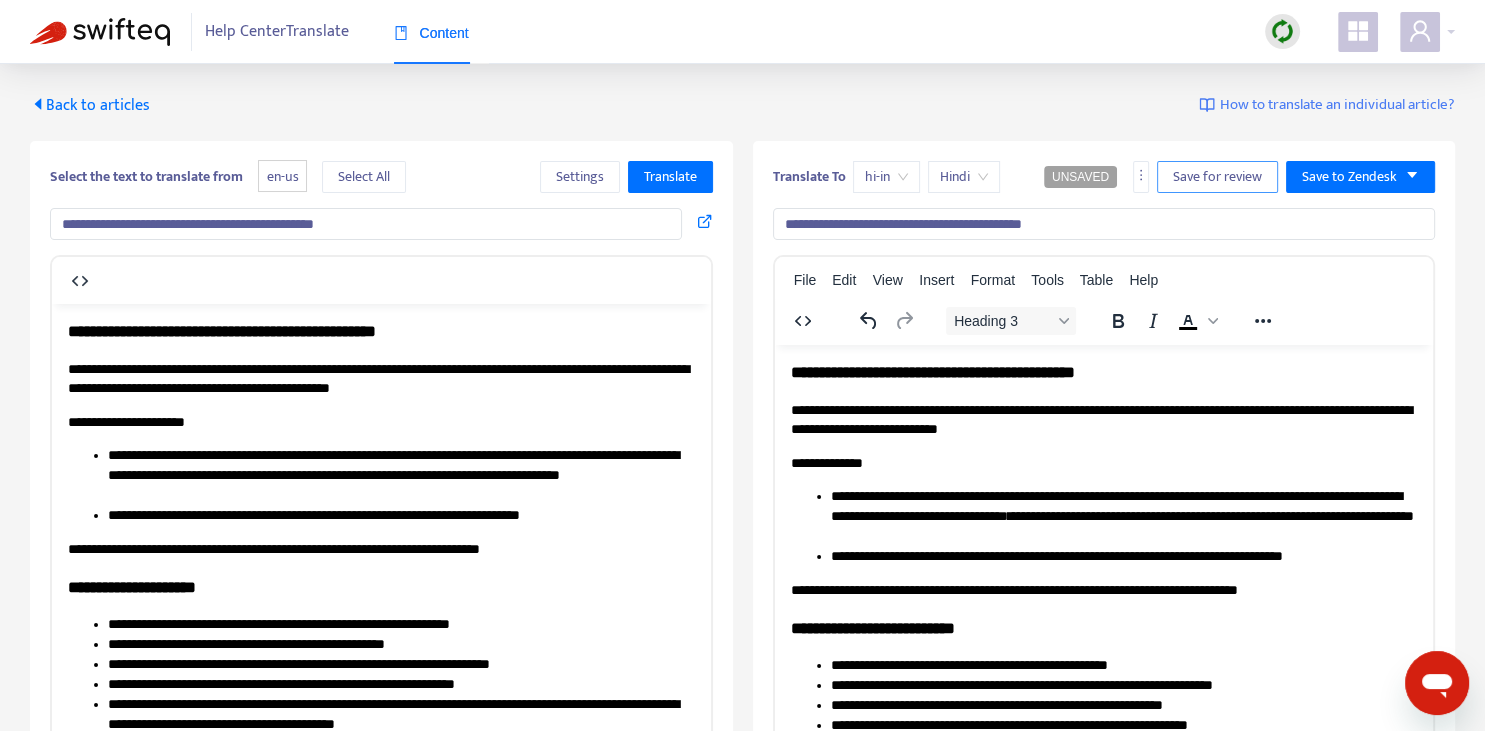 click on "Save for review" at bounding box center (1217, 177) 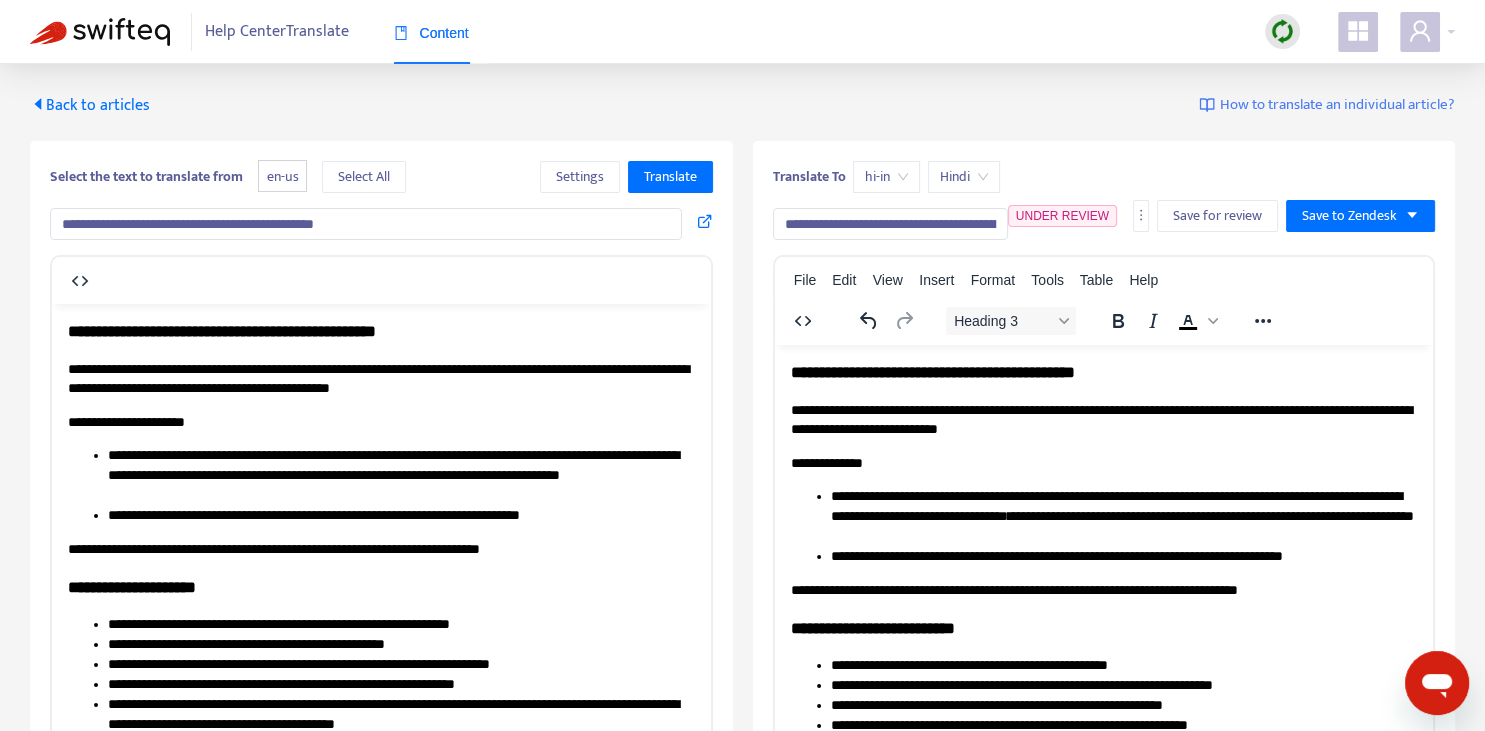 click on "Back to articles" at bounding box center [90, 105] 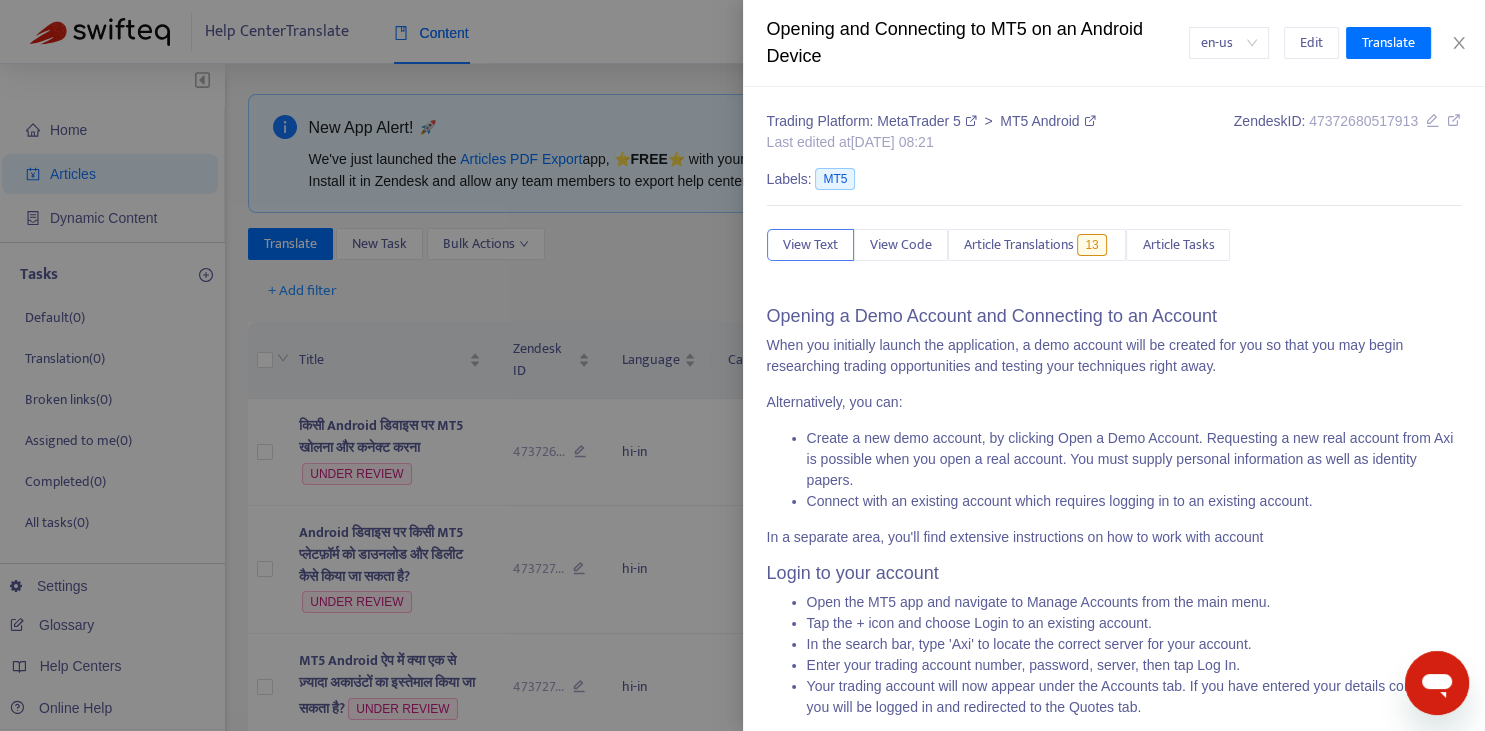 click at bounding box center [742, 365] 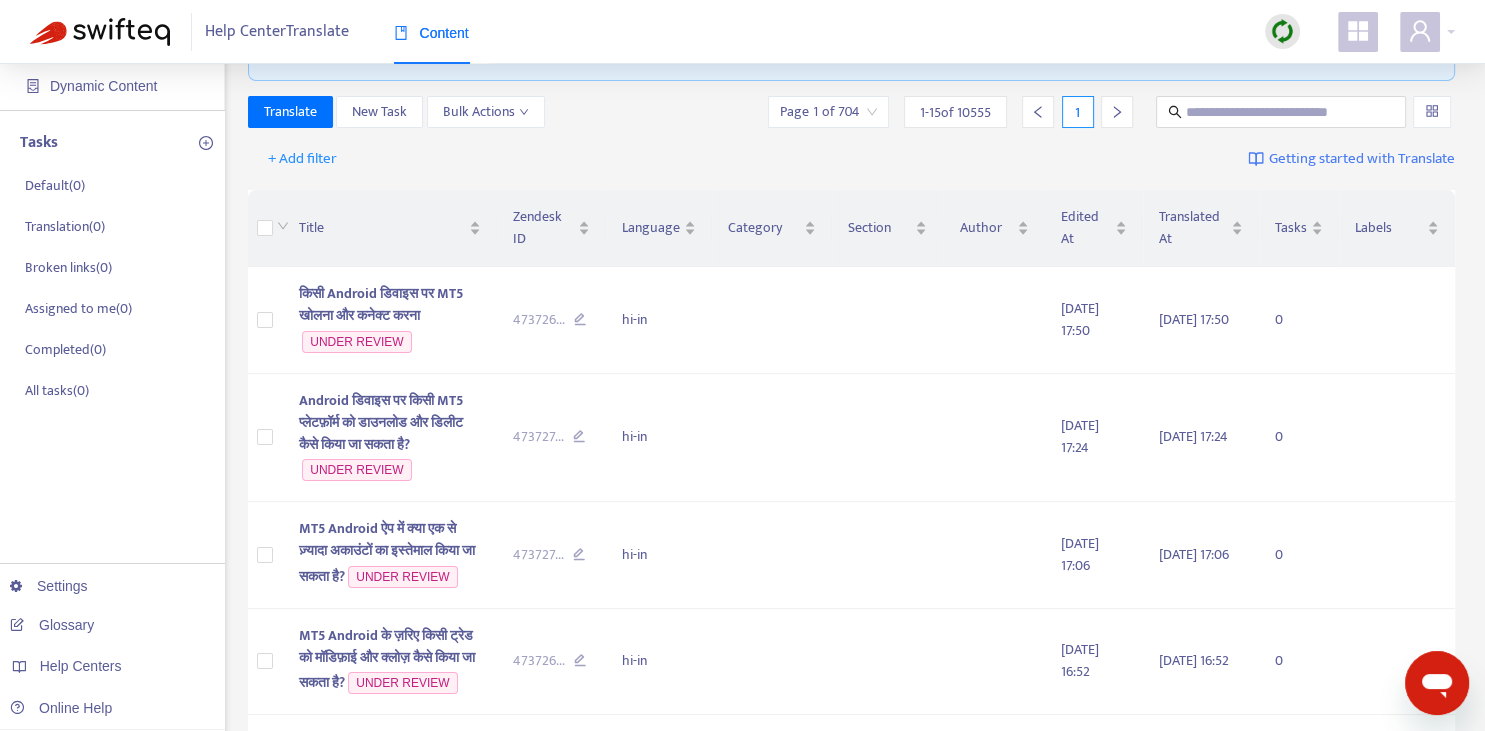 scroll, scrollTop: 70, scrollLeft: 0, axis: vertical 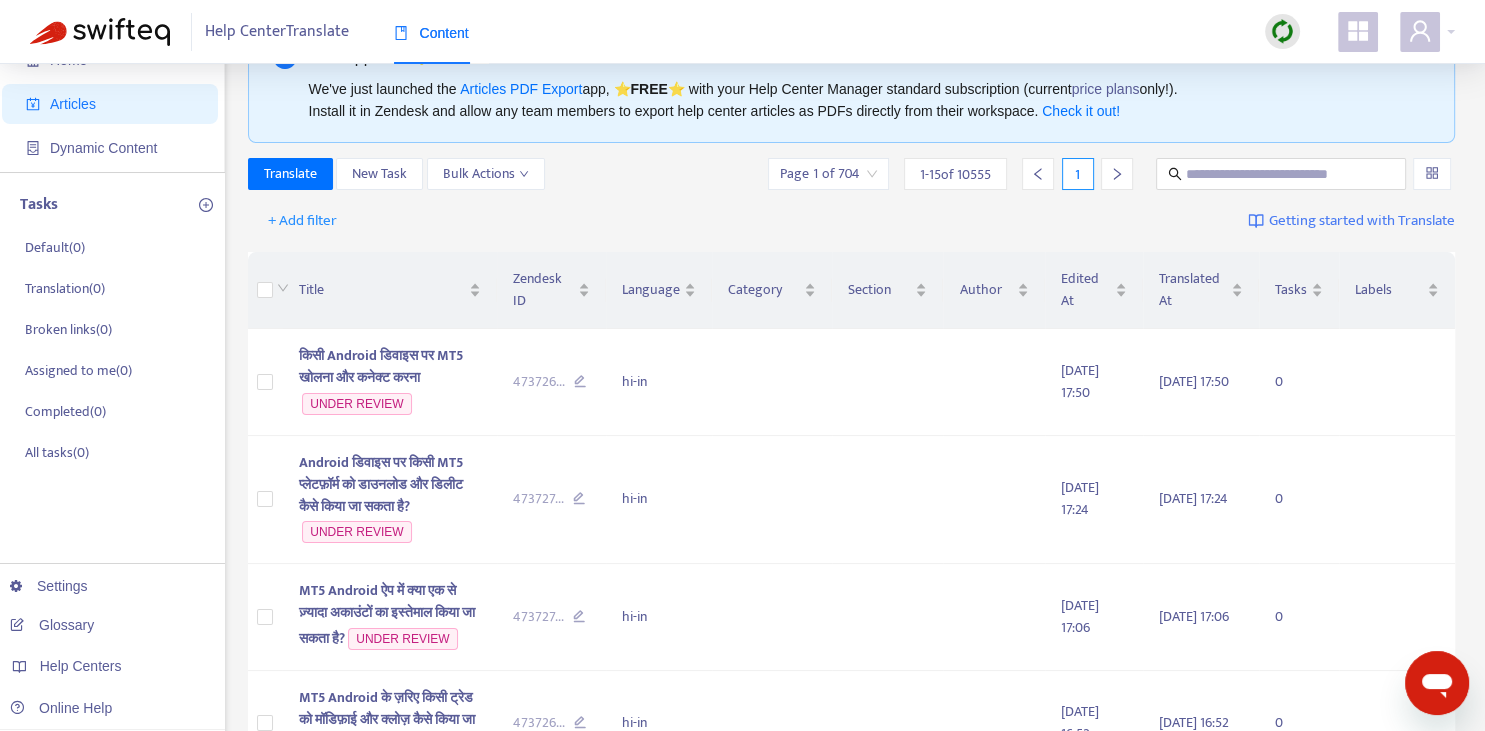 click on "Translate New Task Bulk Actions Page 1 of 704 1 - 15  of   10555 1" at bounding box center [852, 178] 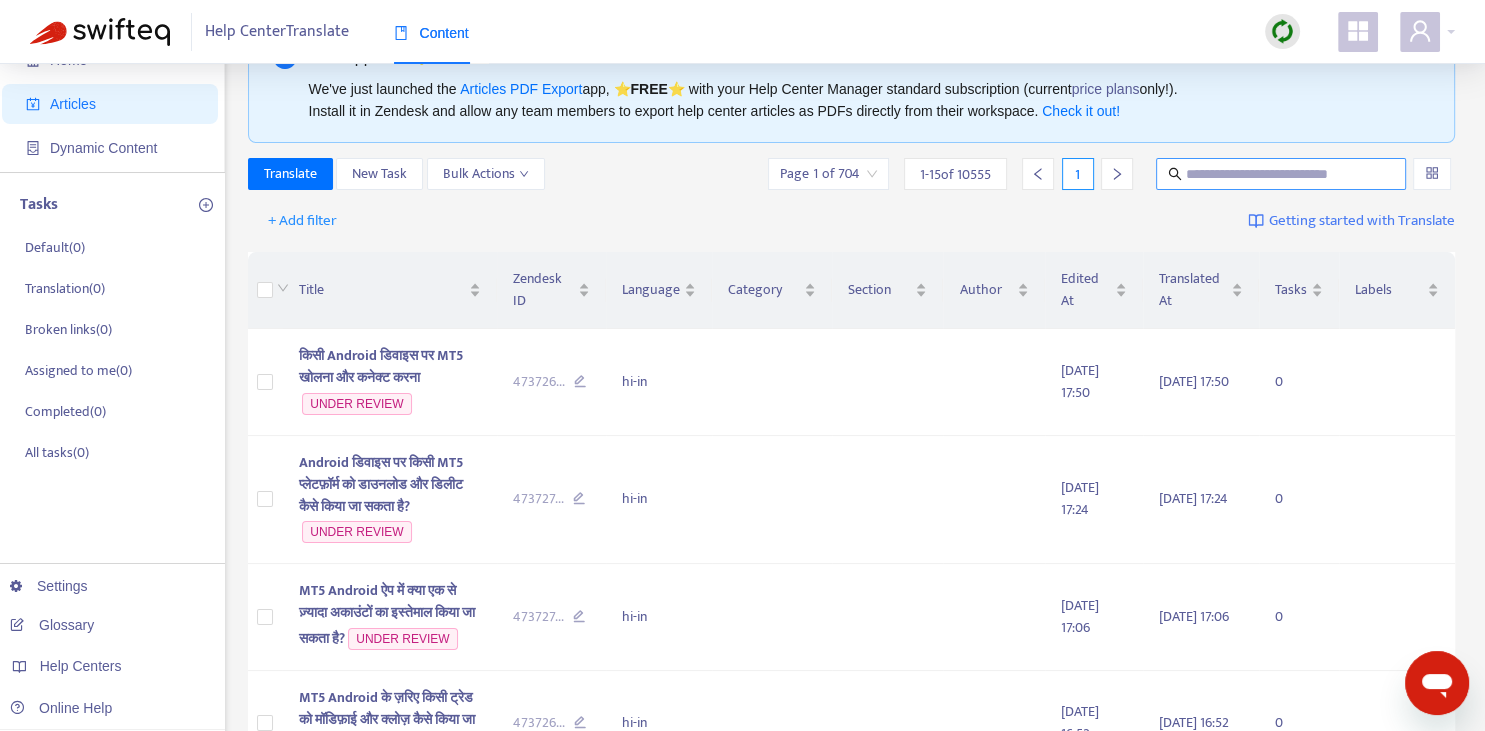 click at bounding box center (1282, 174) 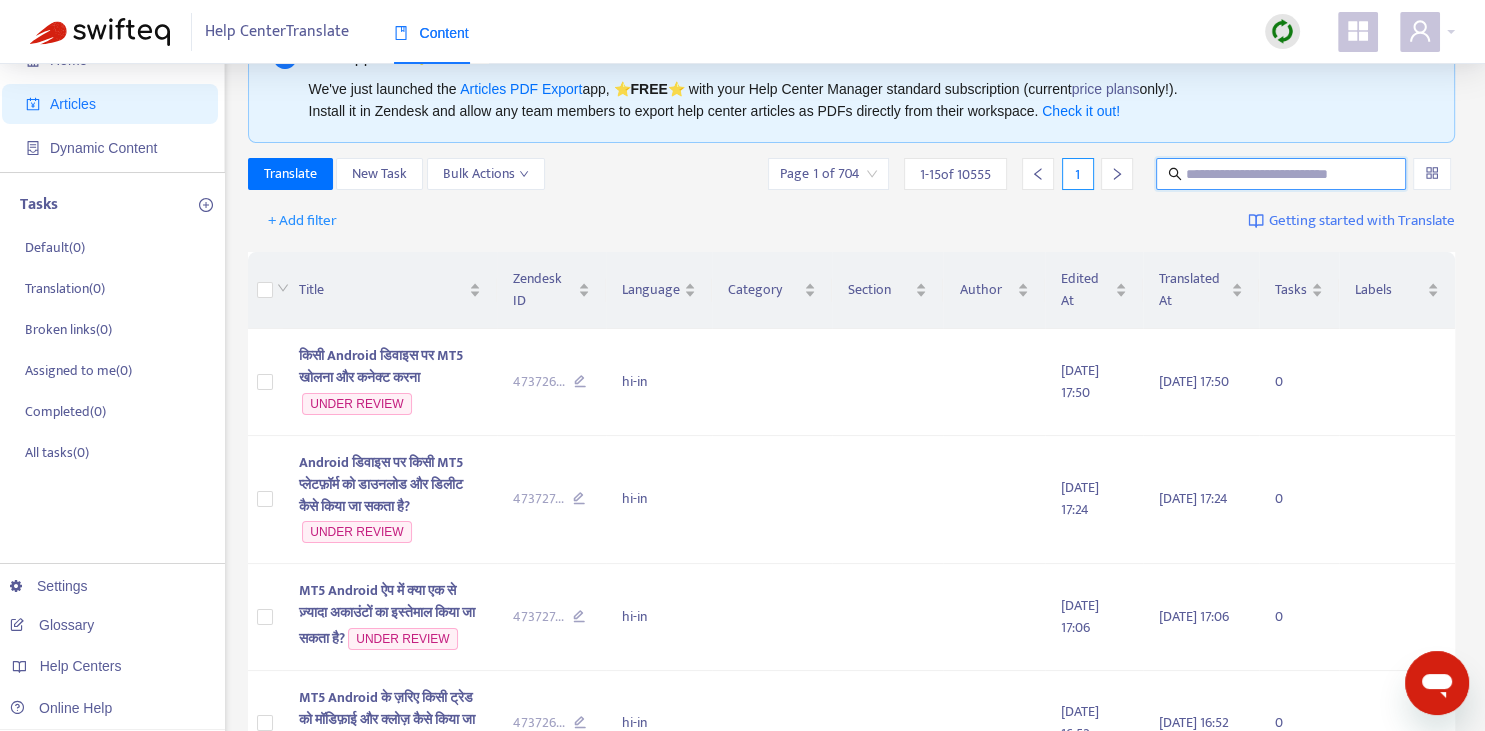 paste on "**********" 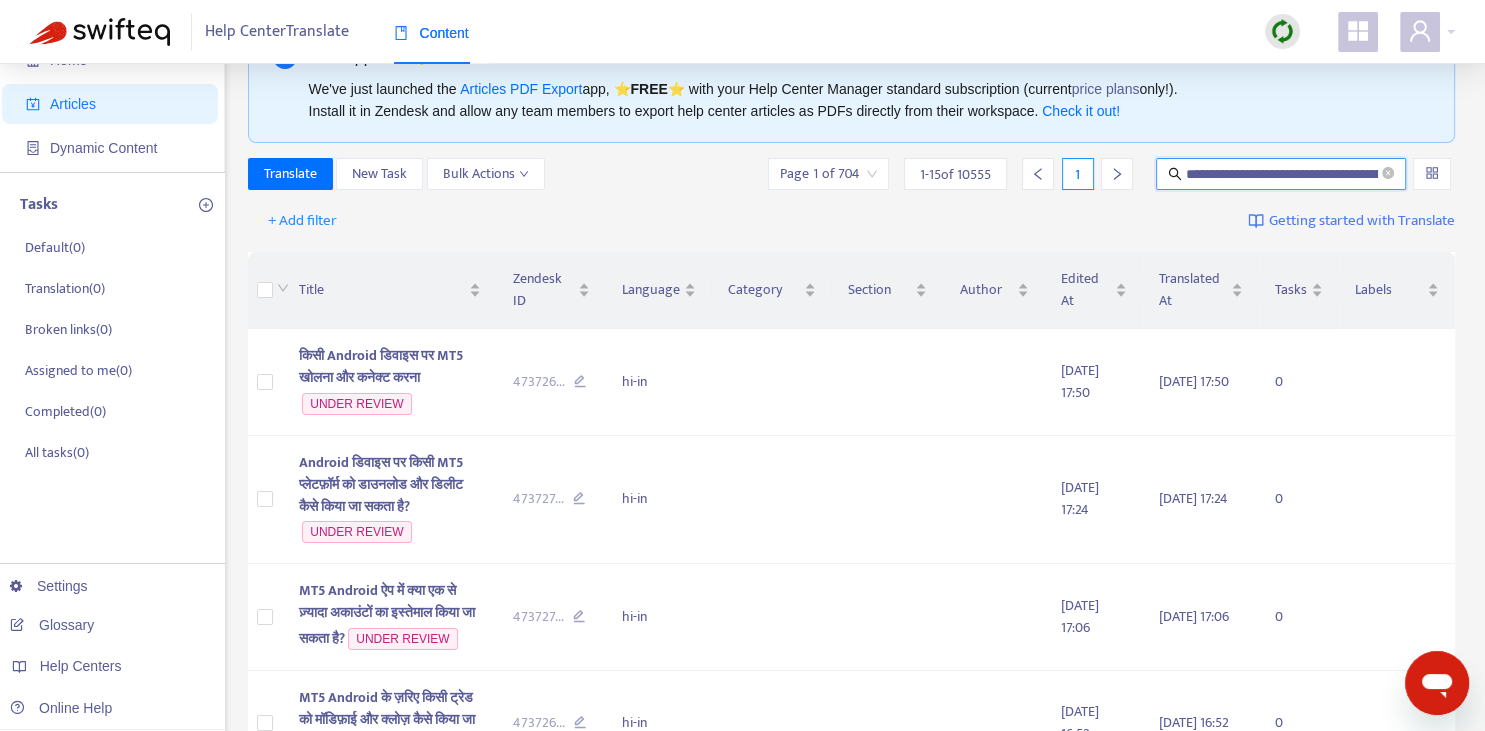 scroll, scrollTop: 0, scrollLeft: 216, axis: horizontal 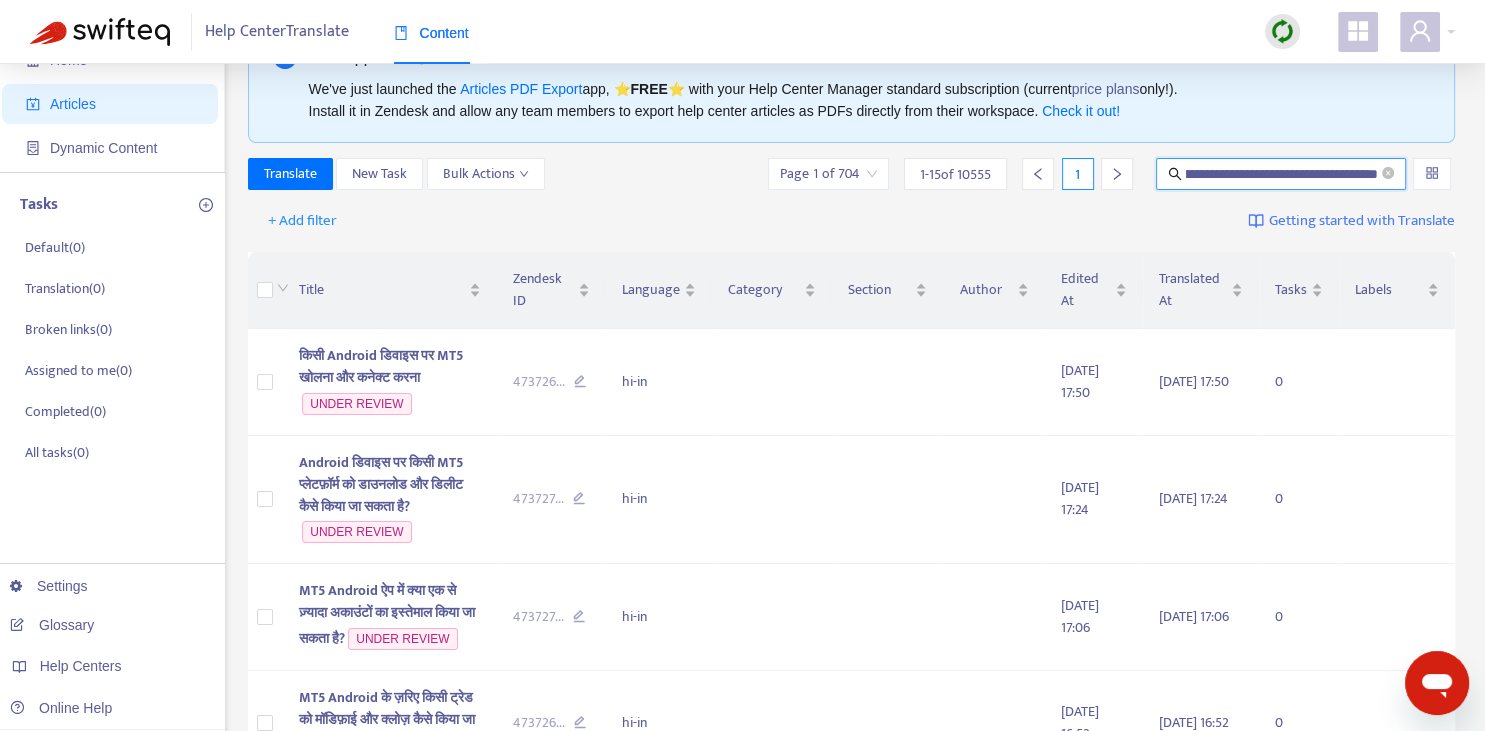type on "**********" 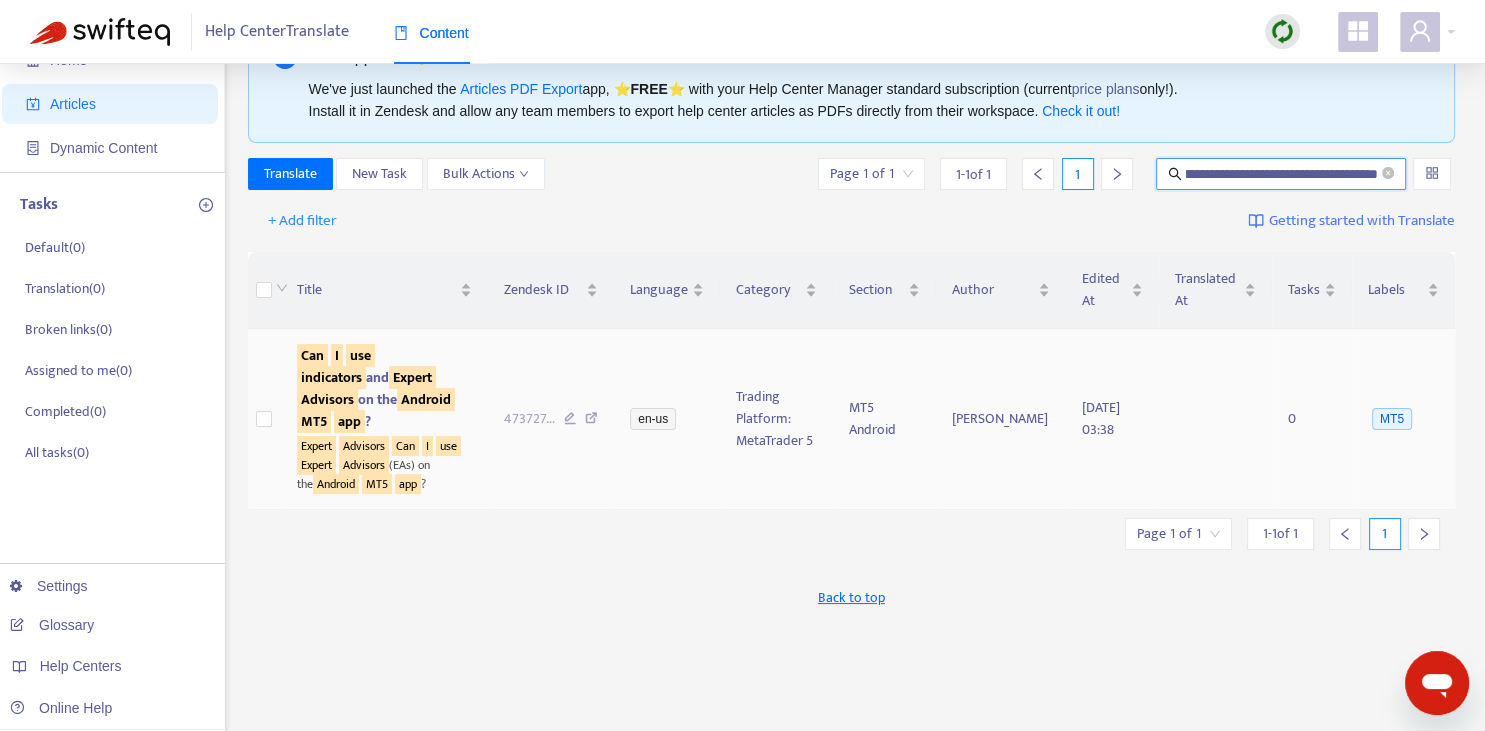 click on "Android" at bounding box center (426, 399) 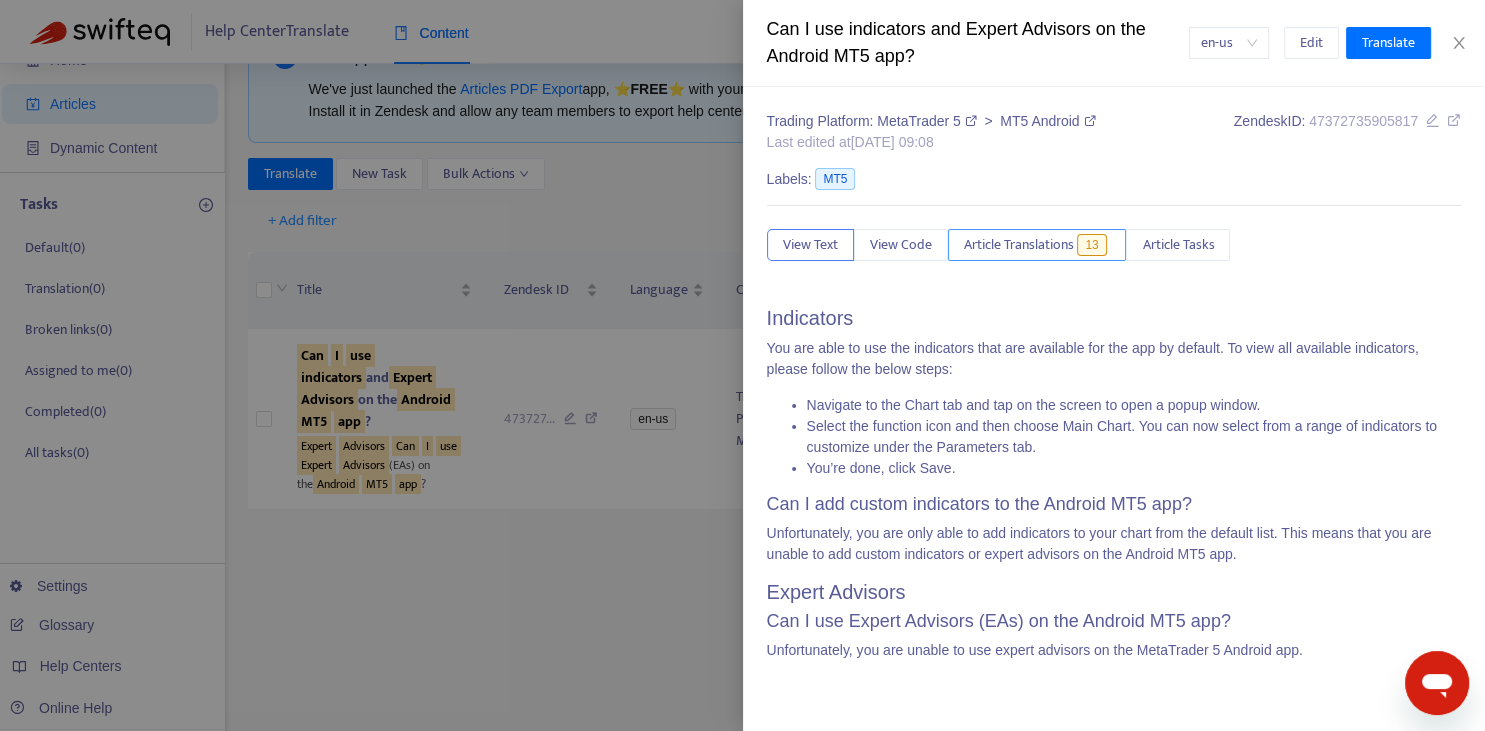 click on "Article Translations" at bounding box center (1019, 245) 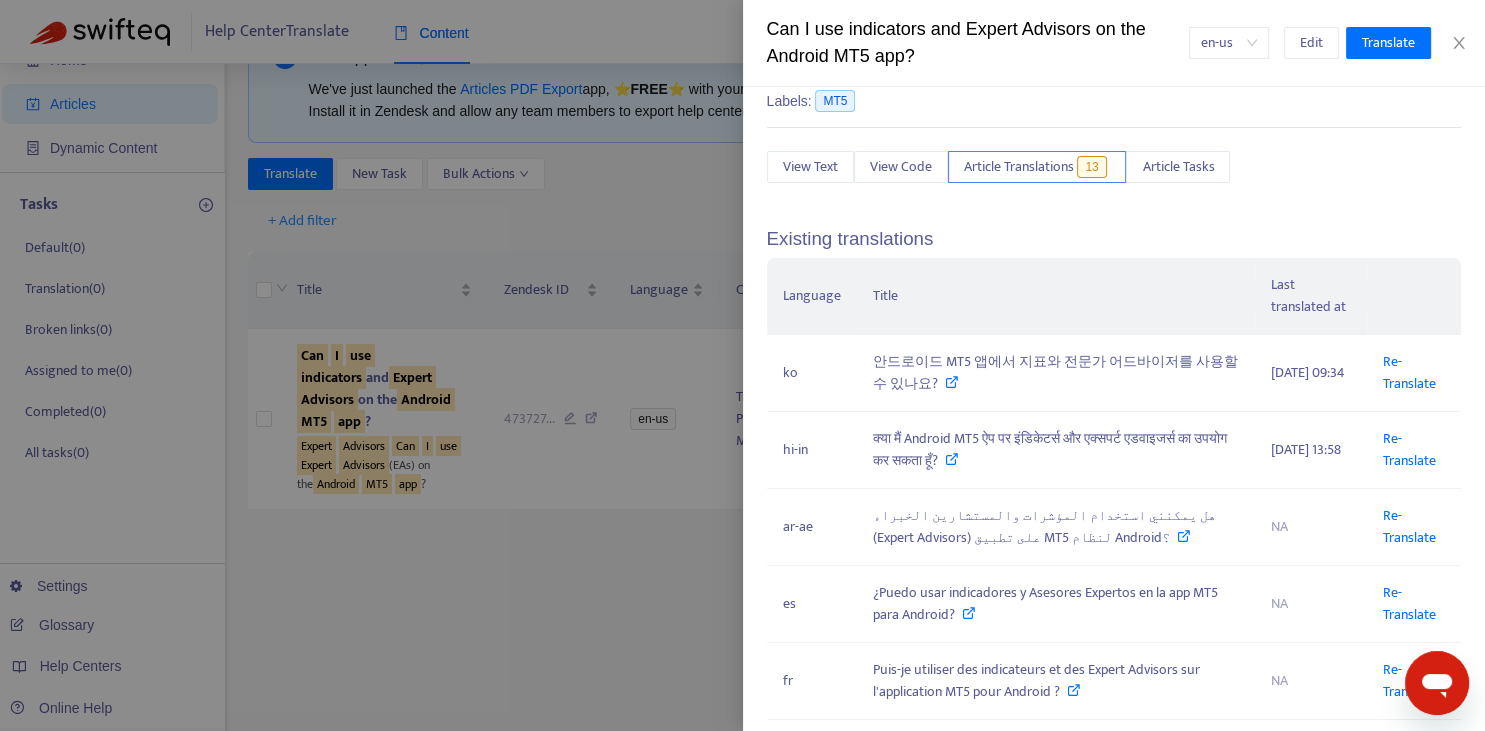 scroll, scrollTop: 220, scrollLeft: 0, axis: vertical 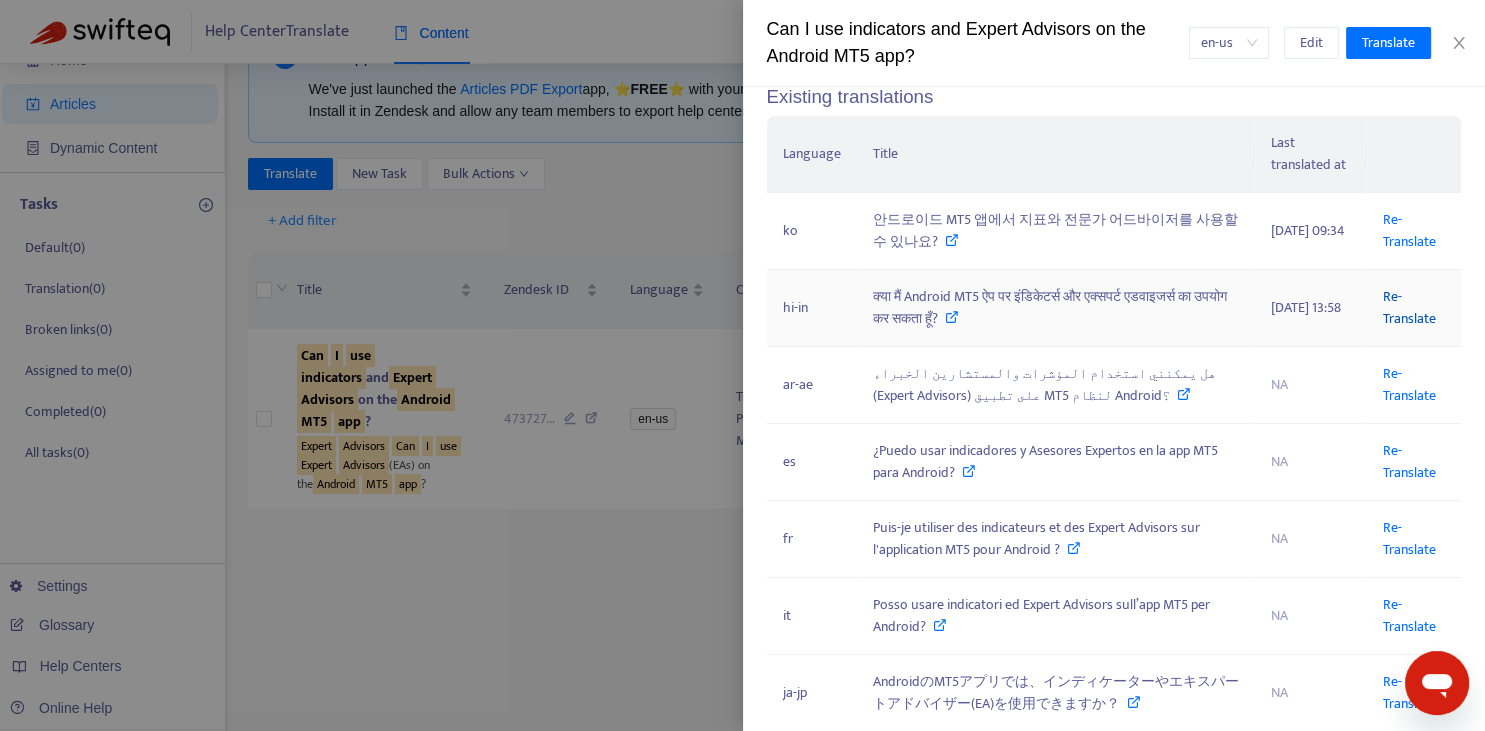 click on "Re-Translate" at bounding box center (1409, 307) 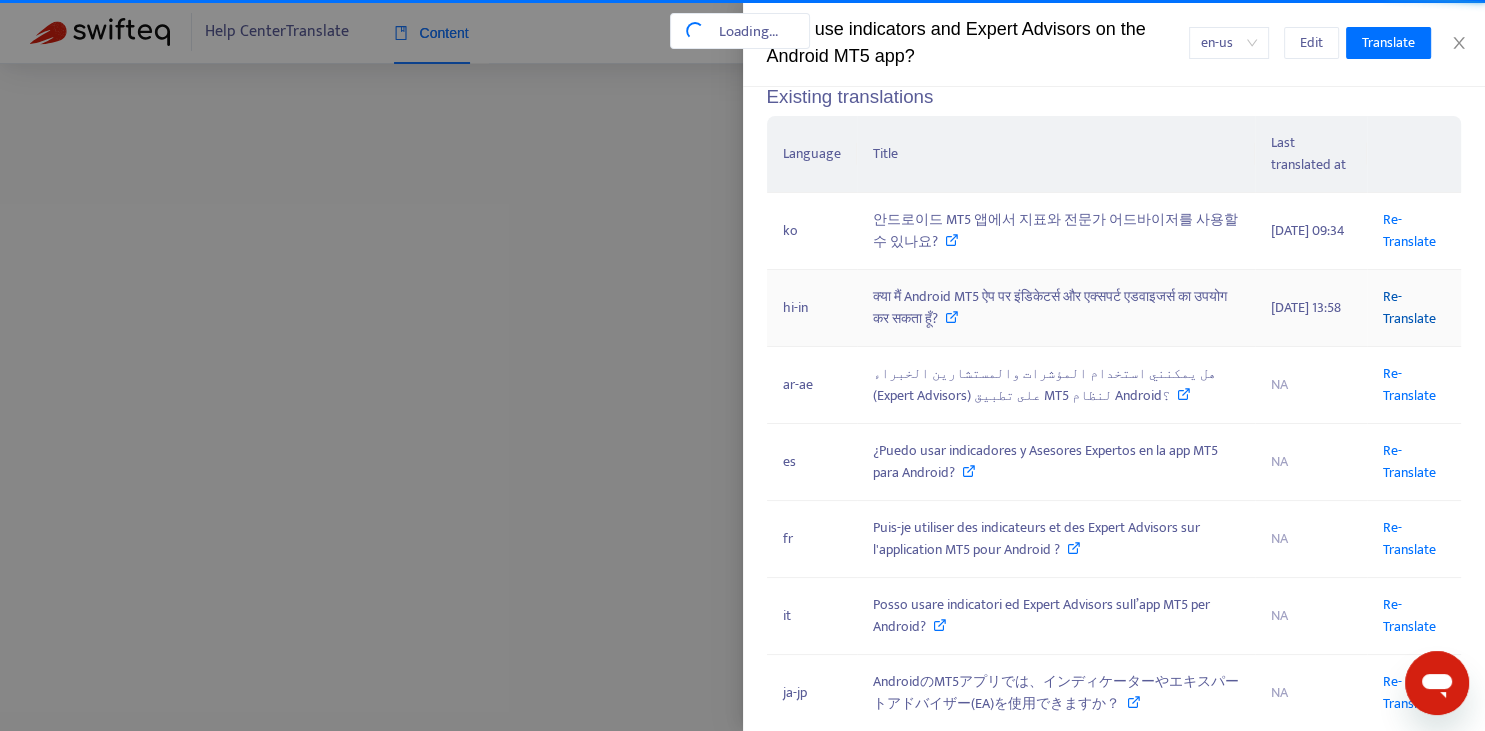 scroll, scrollTop: 4, scrollLeft: 0, axis: vertical 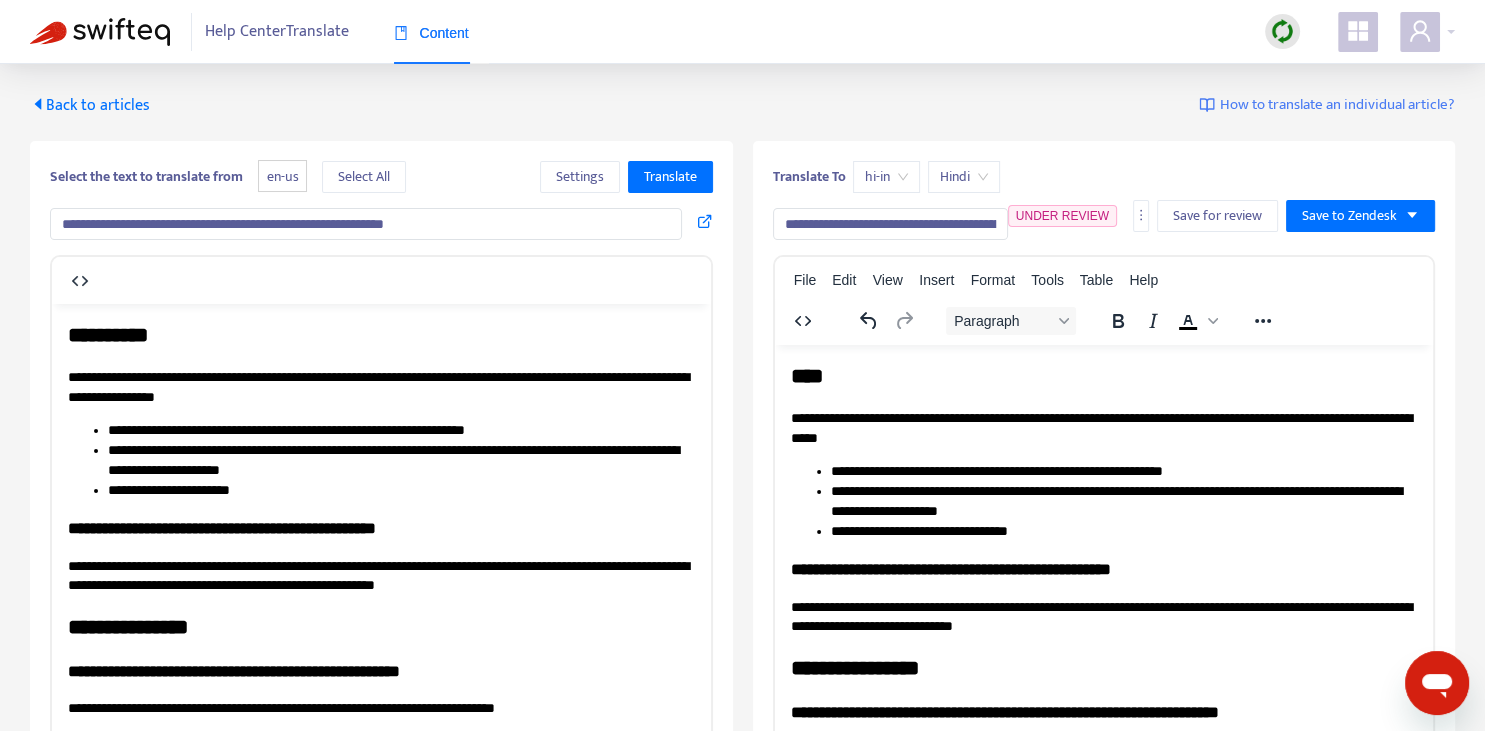 drag, startPoint x: 824, startPoint y: 221, endPoint x: 779, endPoint y: 210, distance: 46.32494 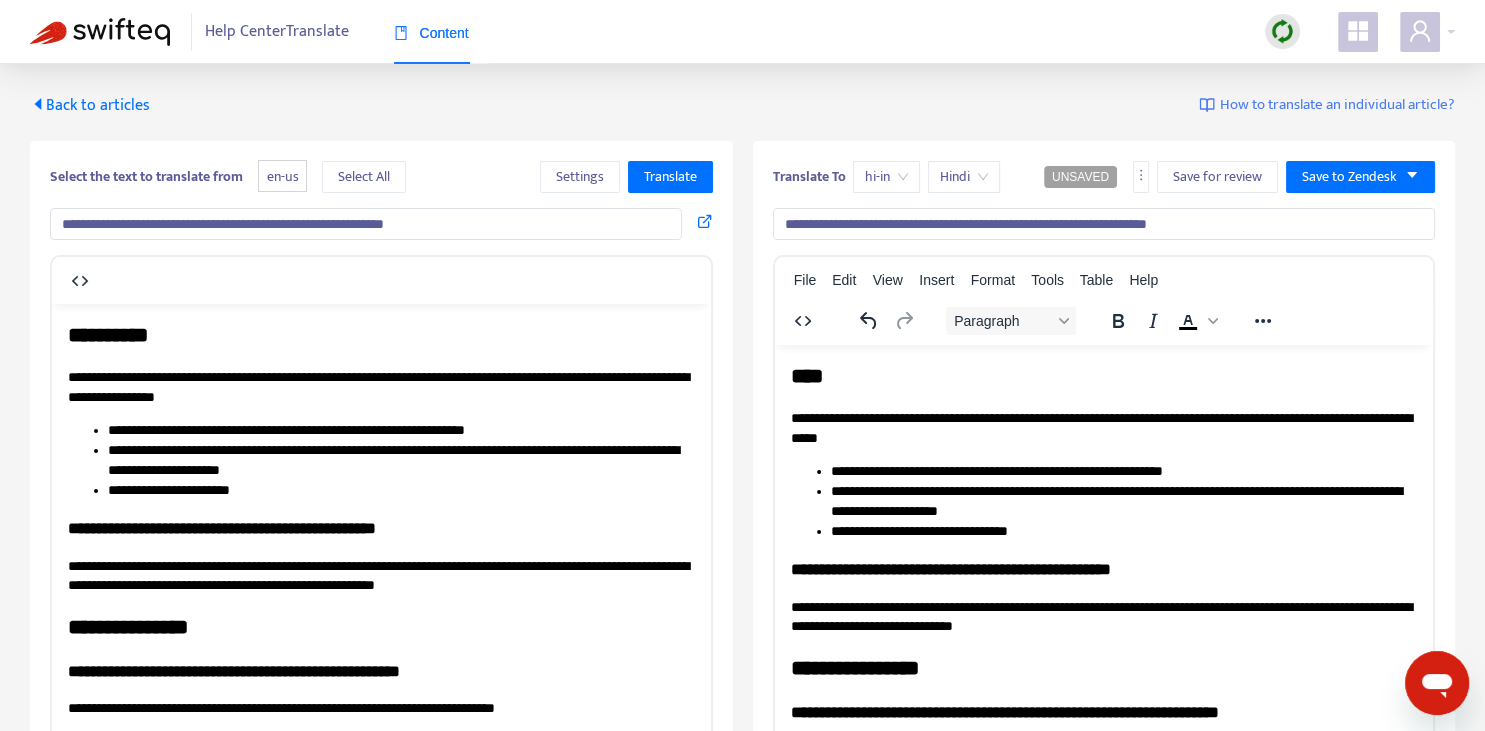 drag, startPoint x: 993, startPoint y: 218, endPoint x: 1231, endPoint y: 214, distance: 238.03362 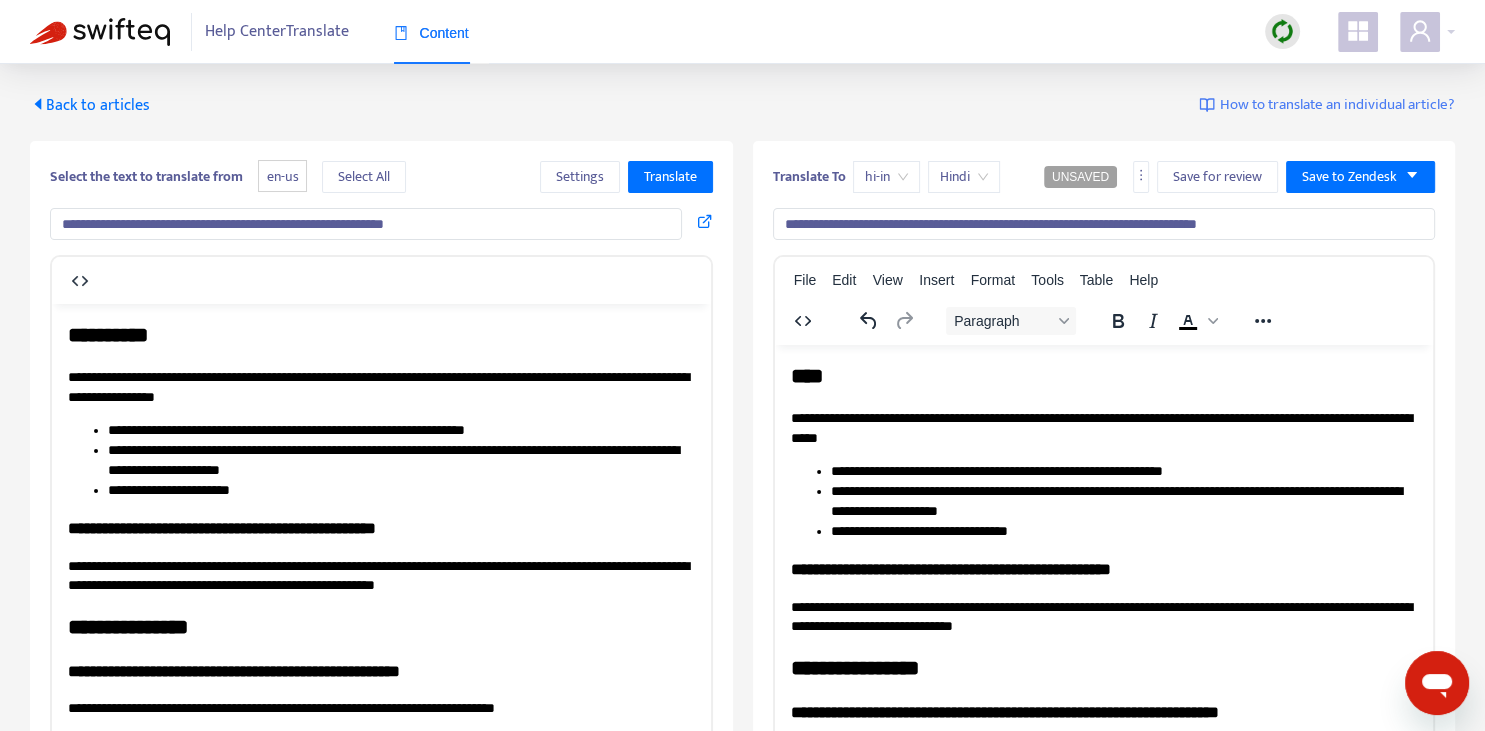 click on "****" at bounding box center (1103, 375) 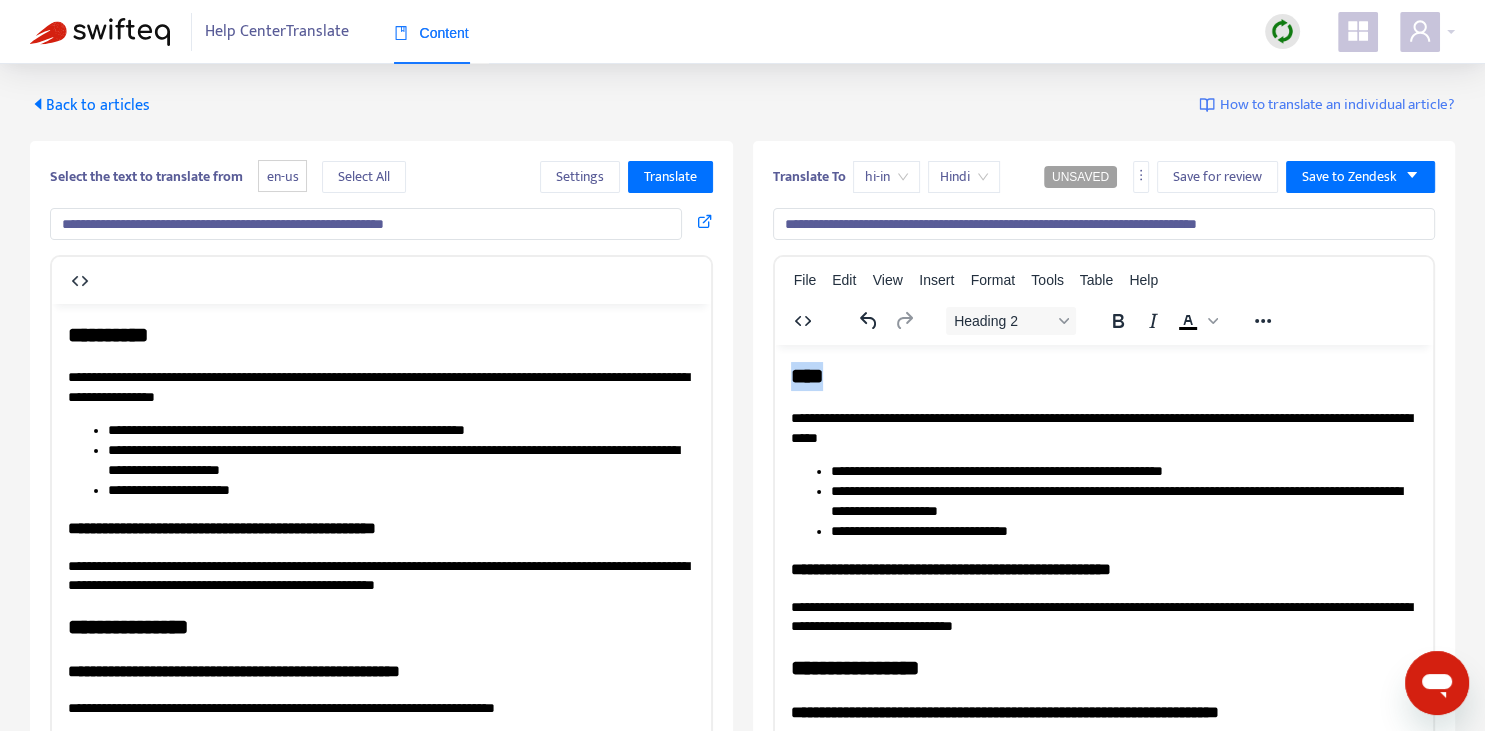 click on "****" at bounding box center [1103, 375] 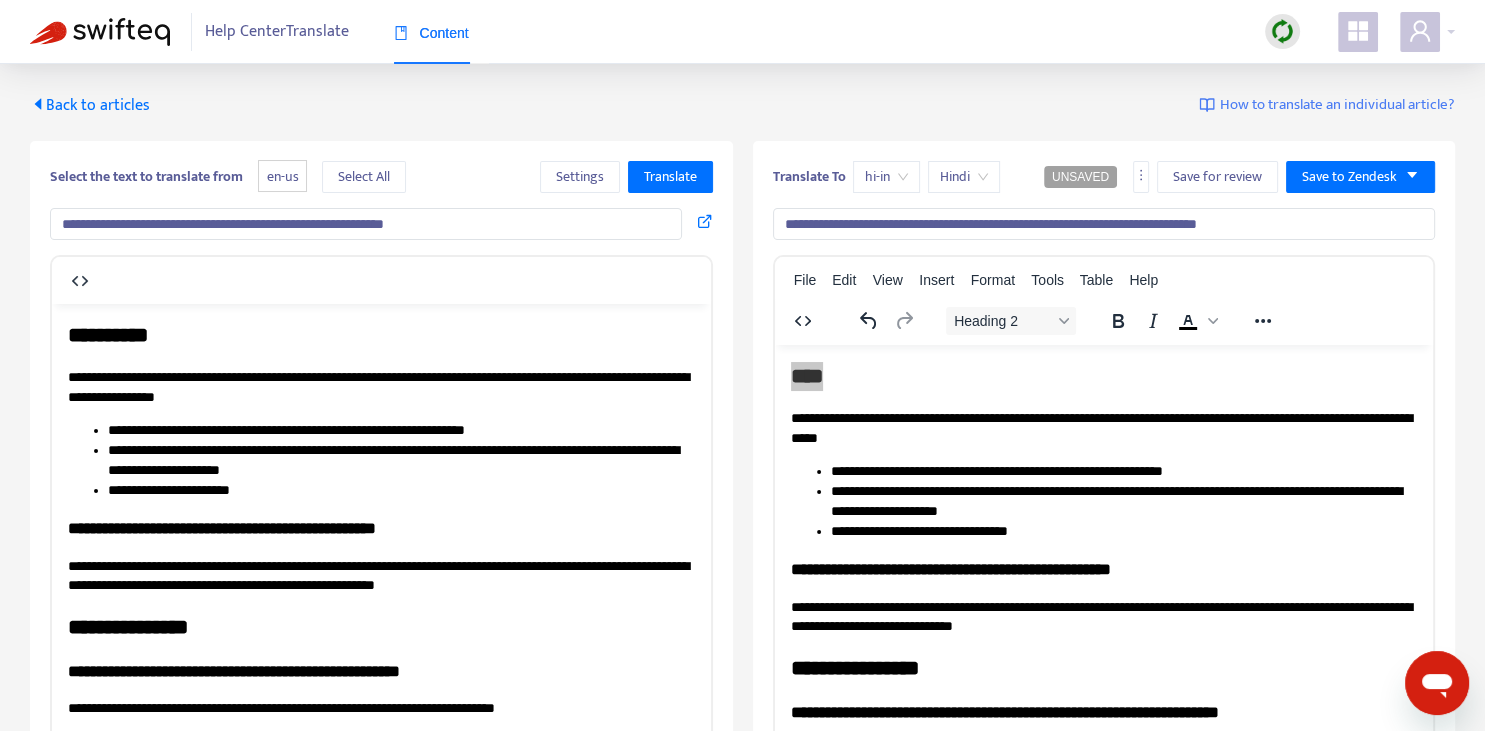 click on "**********" at bounding box center [1104, 224] 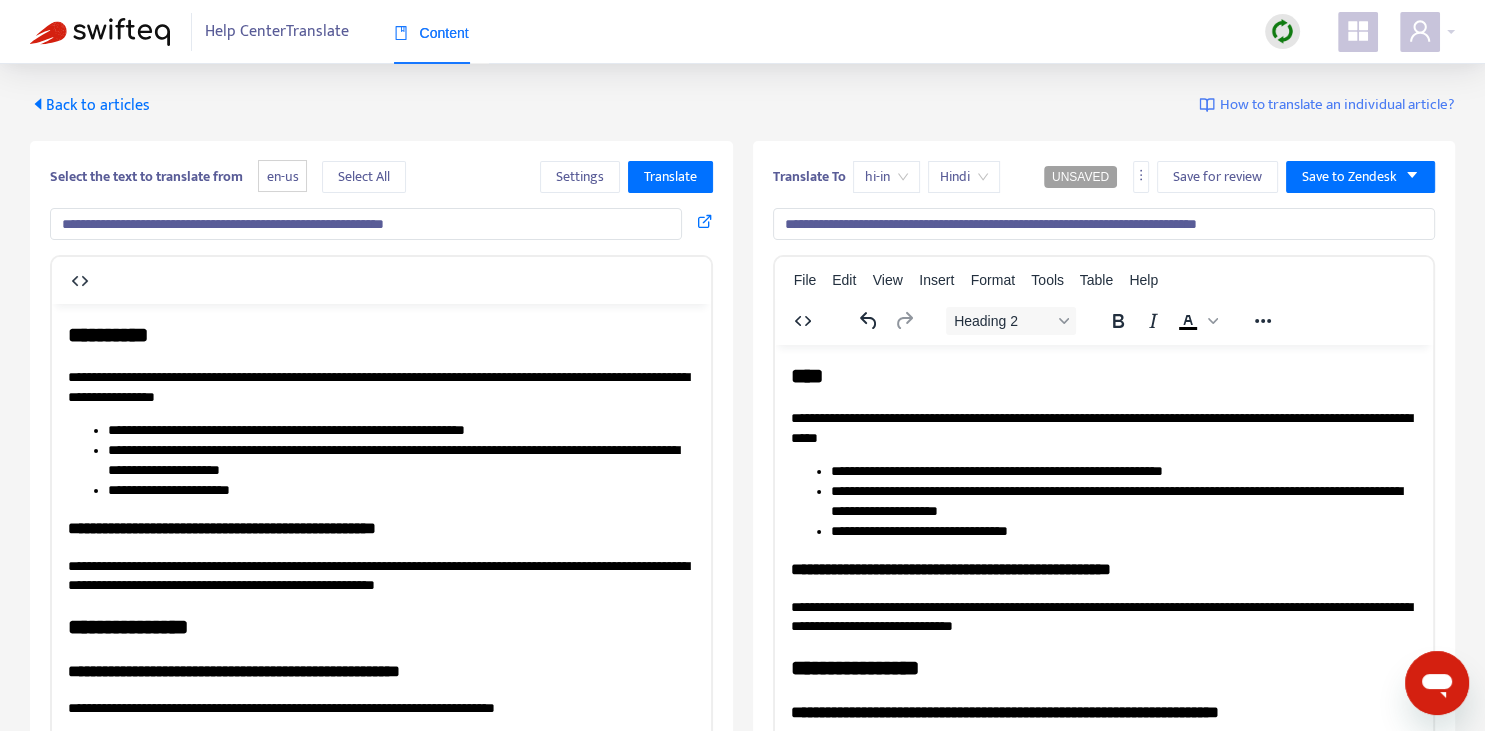 click on "****" at bounding box center (1103, 375) 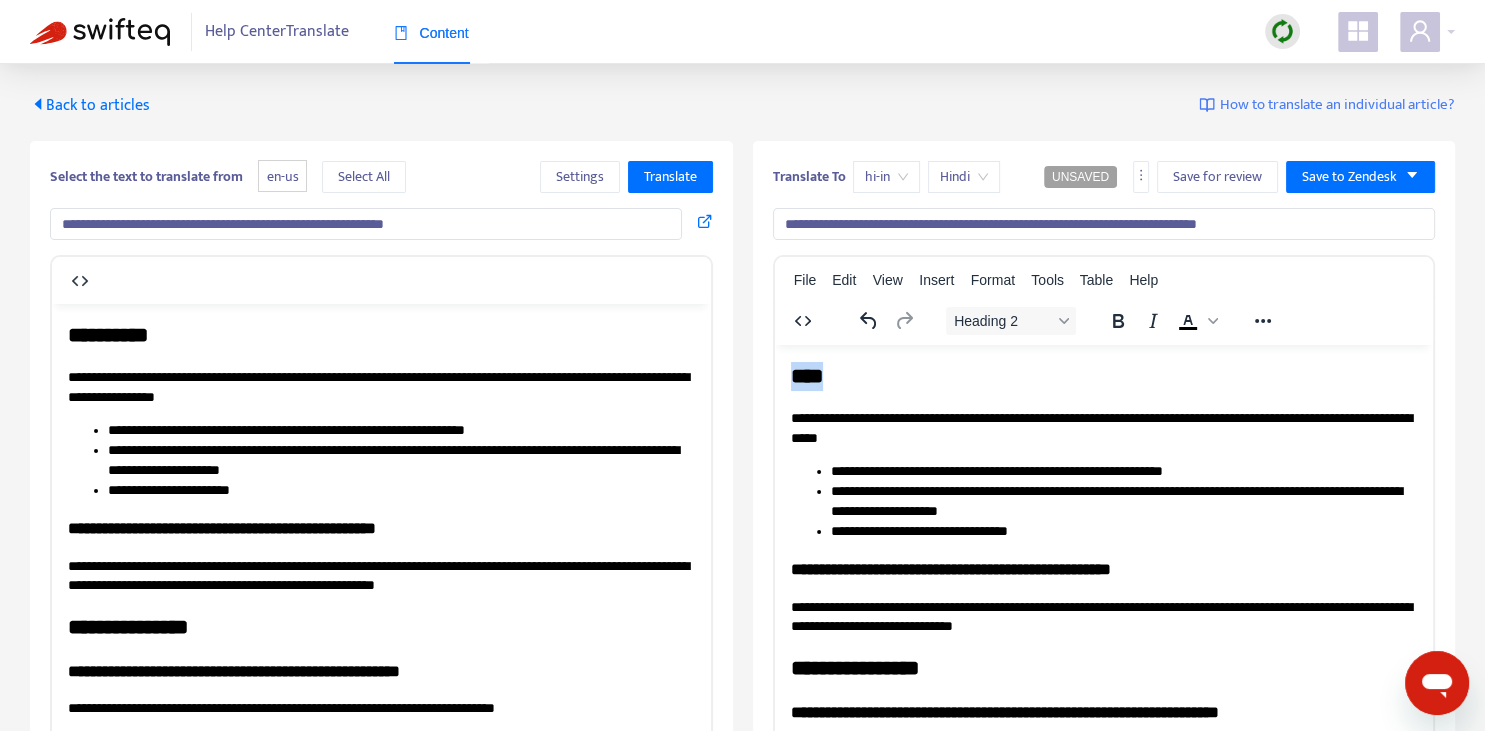 click on "****" at bounding box center (1103, 375) 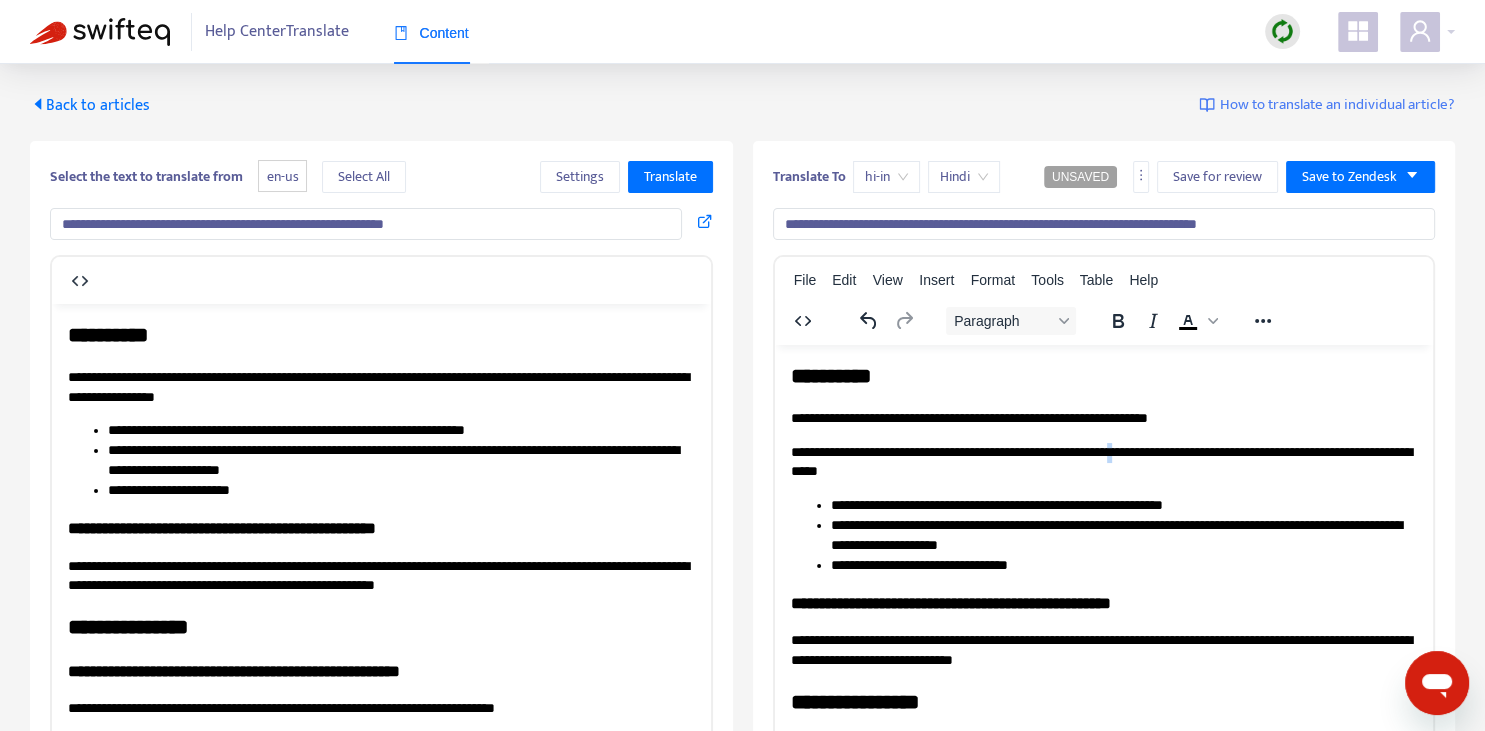 copy on "*" 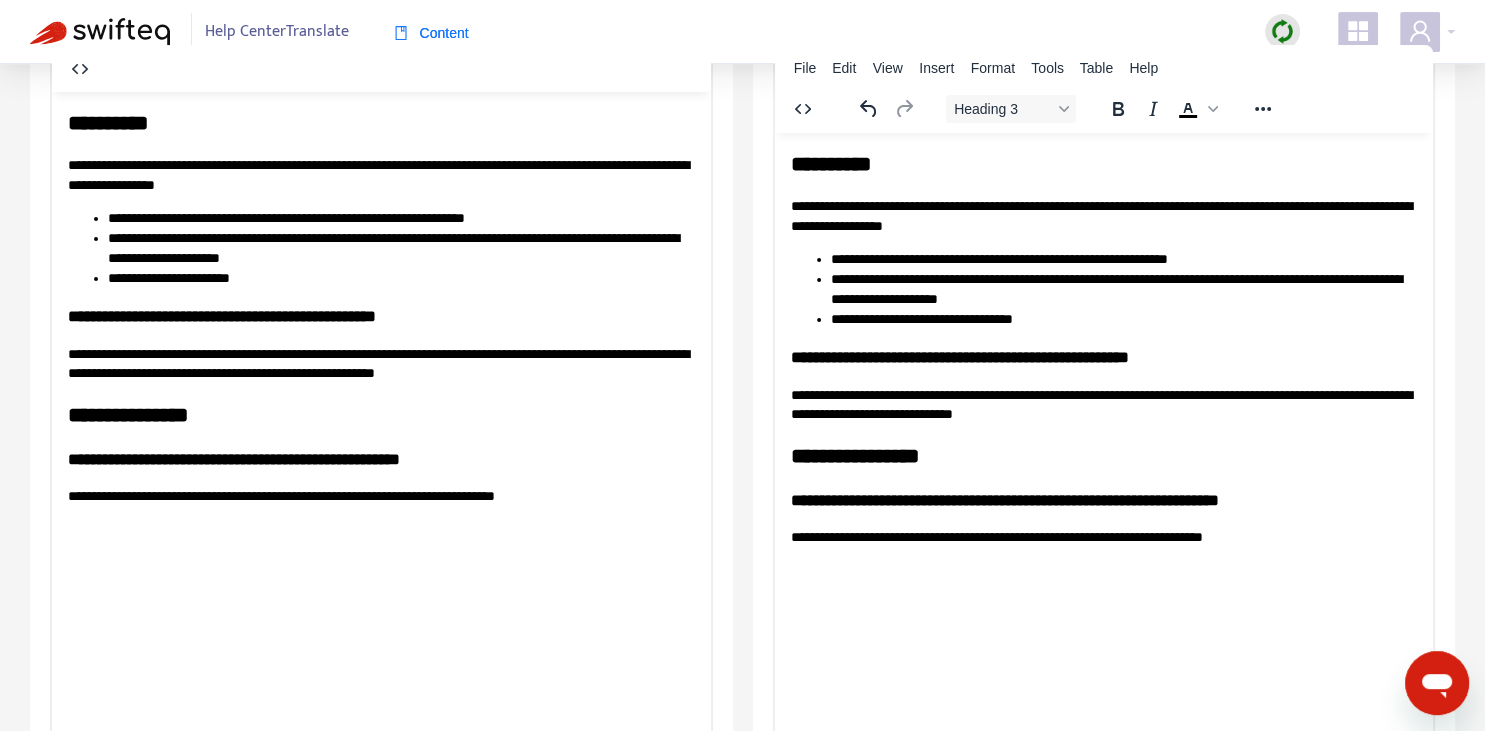 scroll, scrollTop: 140, scrollLeft: 0, axis: vertical 